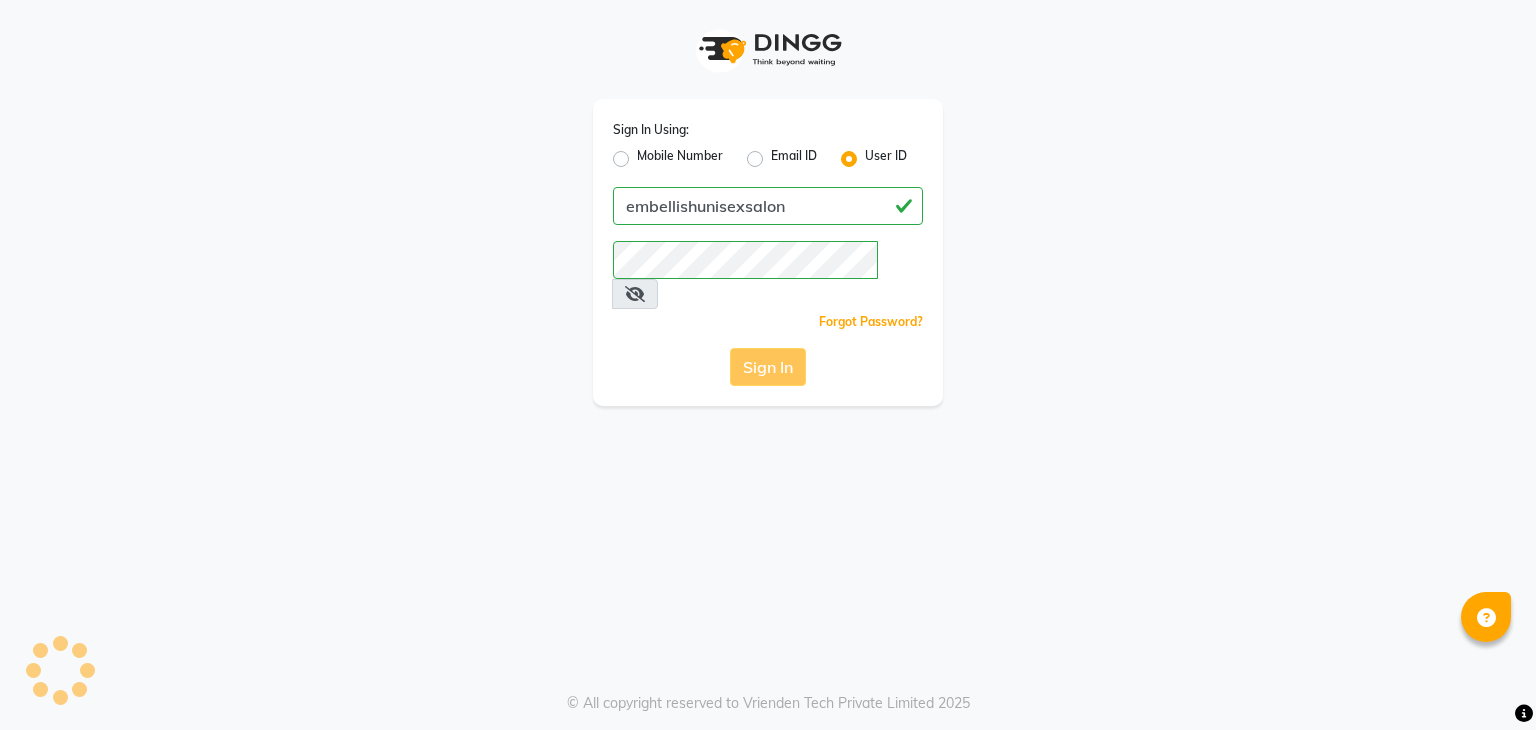 scroll, scrollTop: 0, scrollLeft: 0, axis: both 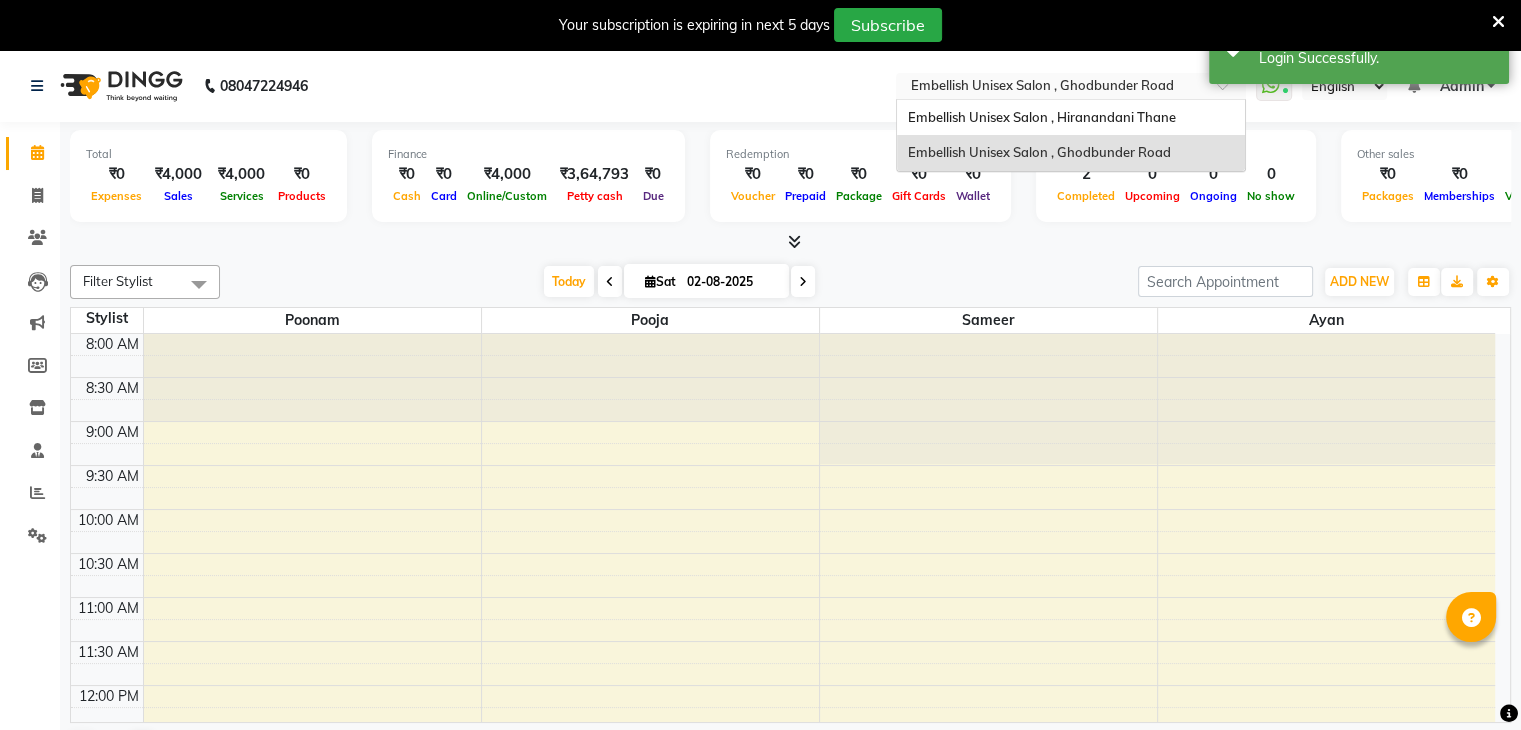 click at bounding box center [1051, 88] 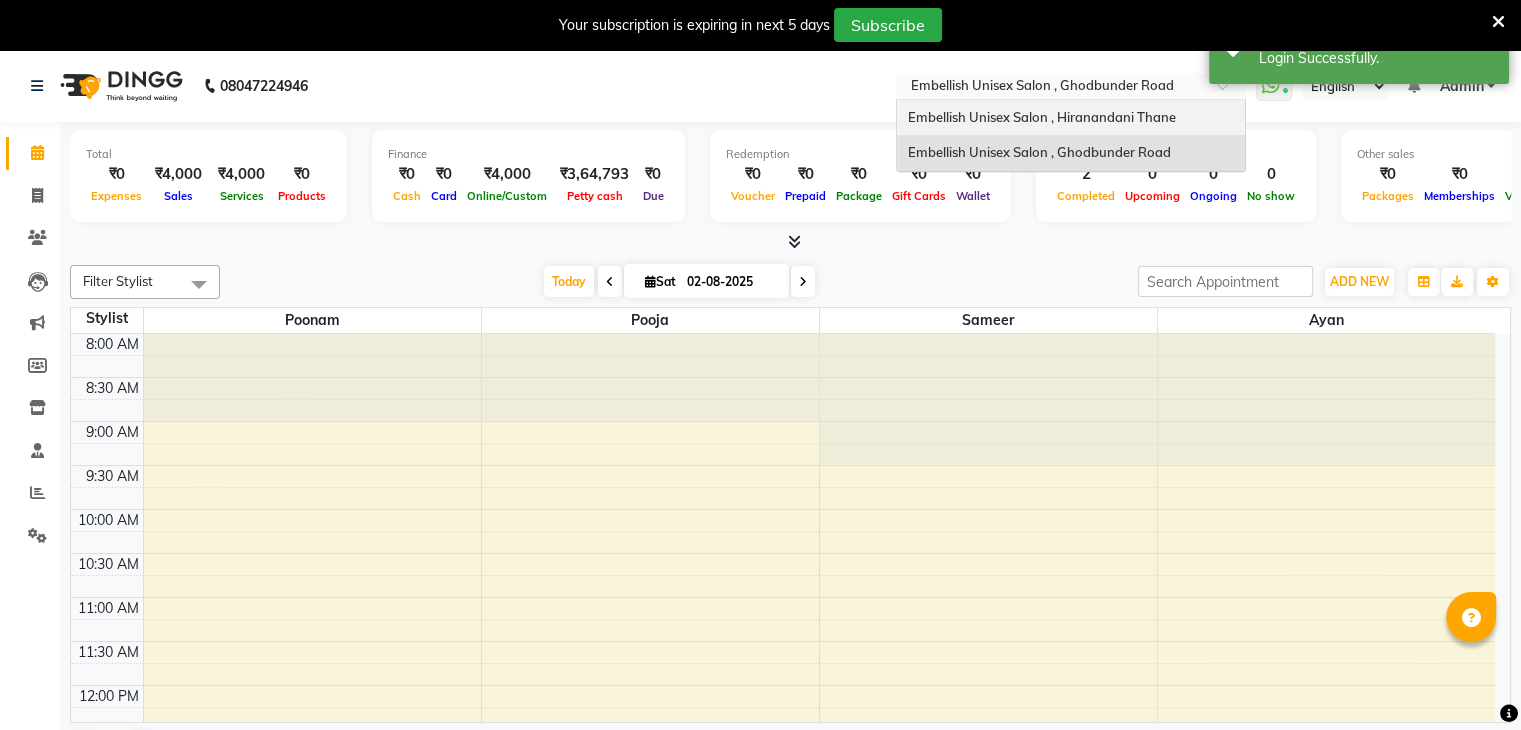 click on "Embellish Unisex Salon , Hiranandani Thane" at bounding box center (1041, 117) 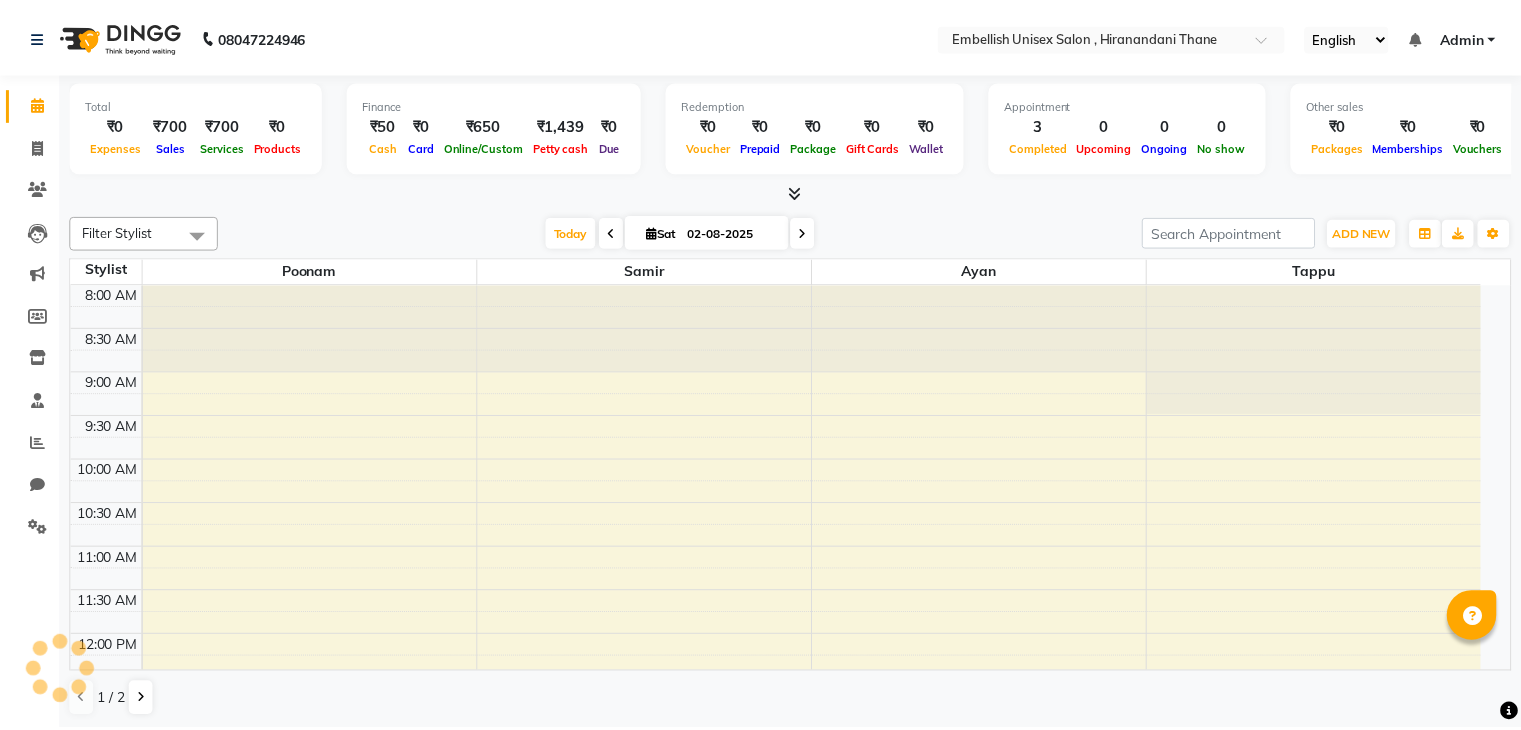 scroll, scrollTop: 0, scrollLeft: 0, axis: both 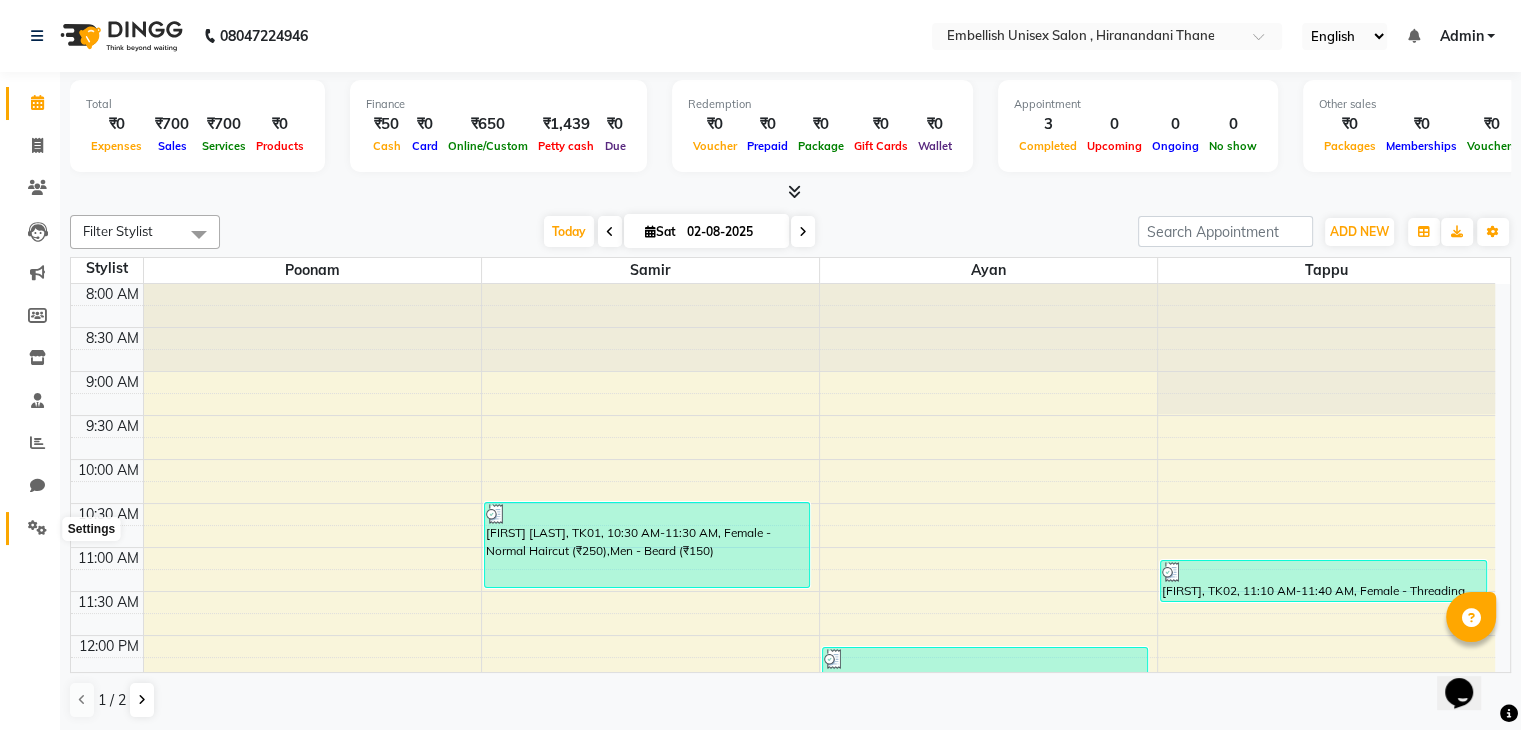 click 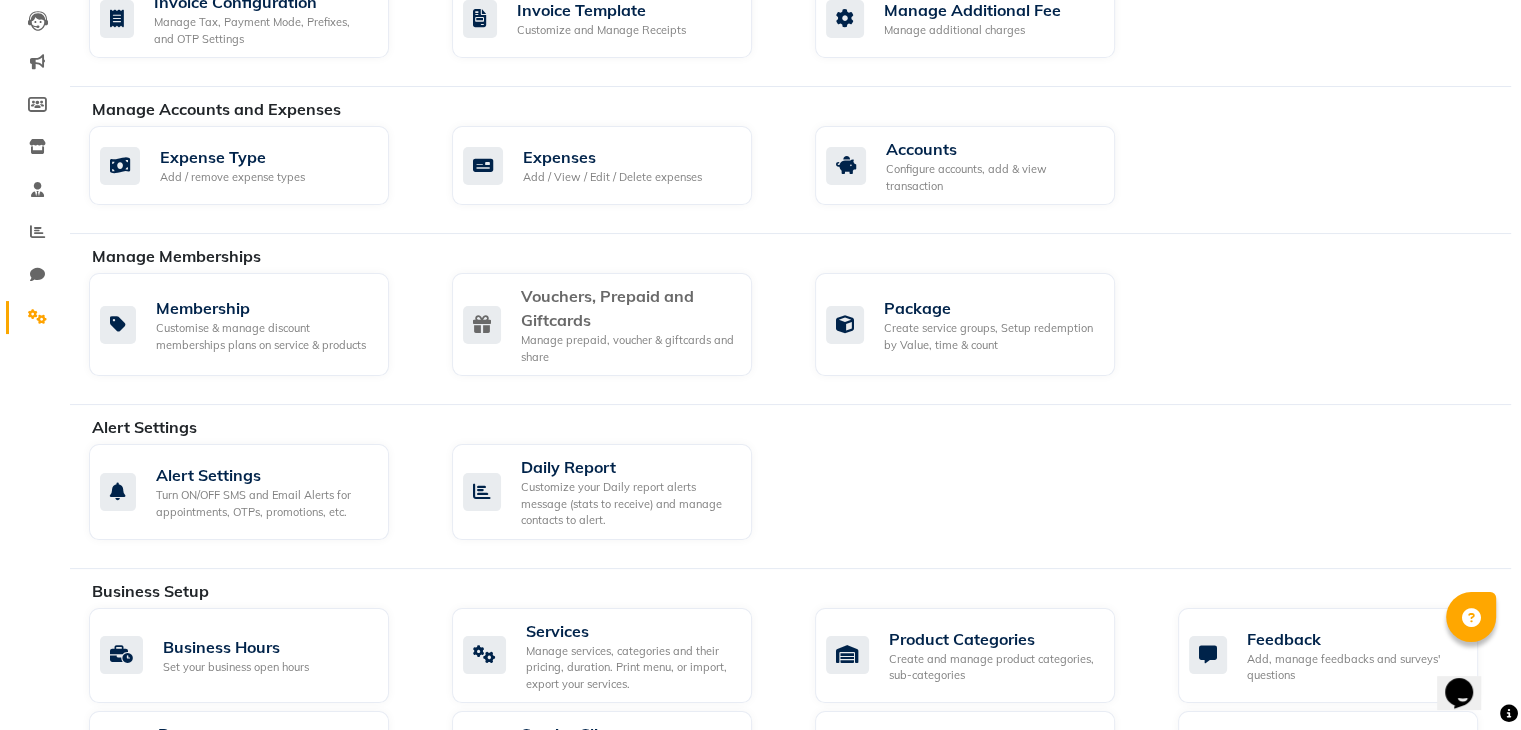 scroll, scrollTop: 252, scrollLeft: 0, axis: vertical 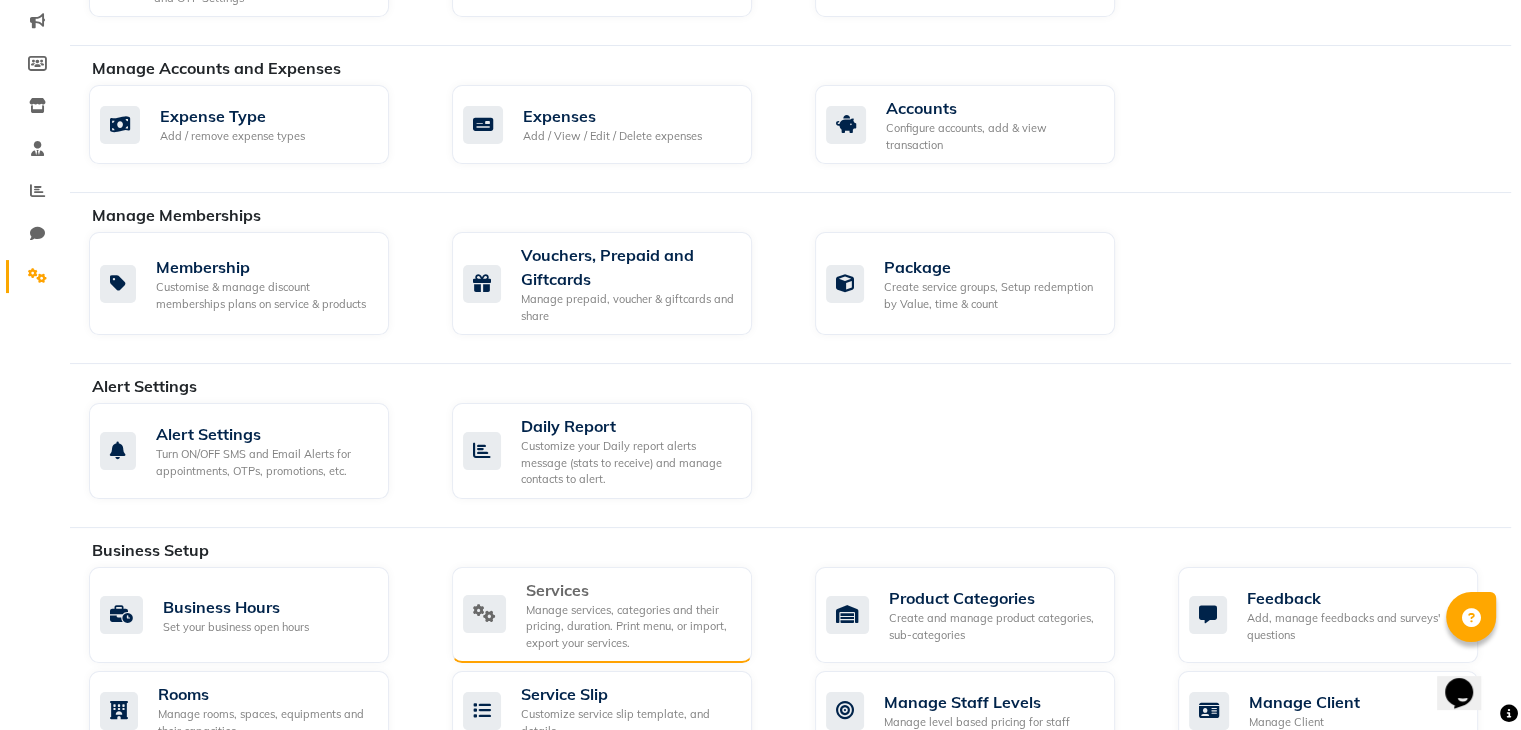 click on "Services" 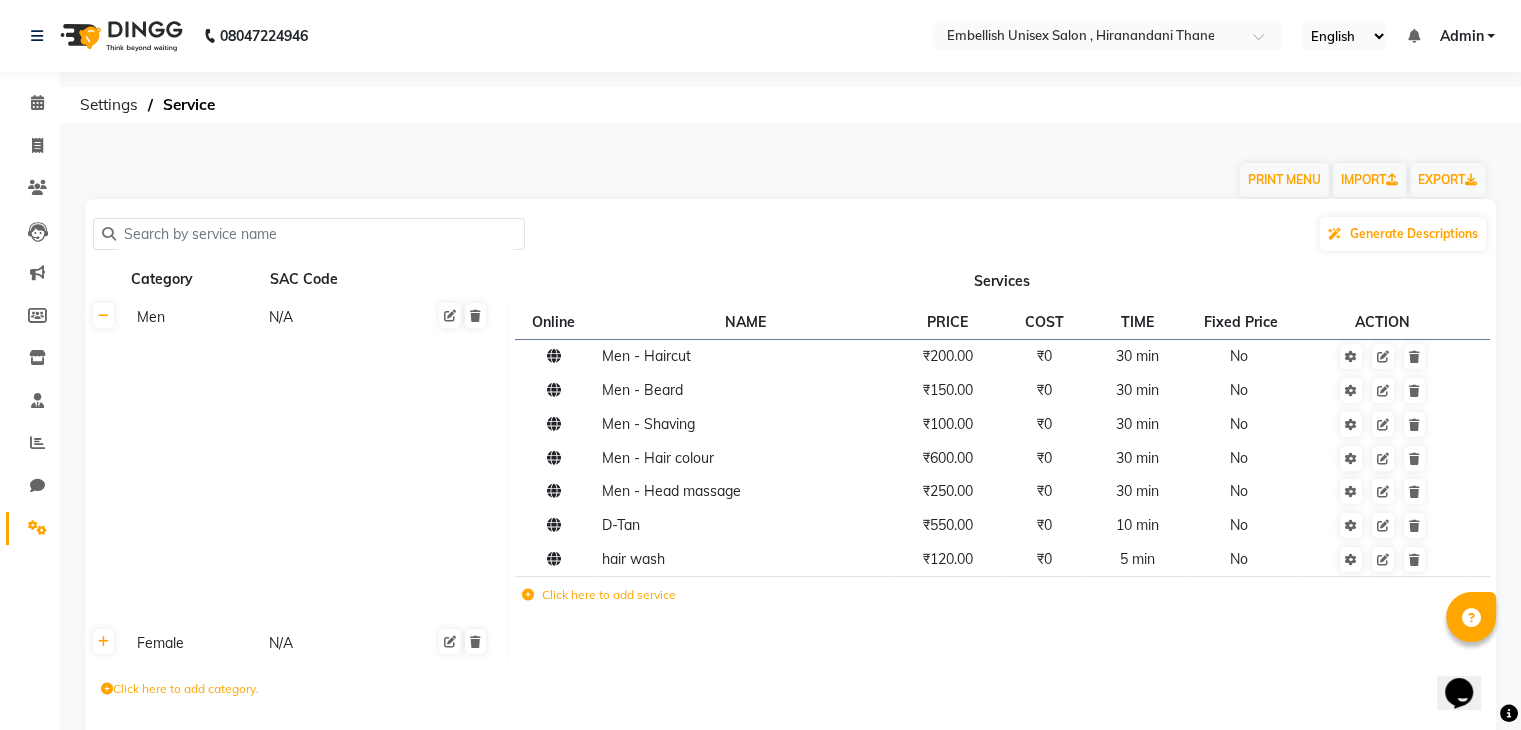 scroll, scrollTop: 88, scrollLeft: 0, axis: vertical 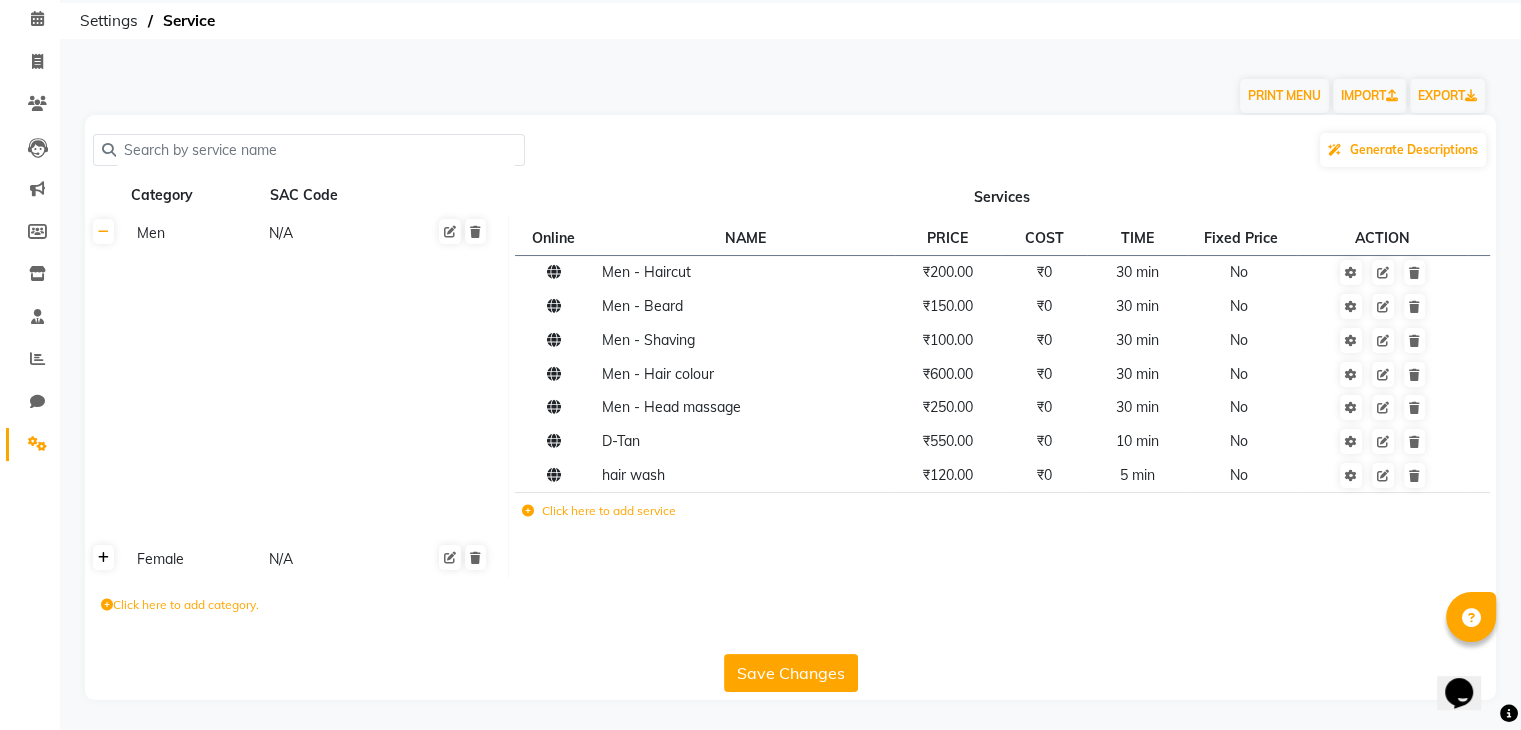 click 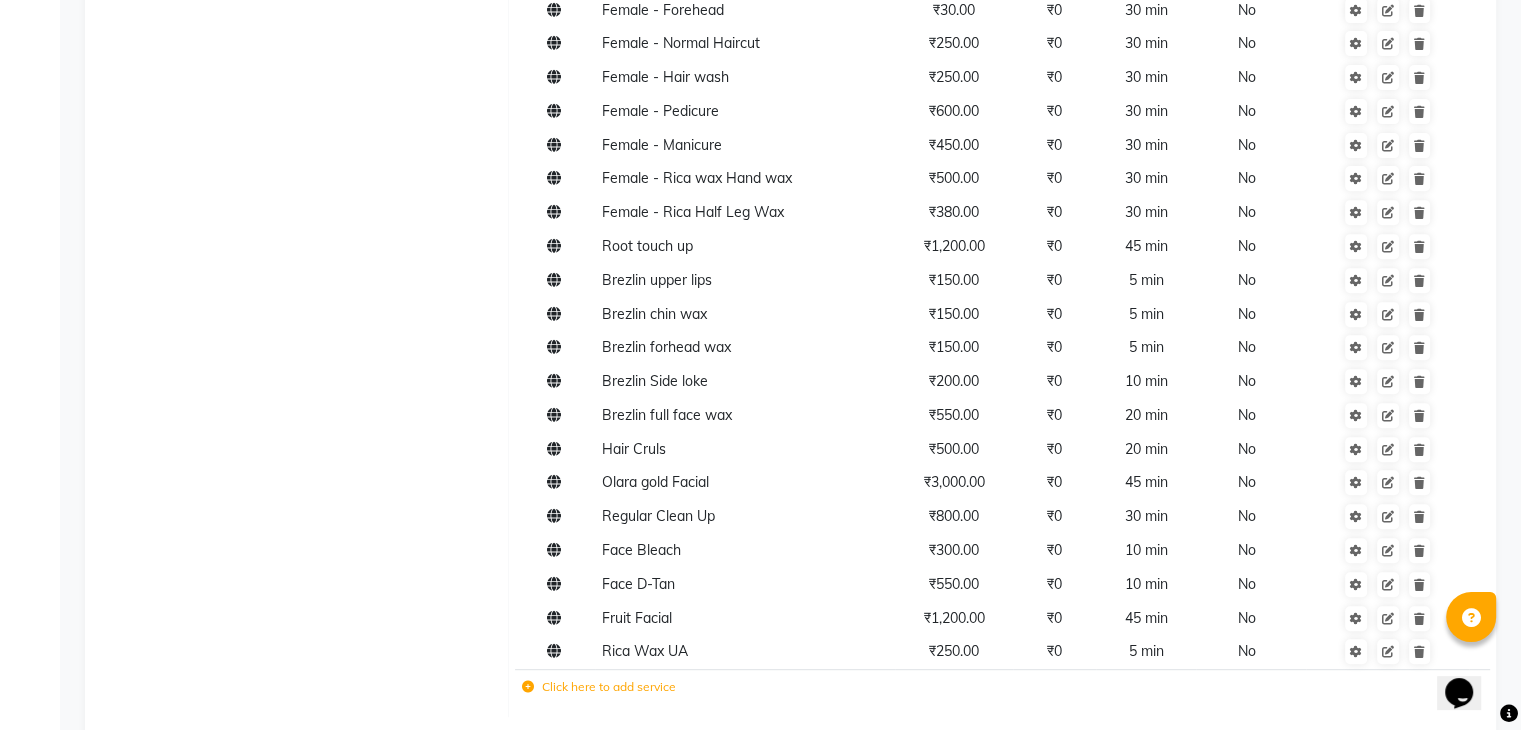 scroll, scrollTop: 922, scrollLeft: 0, axis: vertical 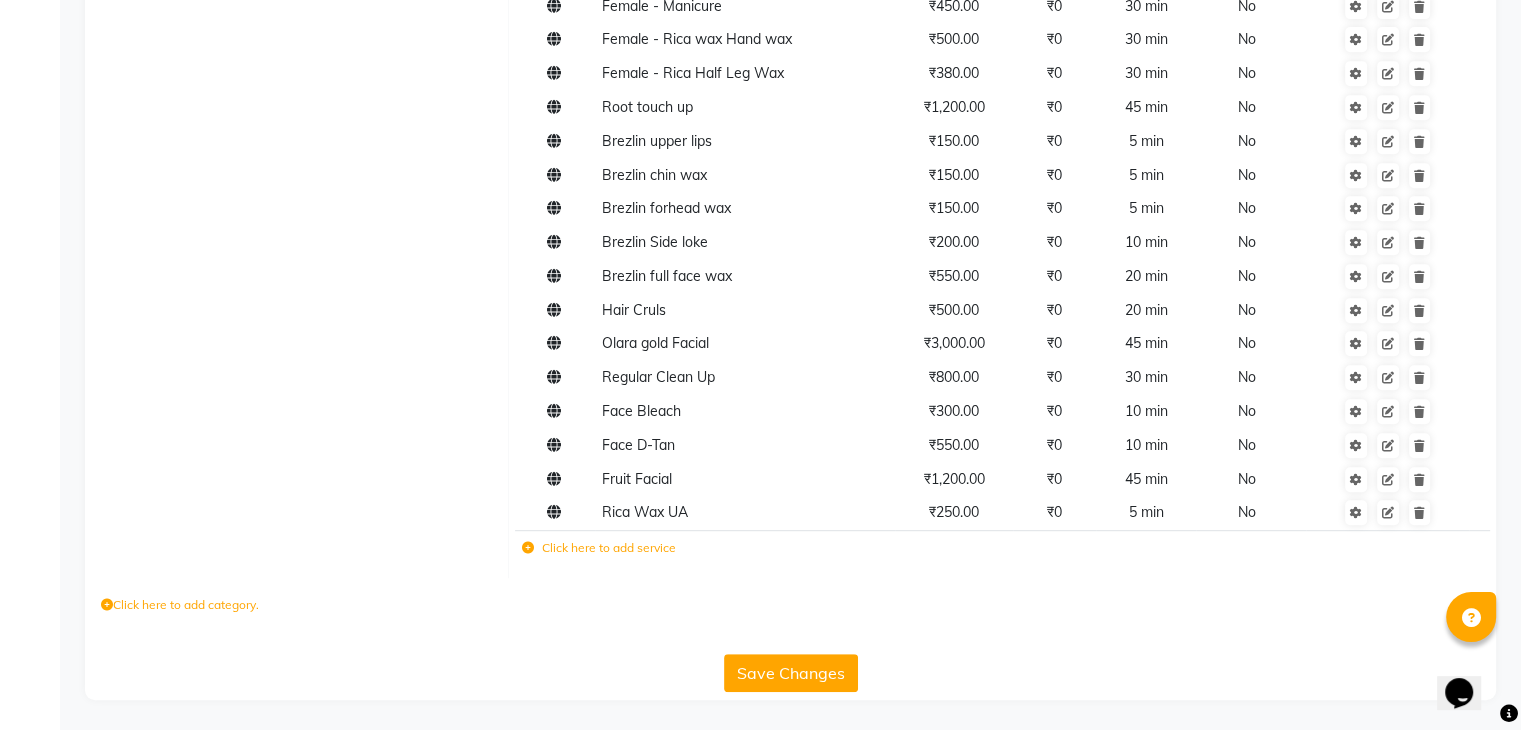 click on "Click here to add service" 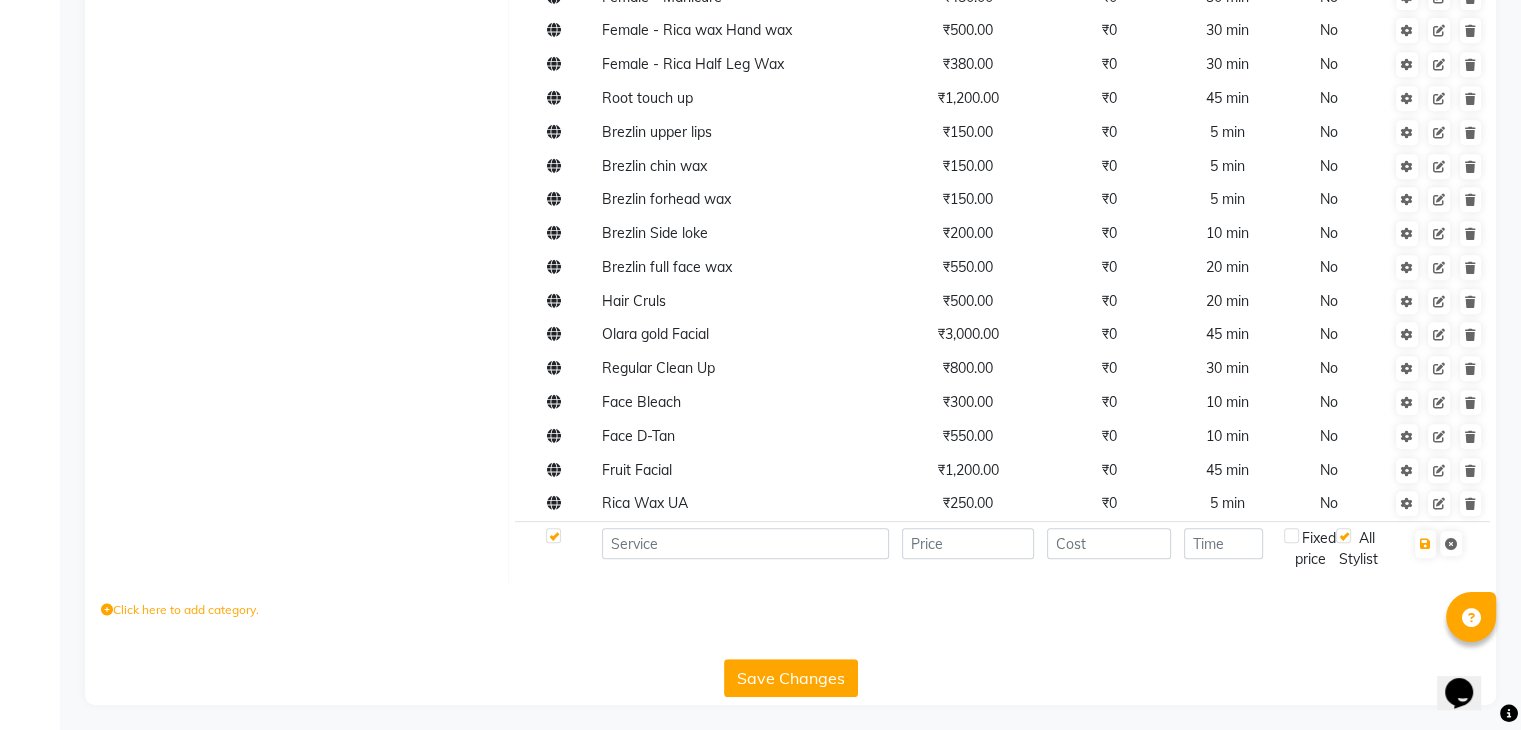 scroll, scrollTop: 956, scrollLeft: 0, axis: vertical 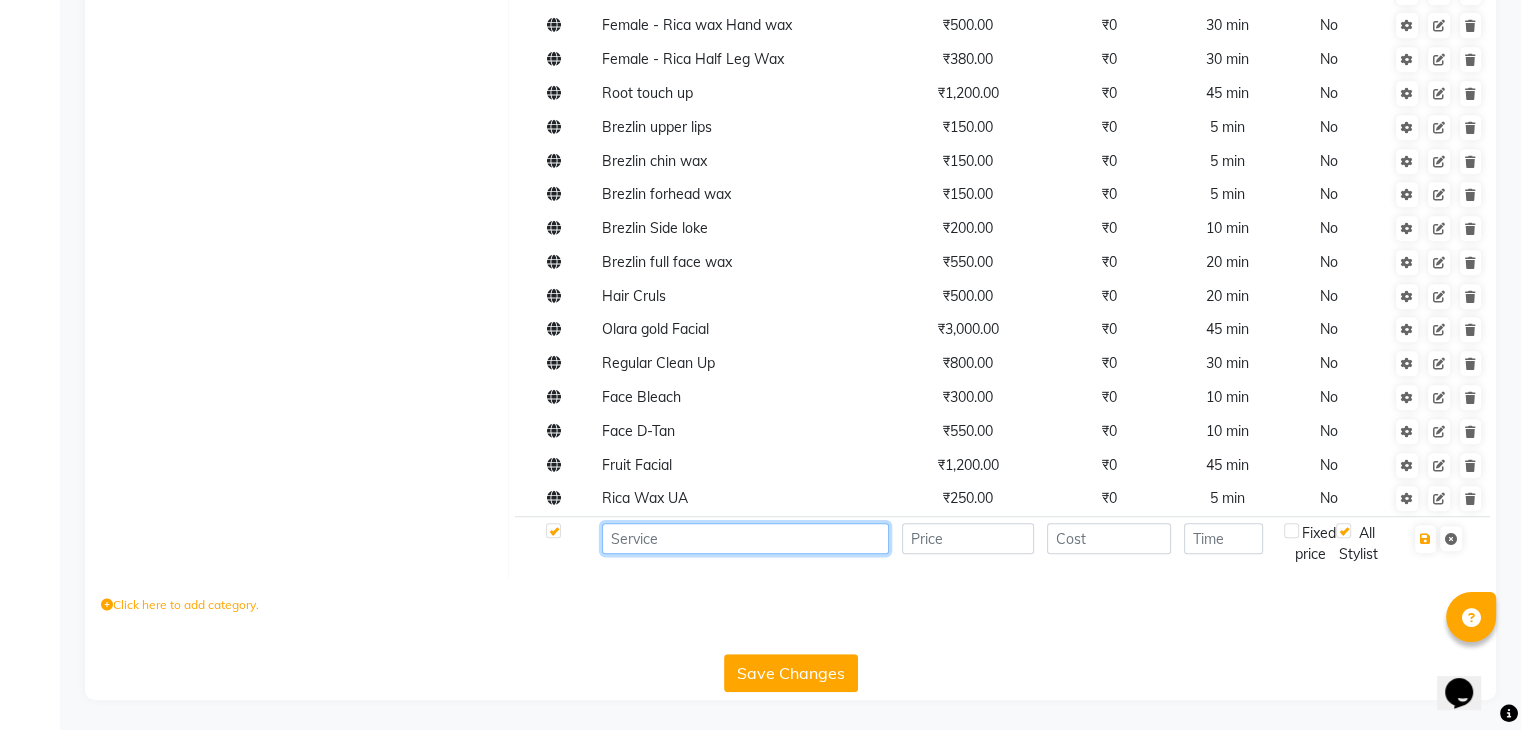 click 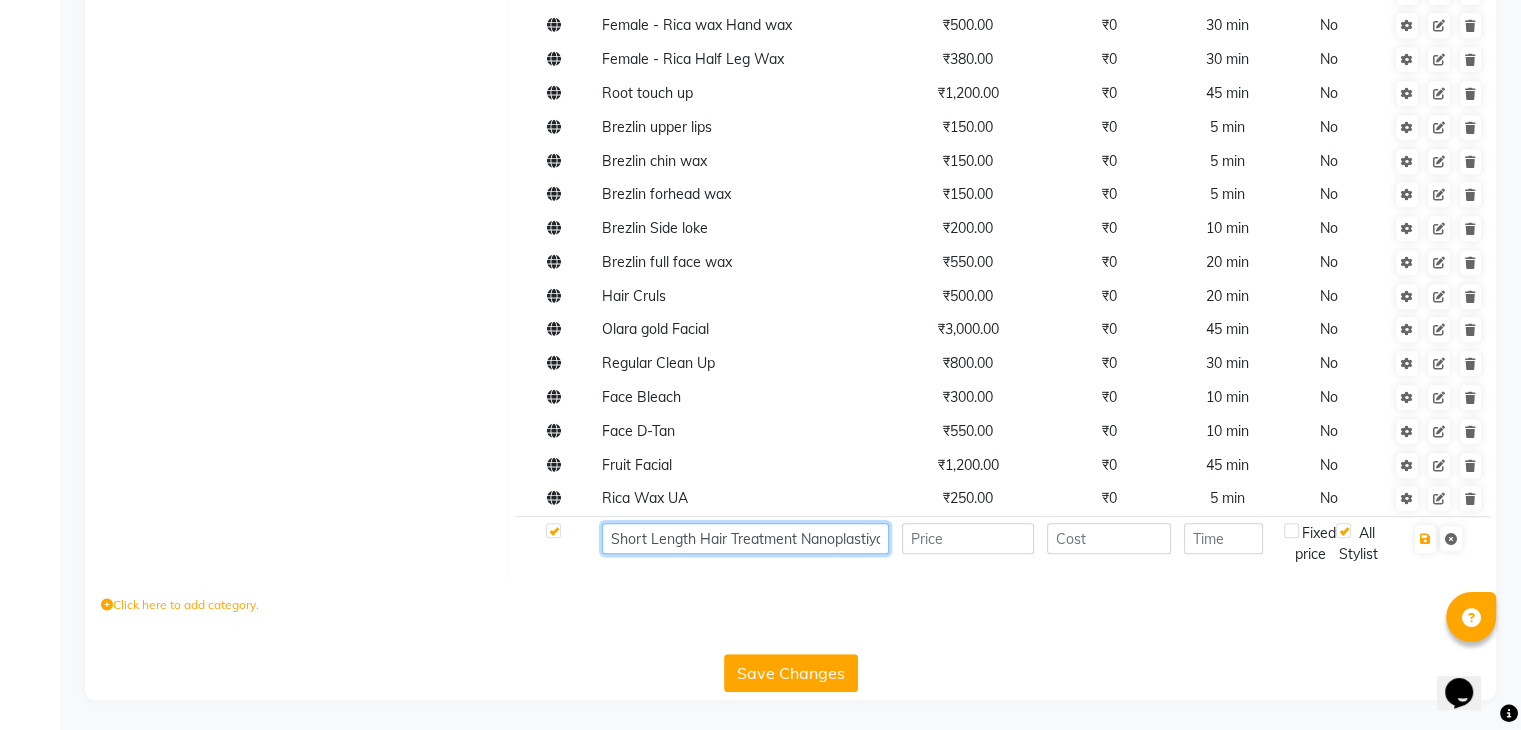 scroll, scrollTop: 0, scrollLeft: 5, axis: horizontal 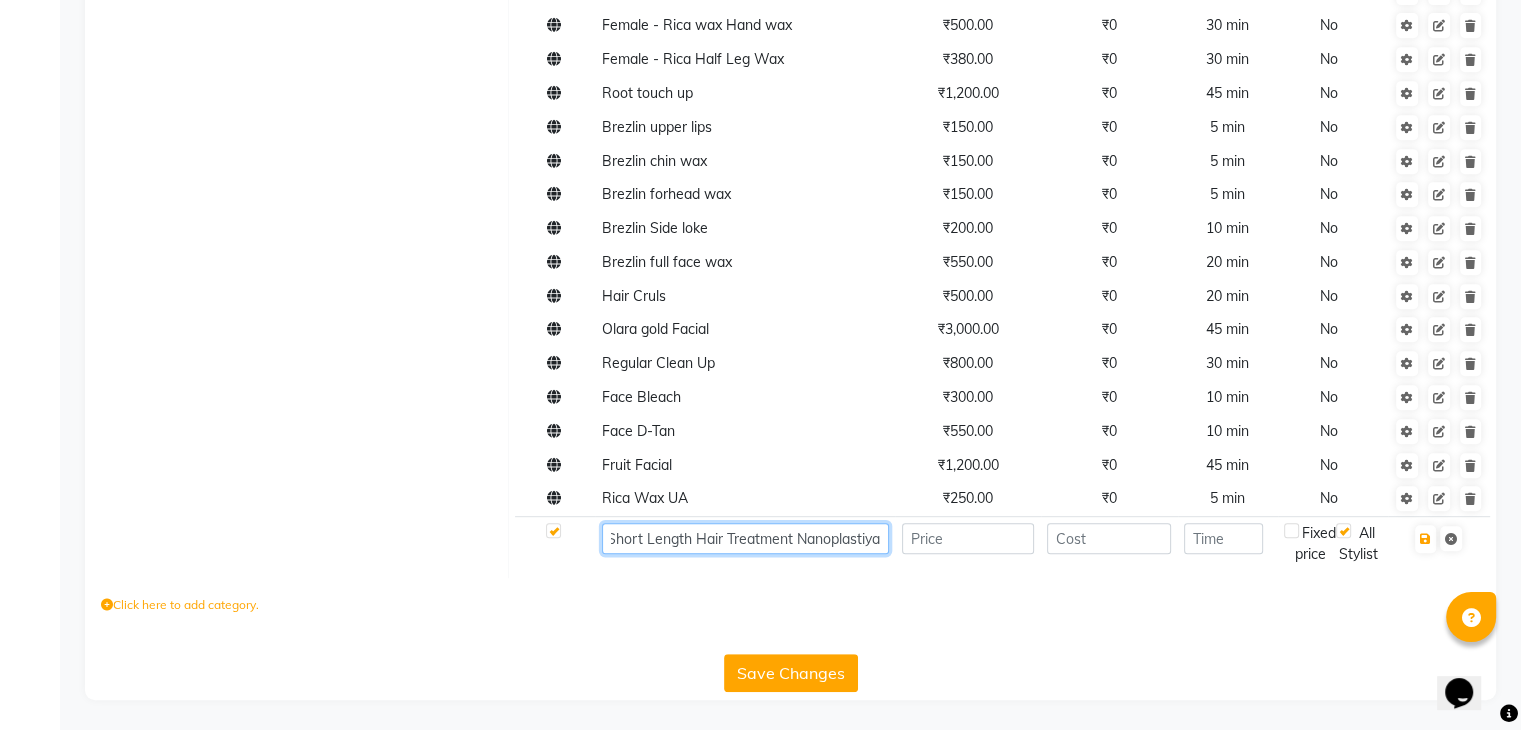 type on "Short Length Hair Treatment Nanoplastiya" 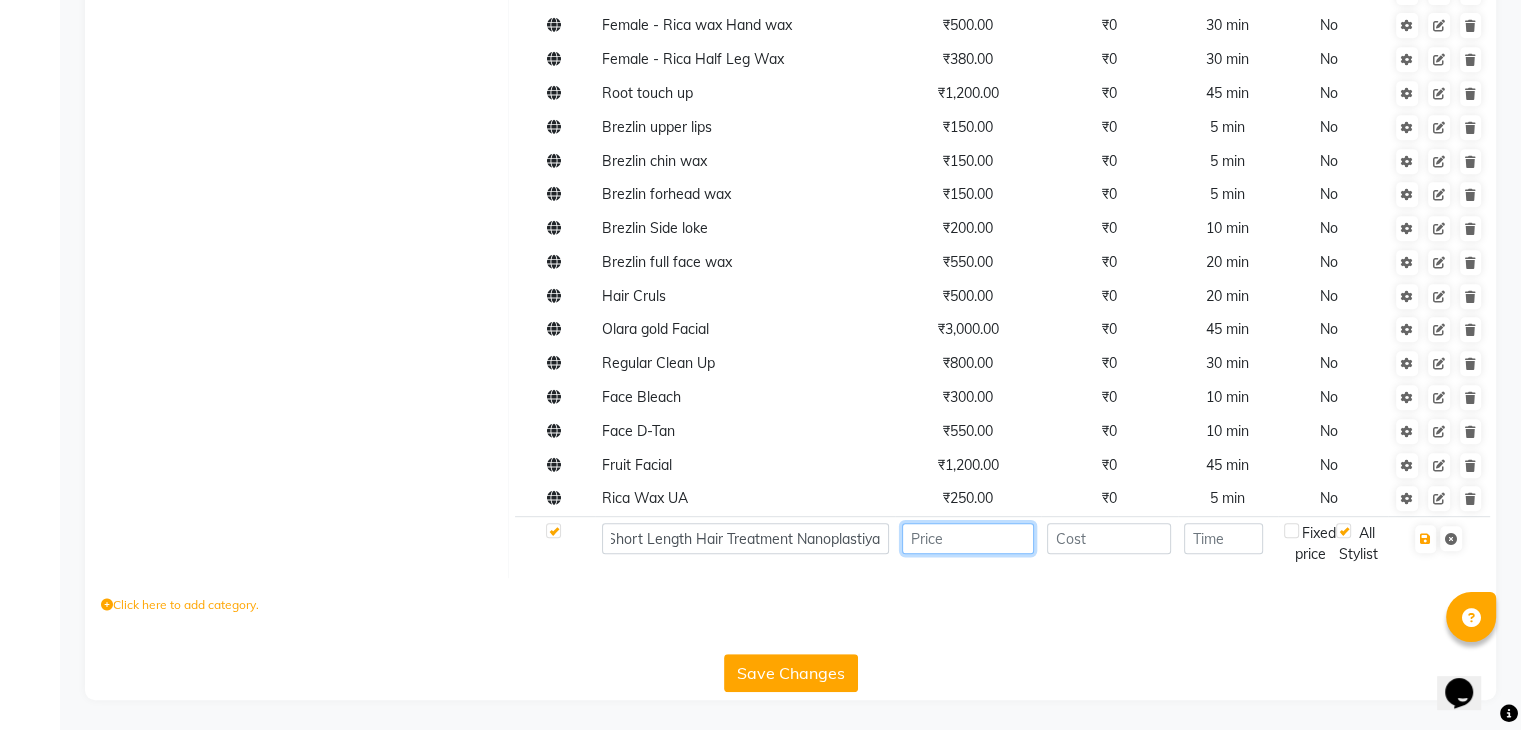 scroll, scrollTop: 0, scrollLeft: 0, axis: both 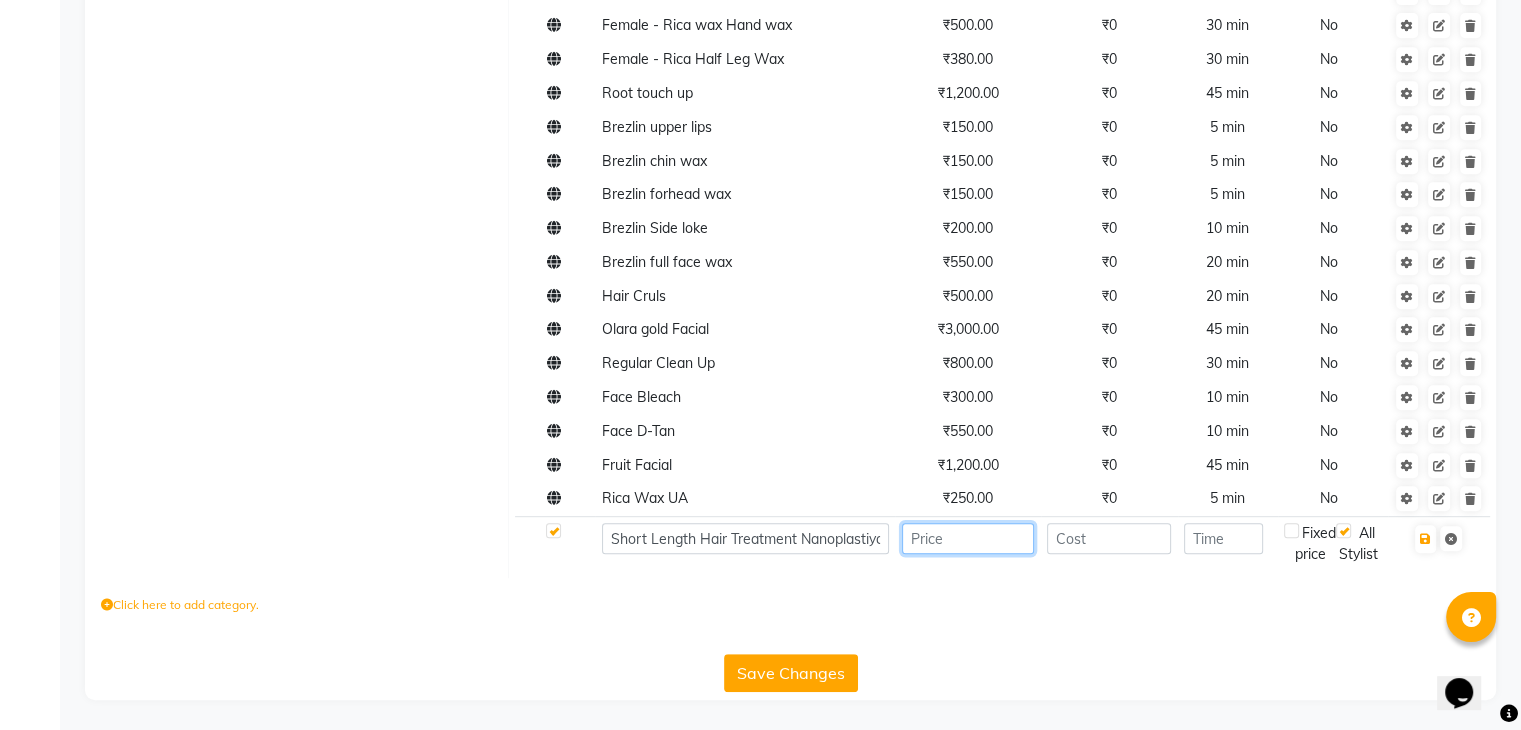 click 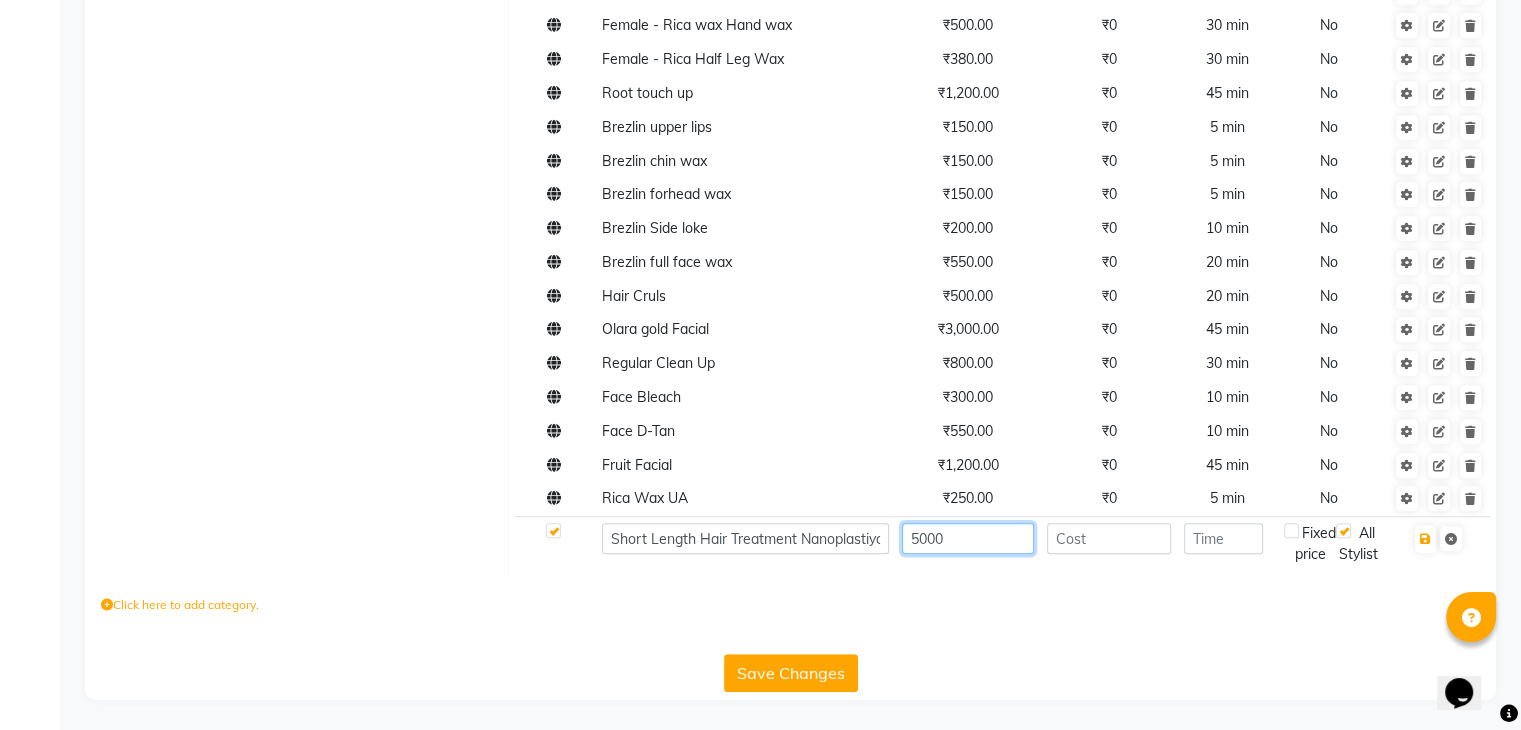 type on "5000" 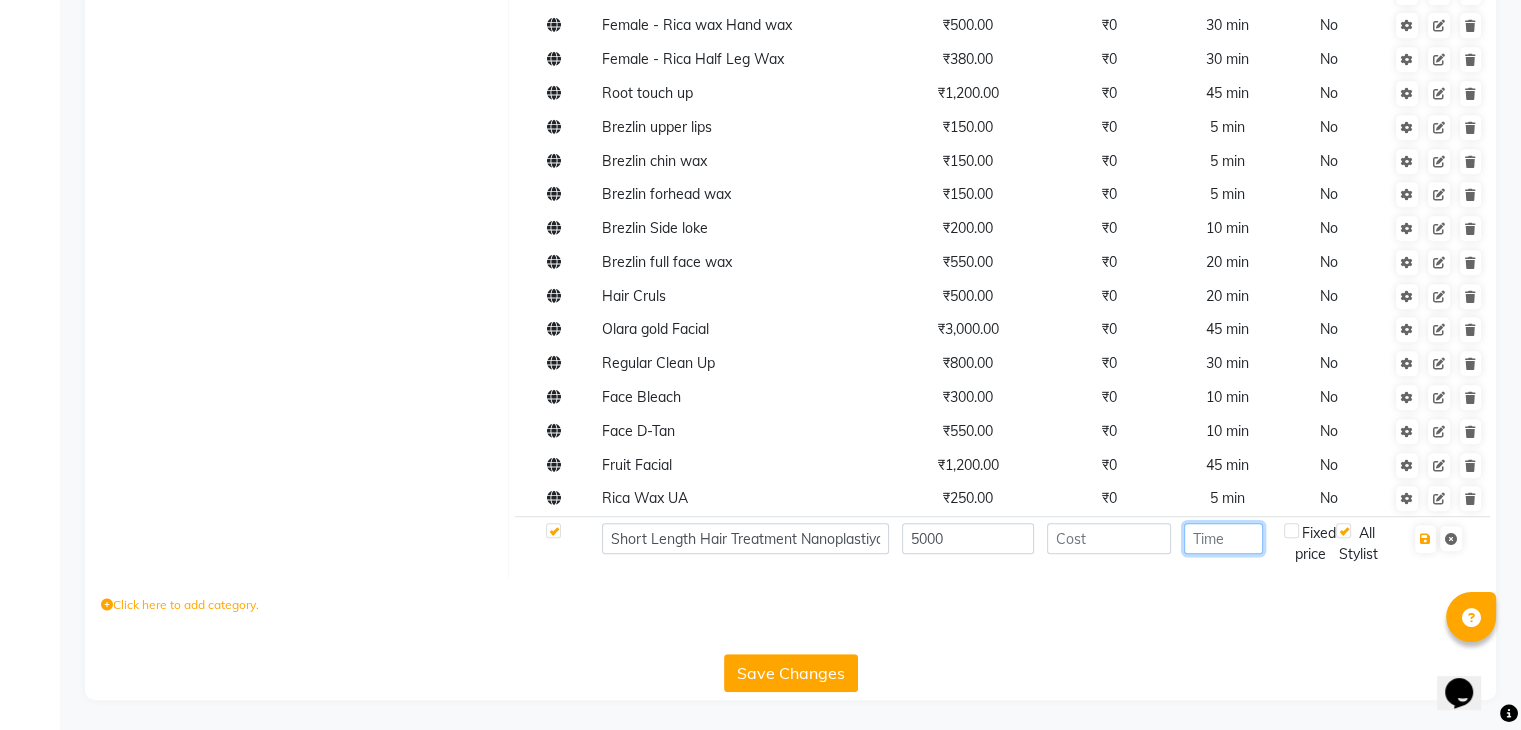 click 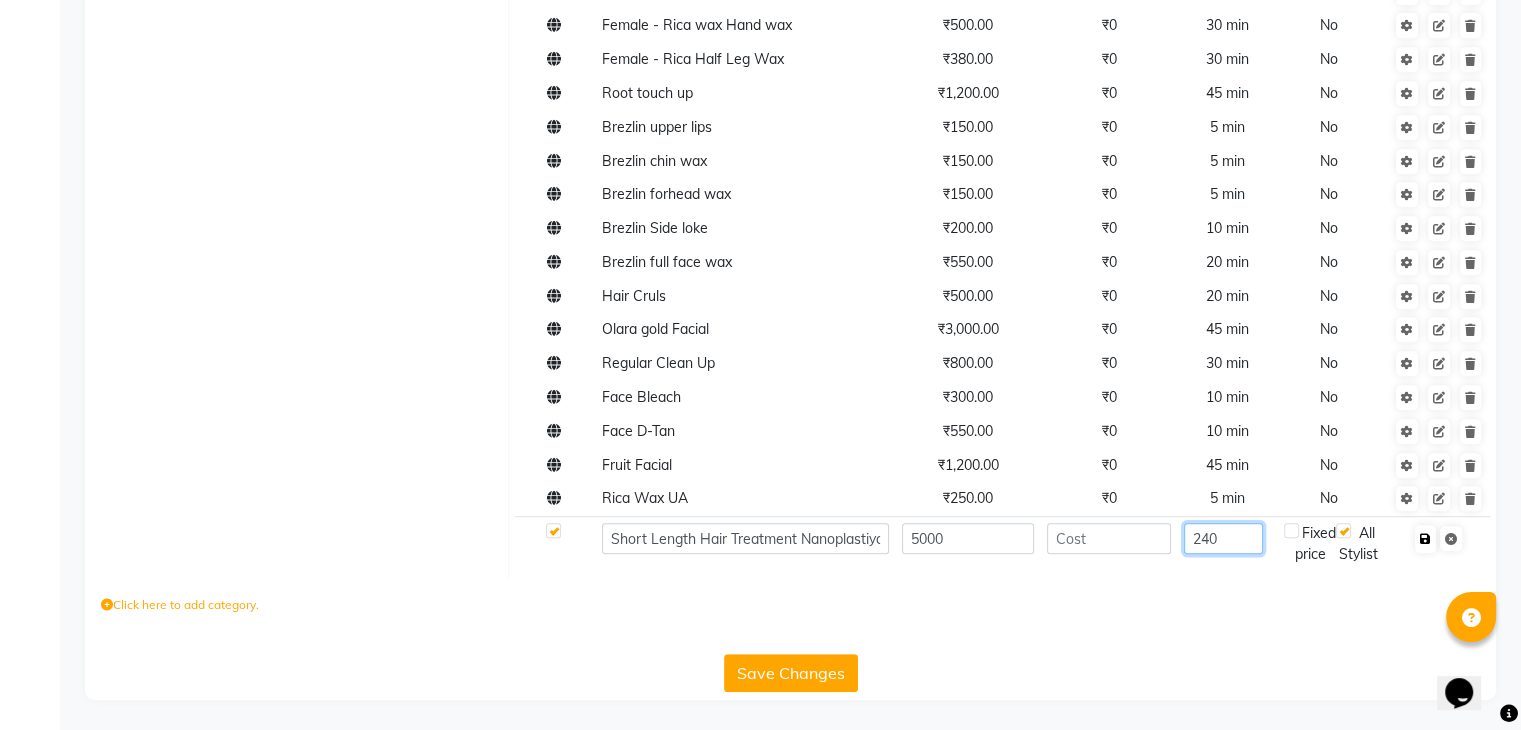 type on "240" 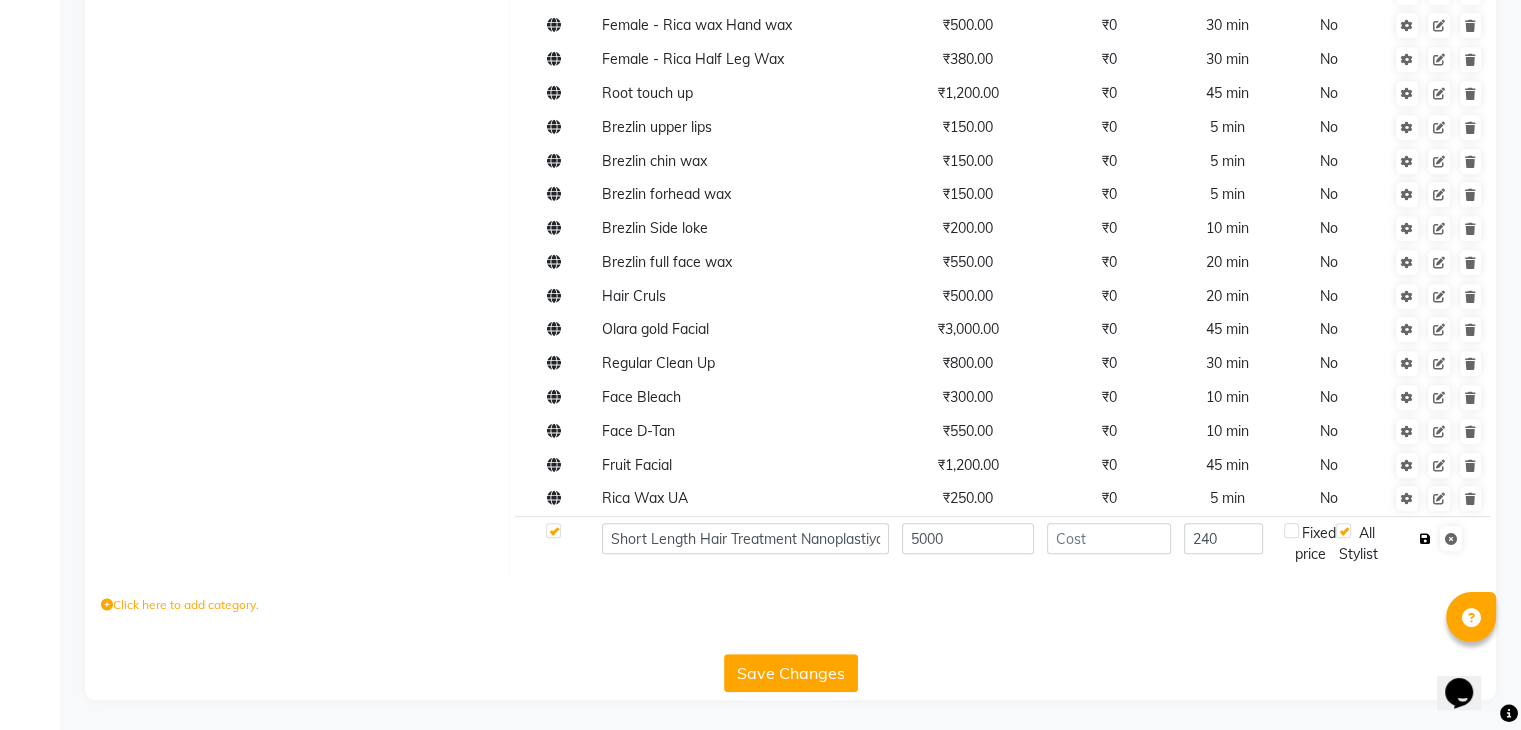 click at bounding box center (1425, 539) 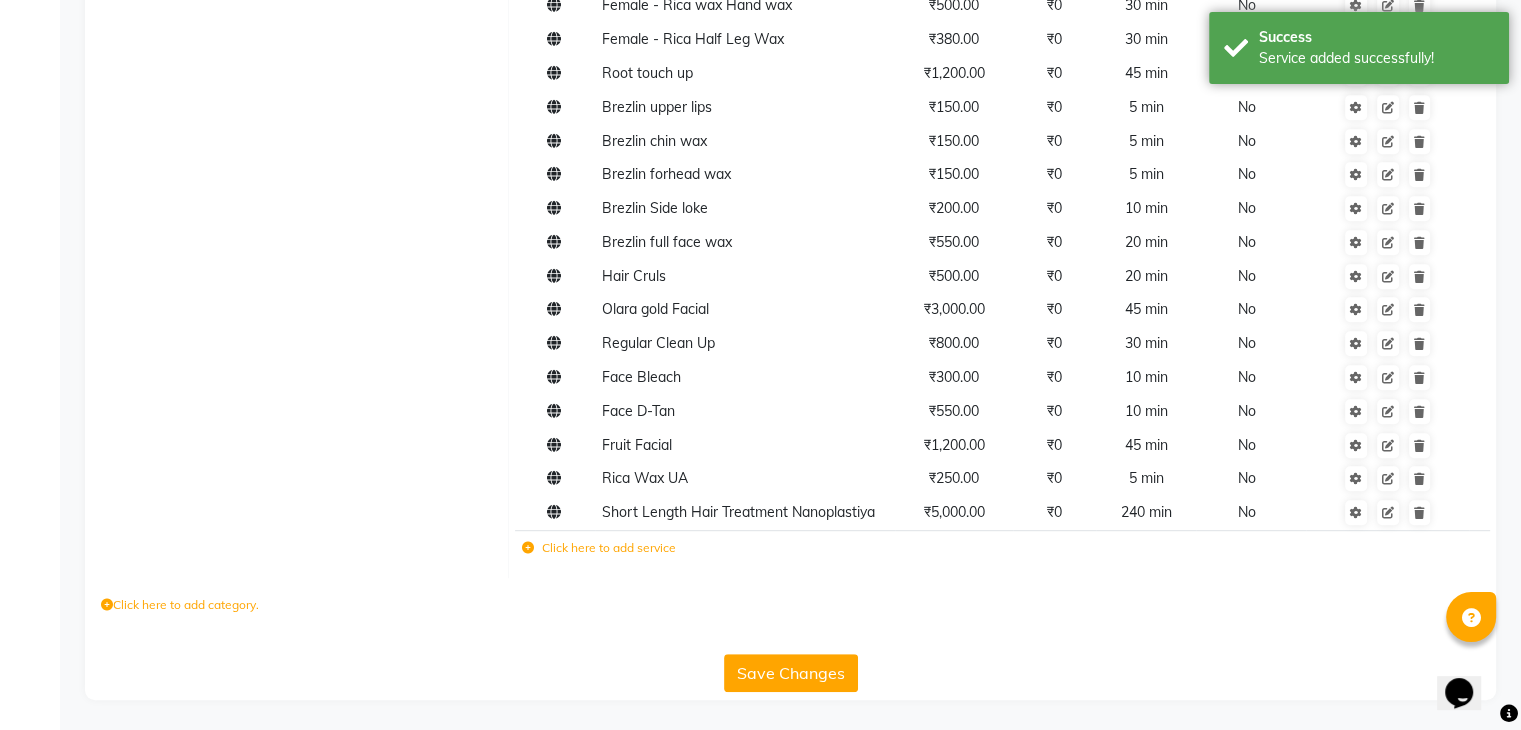 click on "Save Changes" 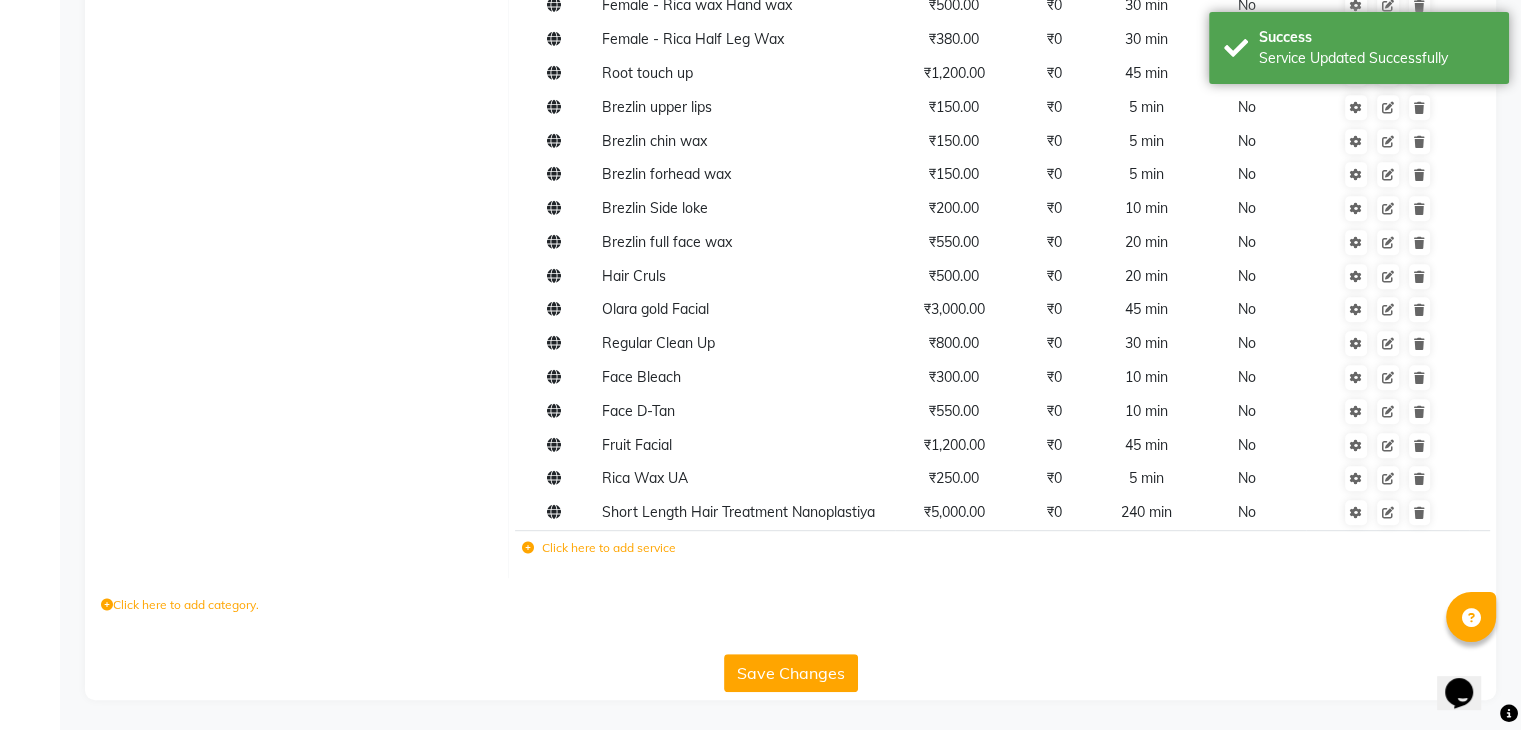 click on "Save Changes" 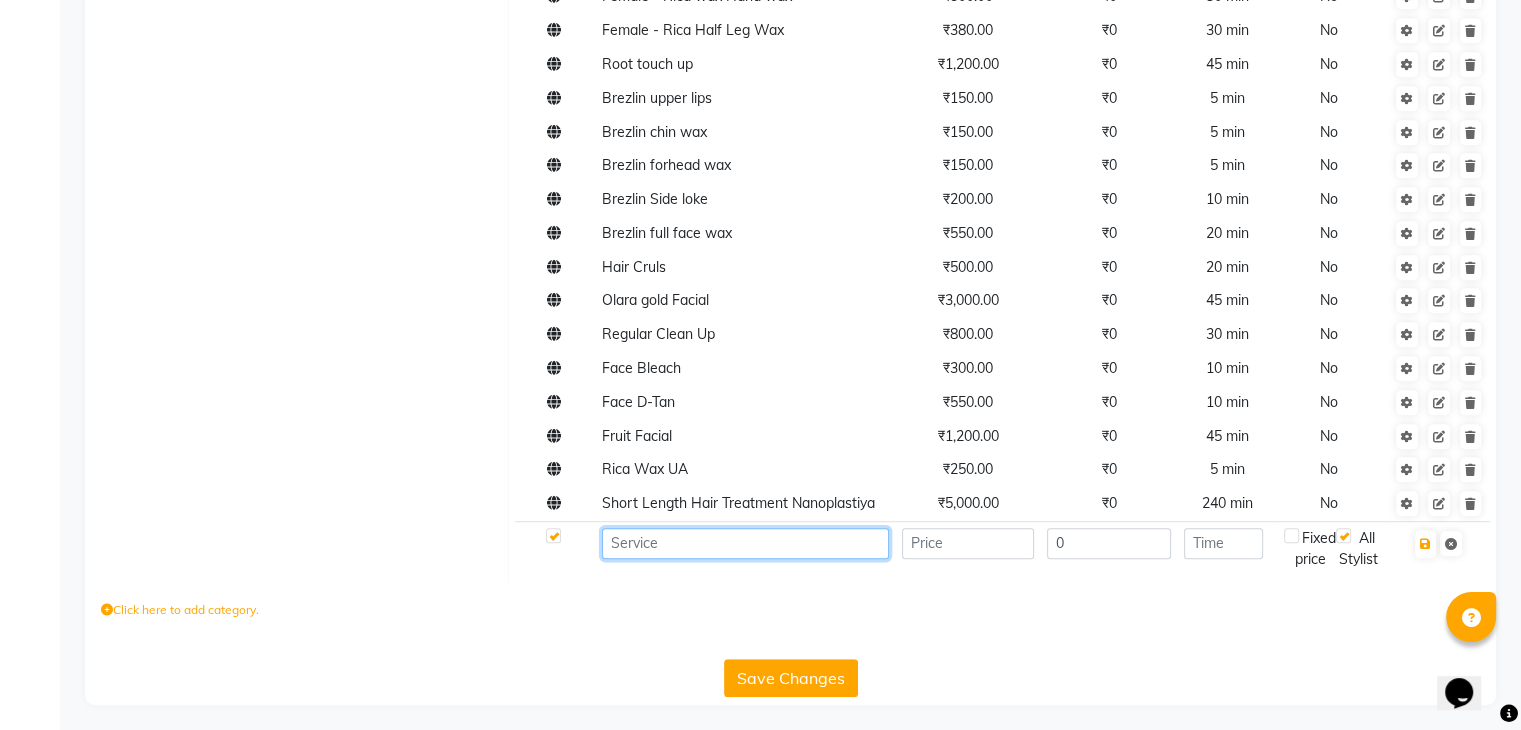 click 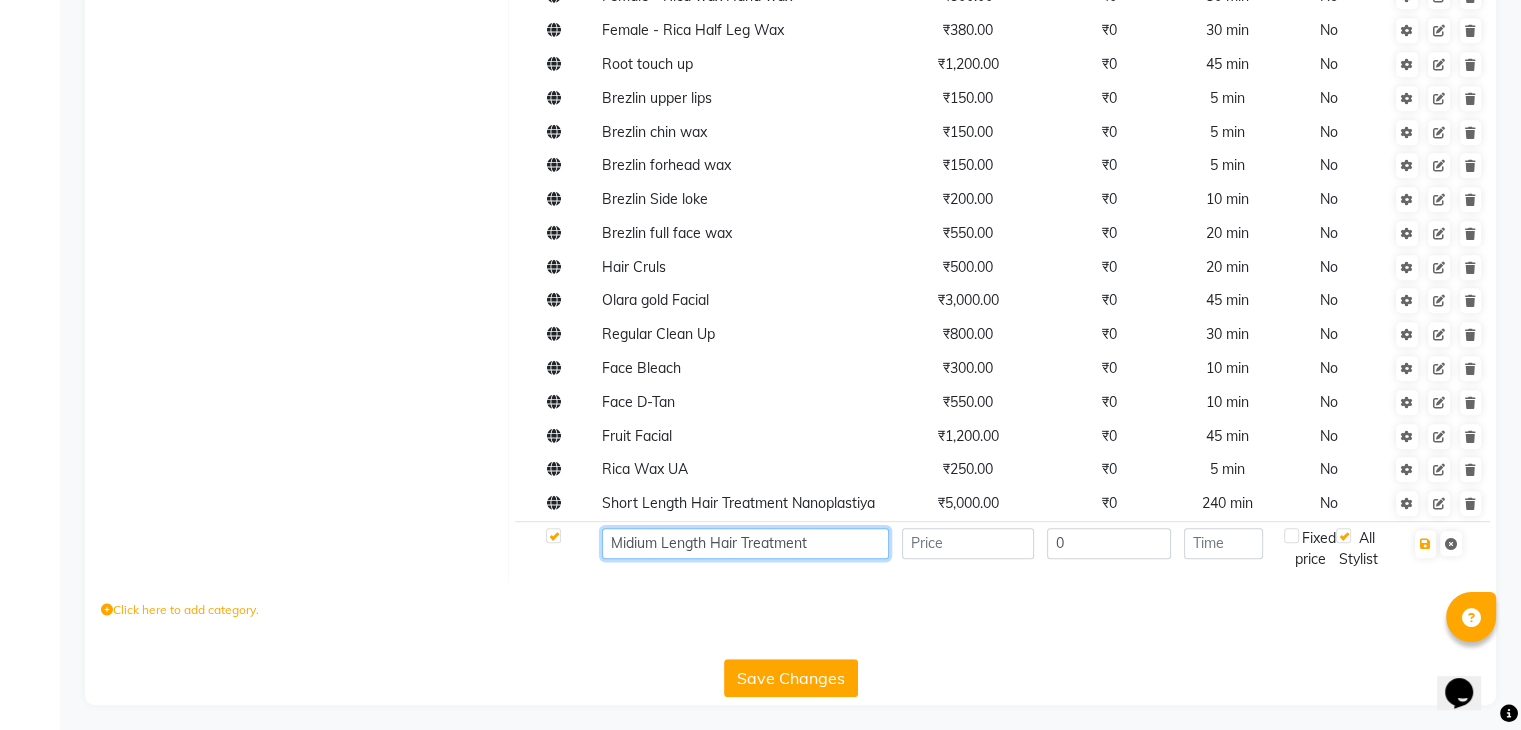 type on "Midium Length Hair Treatment" 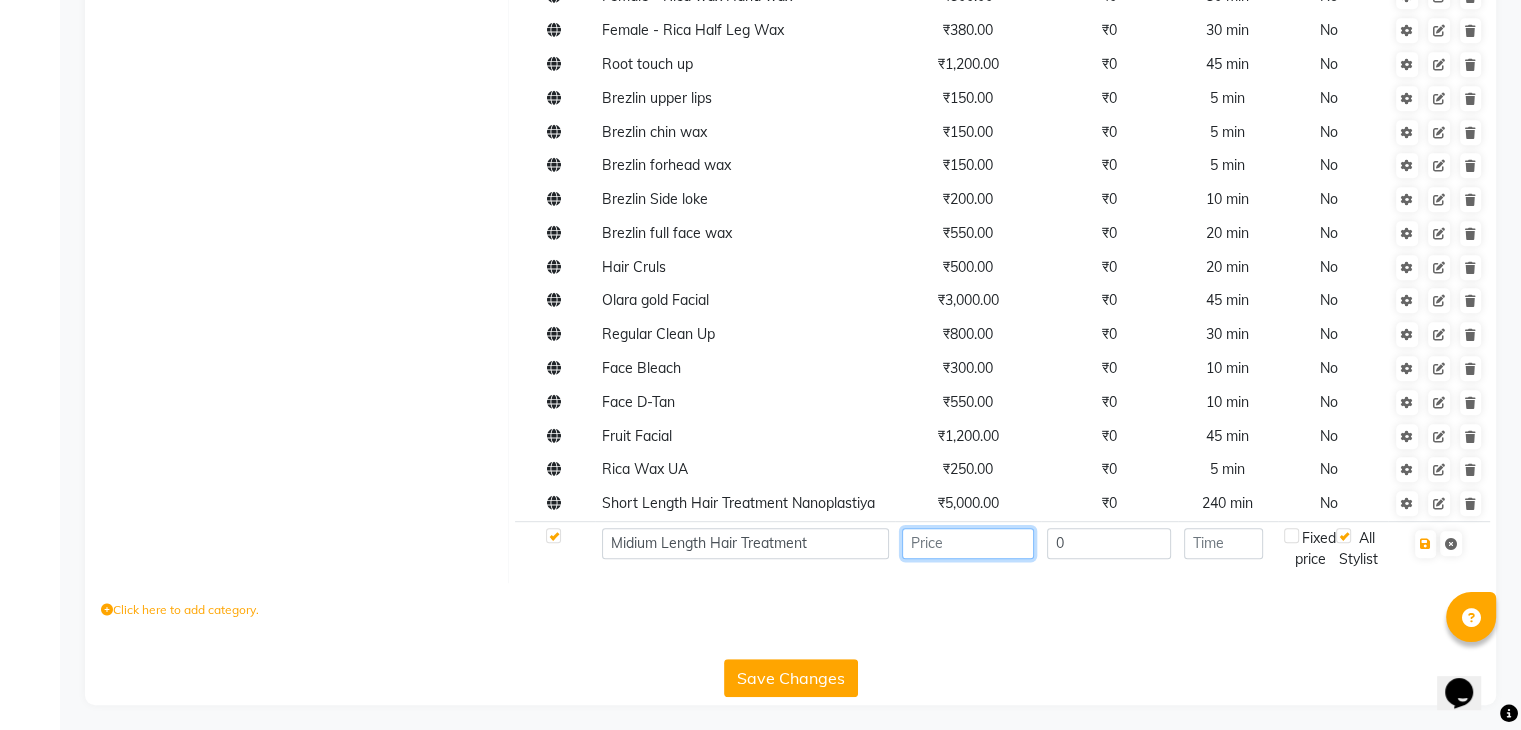 click 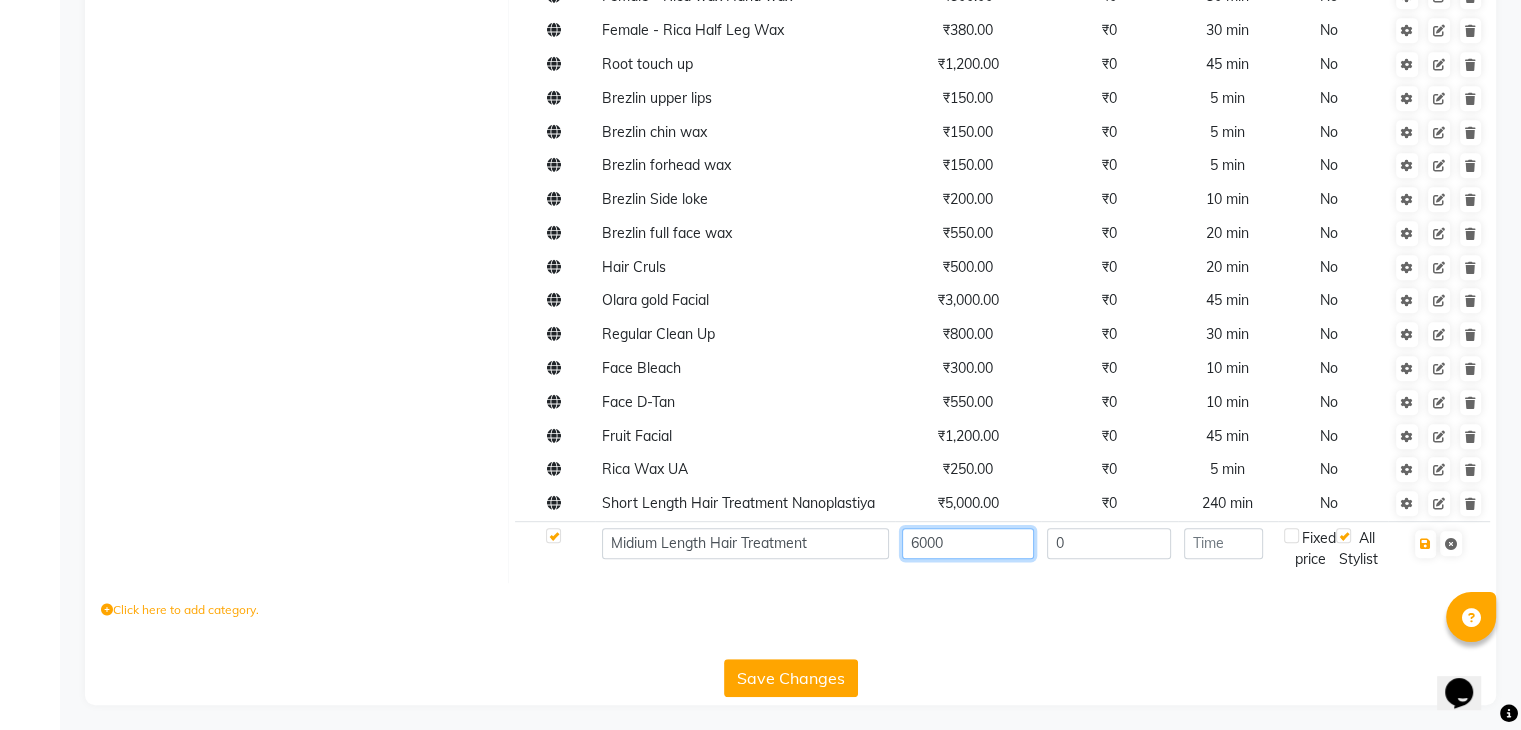 type on "6000" 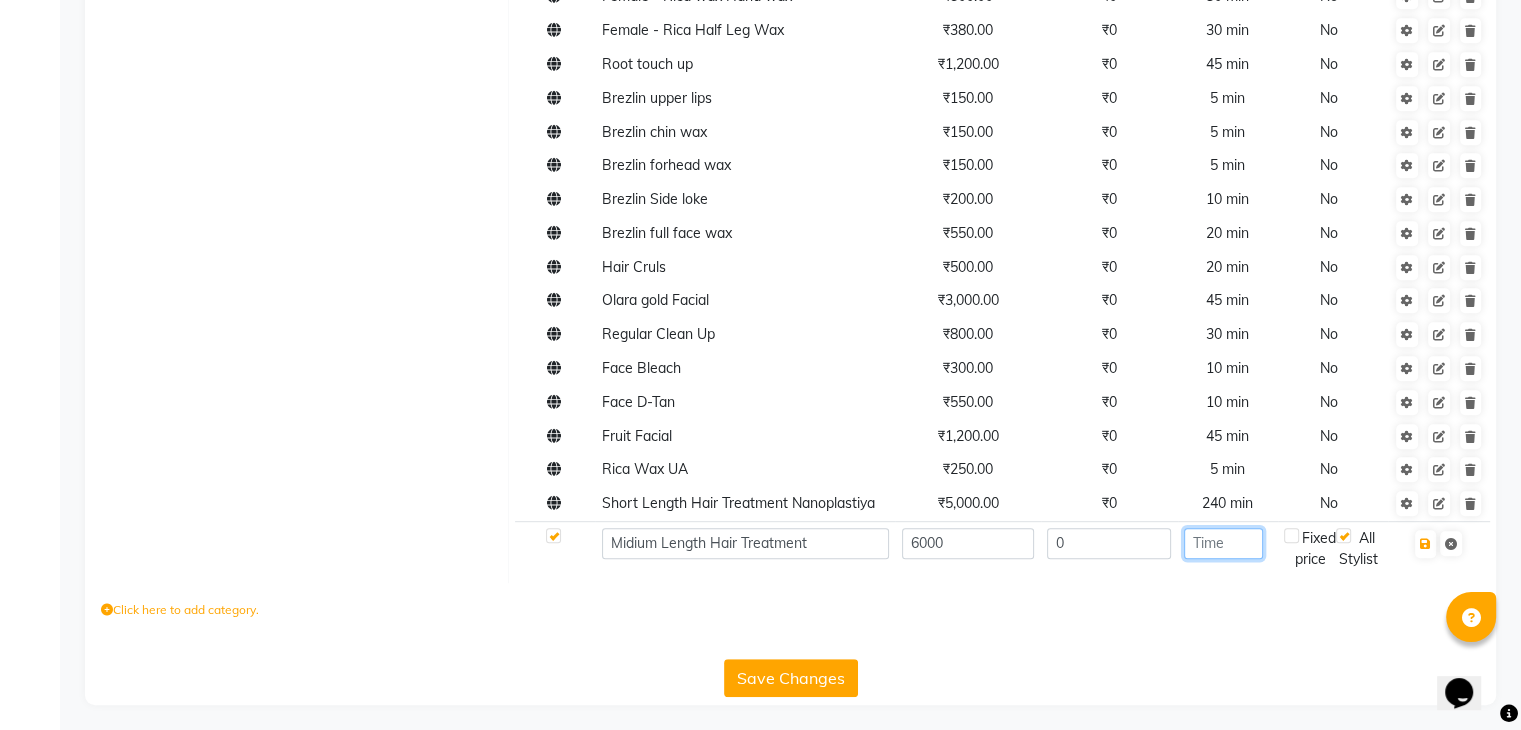click 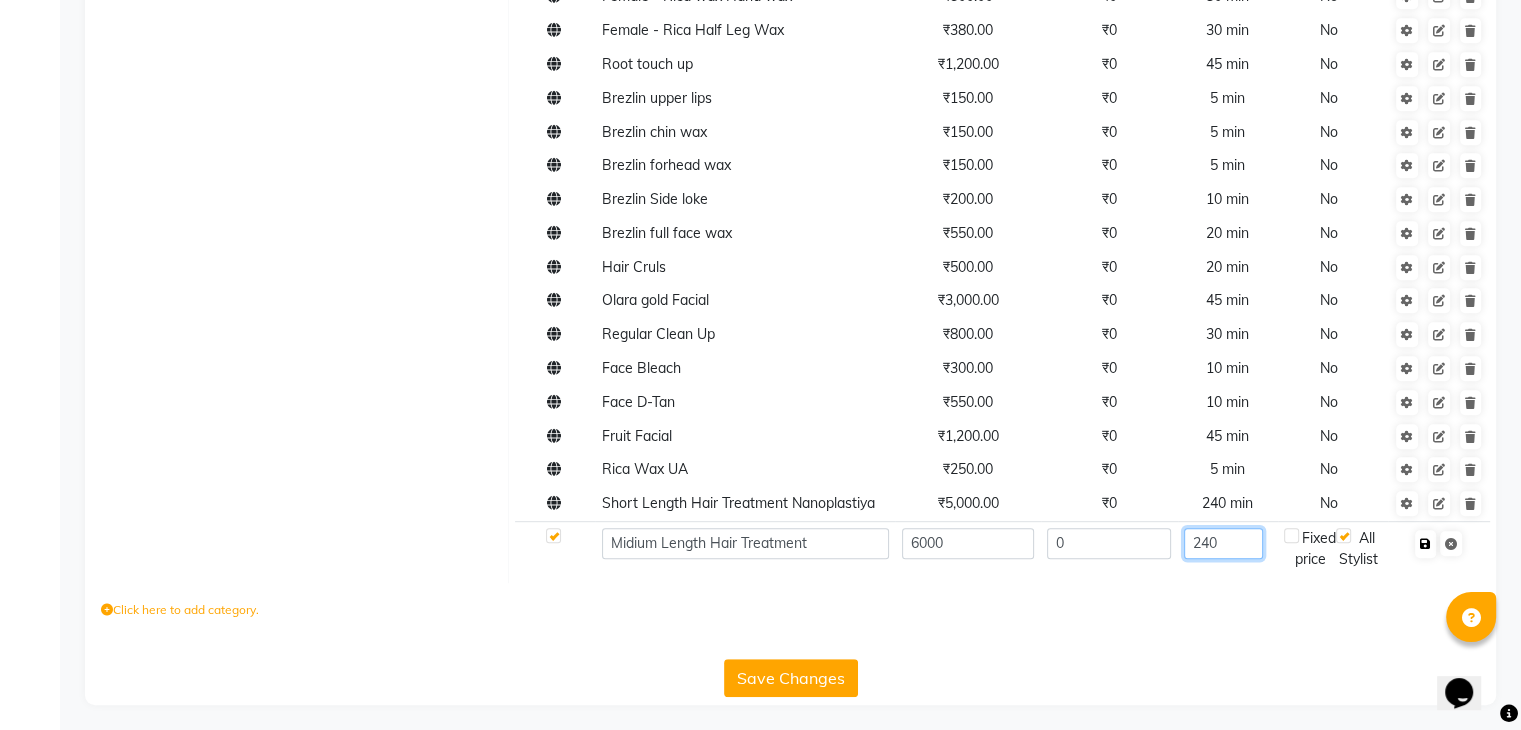 type on "240" 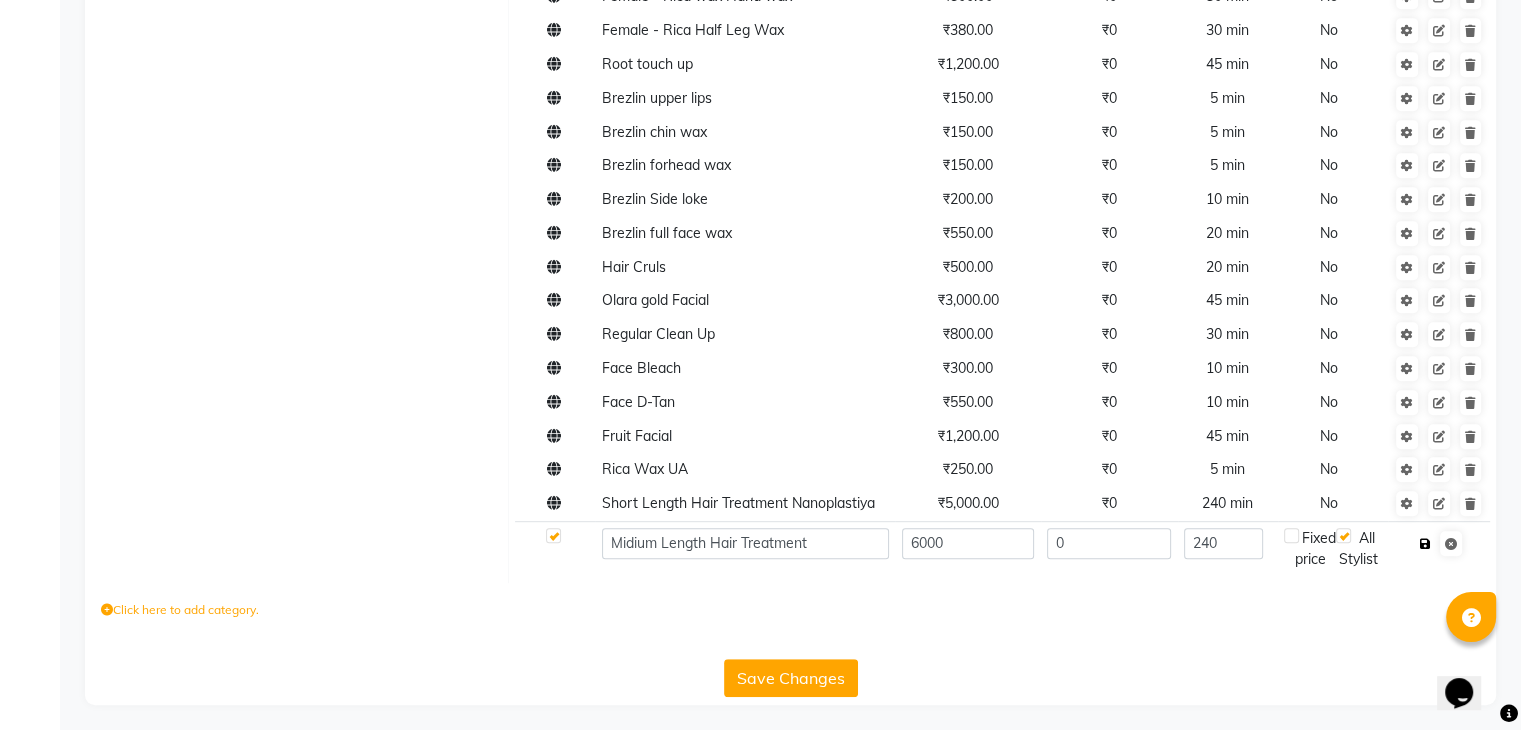 click at bounding box center (1425, 544) 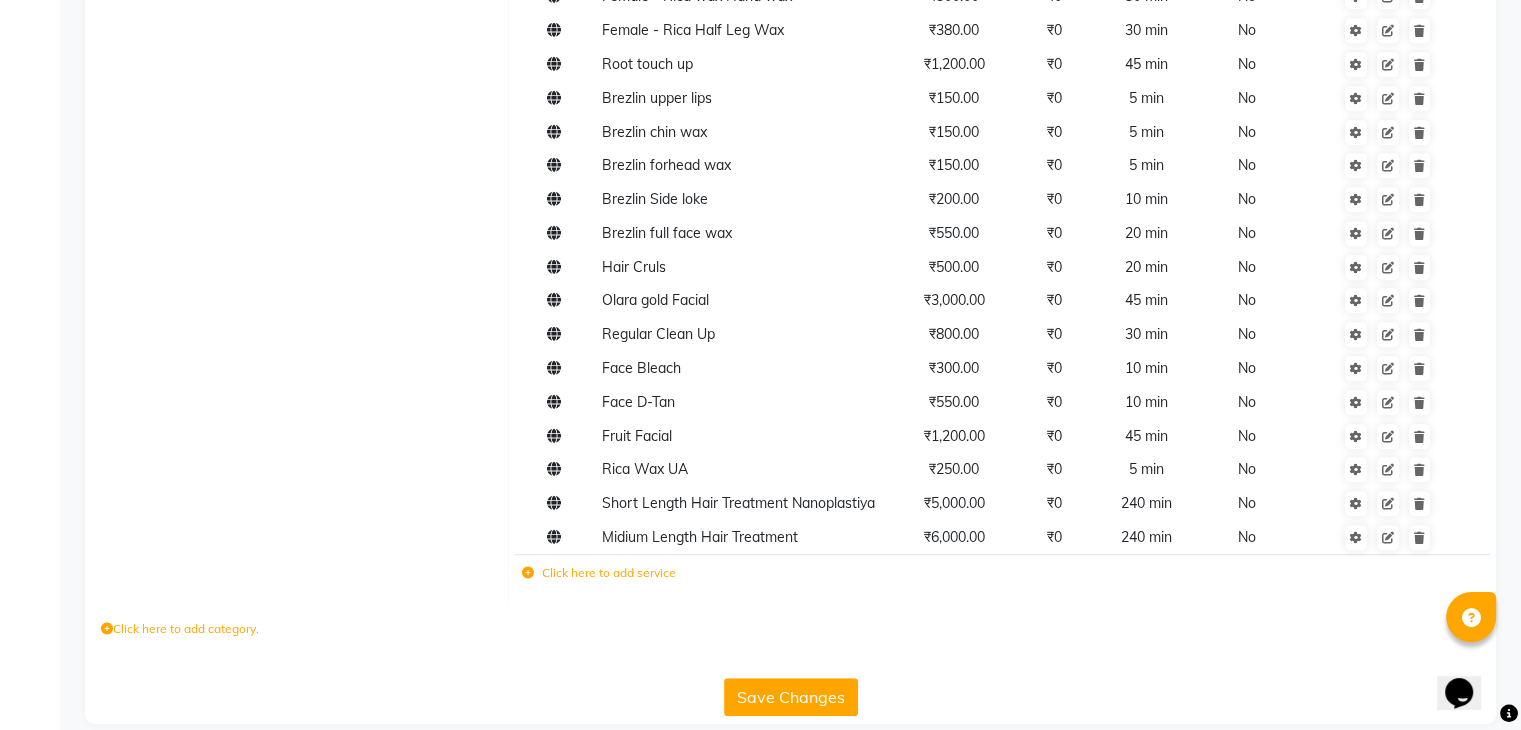 click on "Click here to add service" 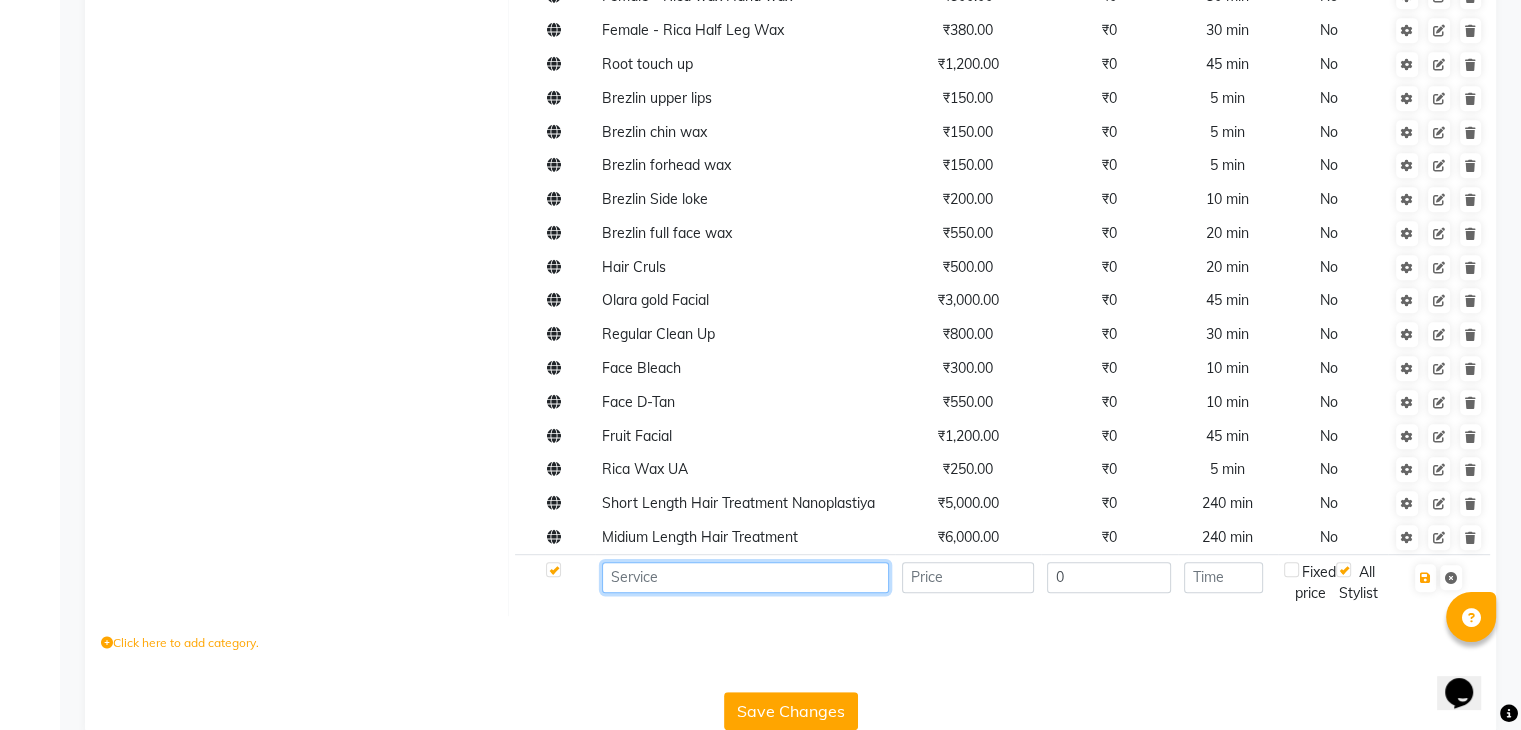 click 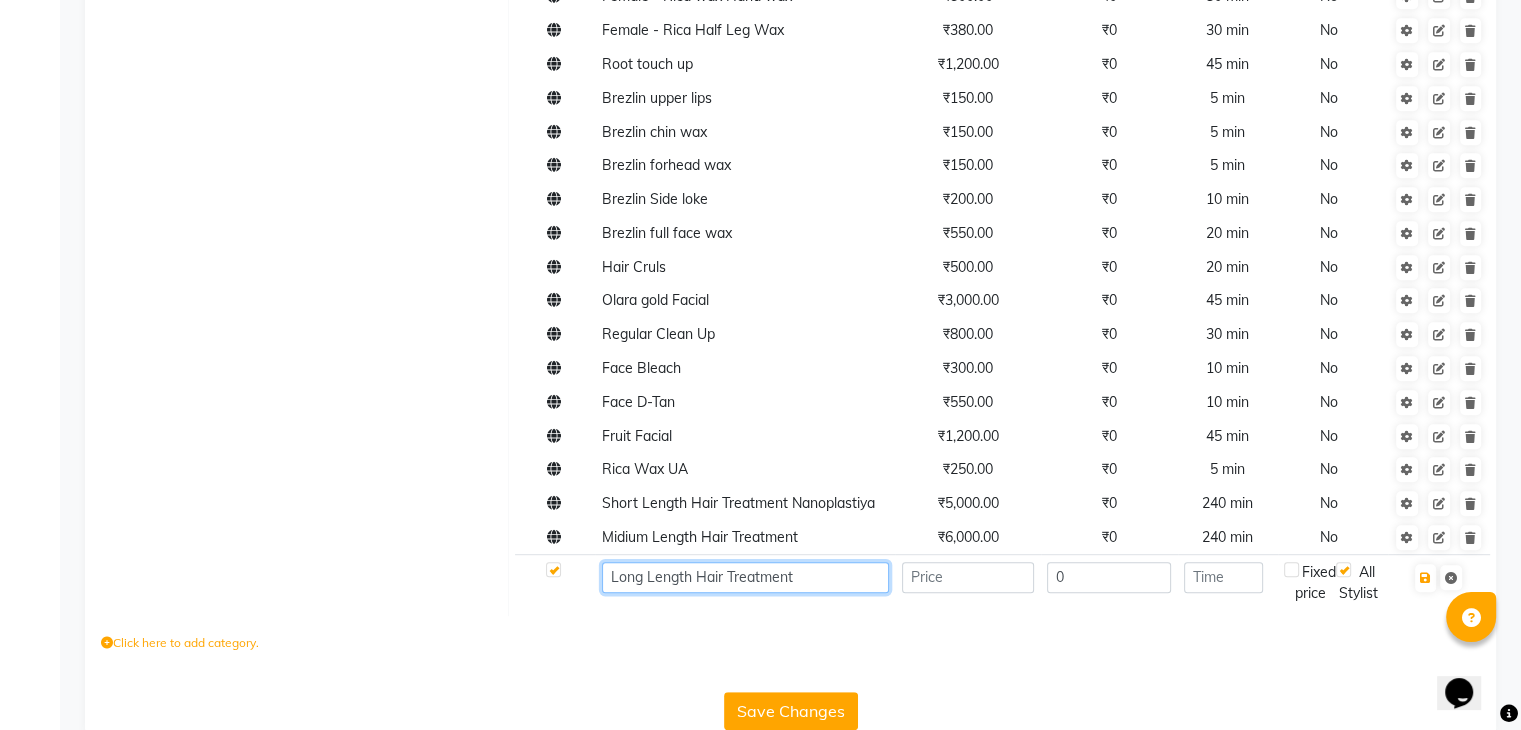 type on "Long Length Hair Treatment" 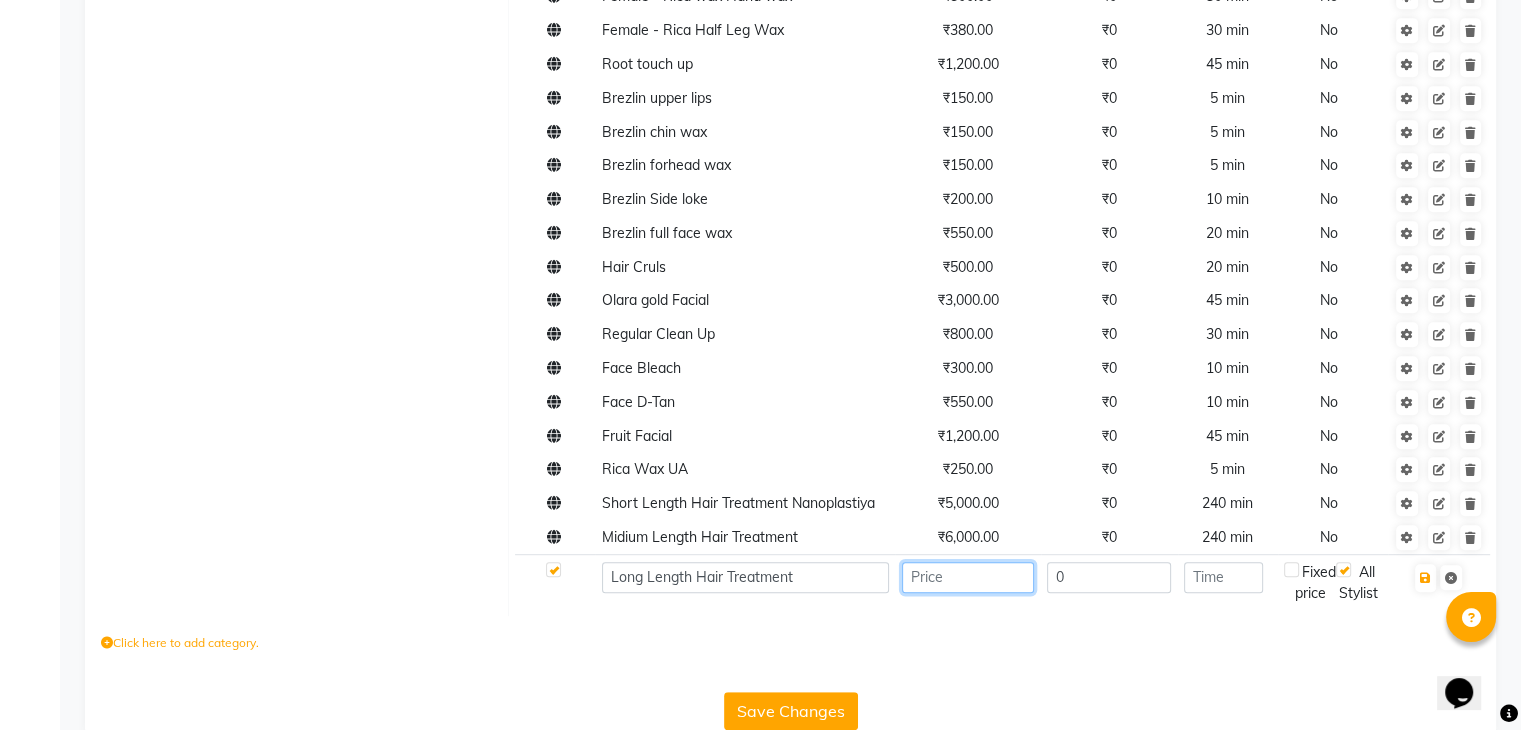 click 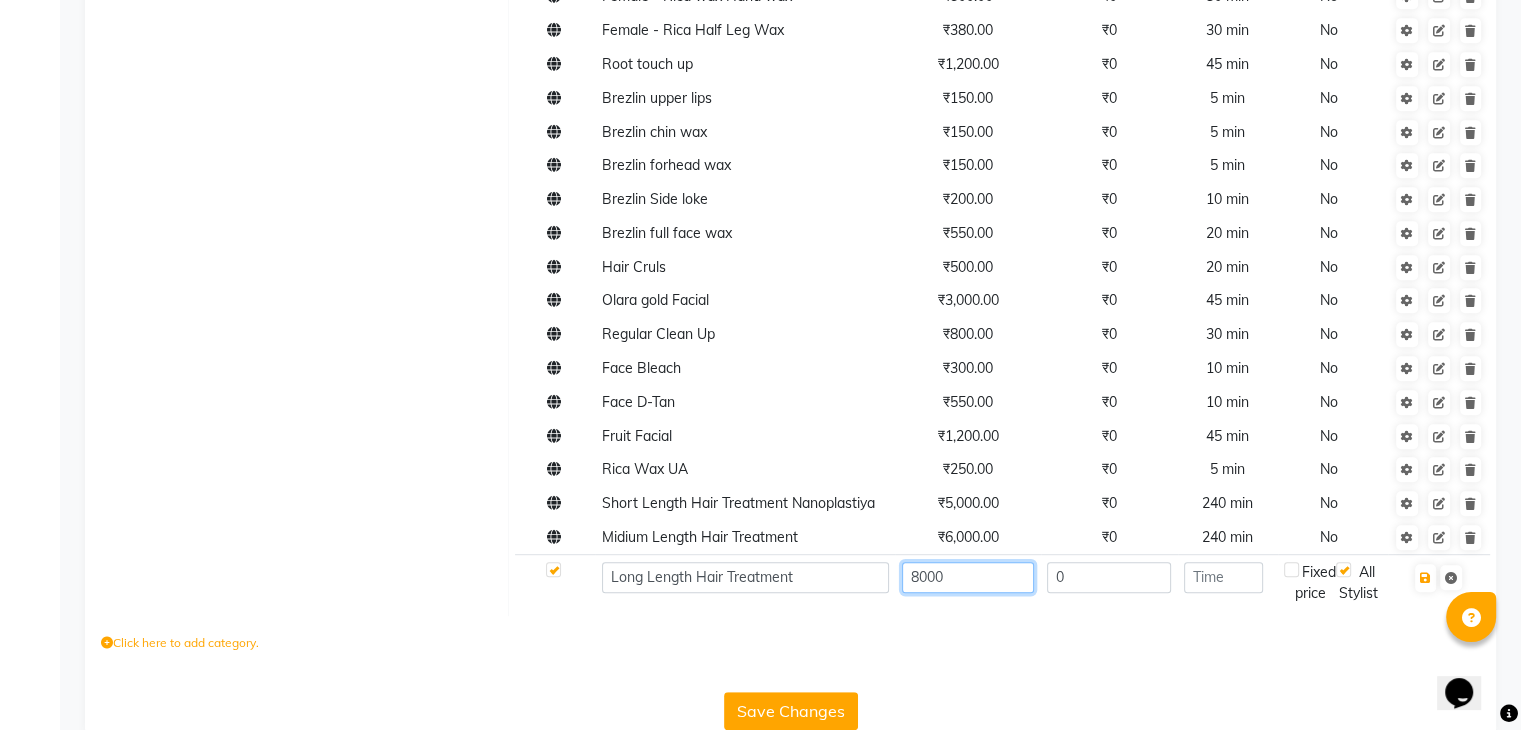 type on "8000" 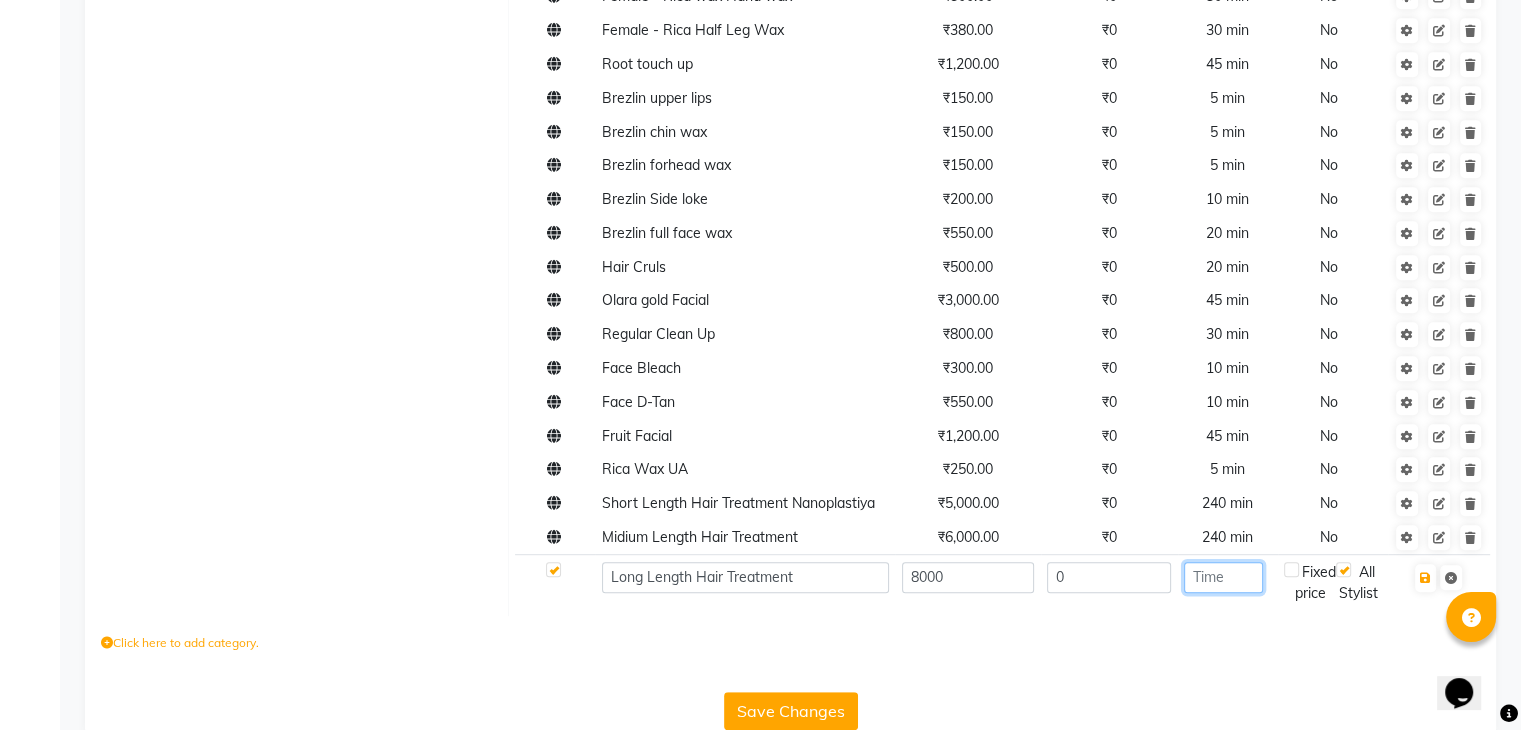 click 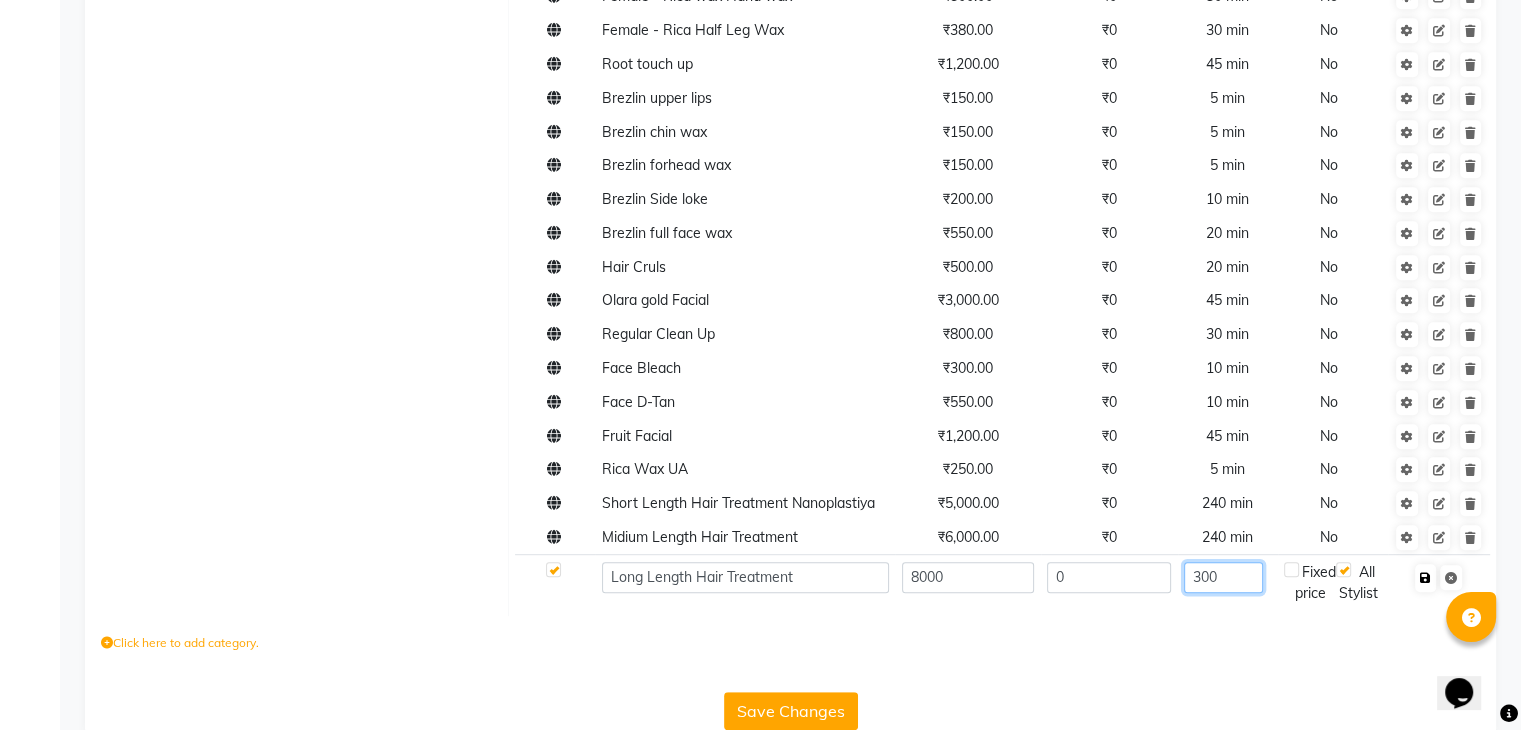 type on "300" 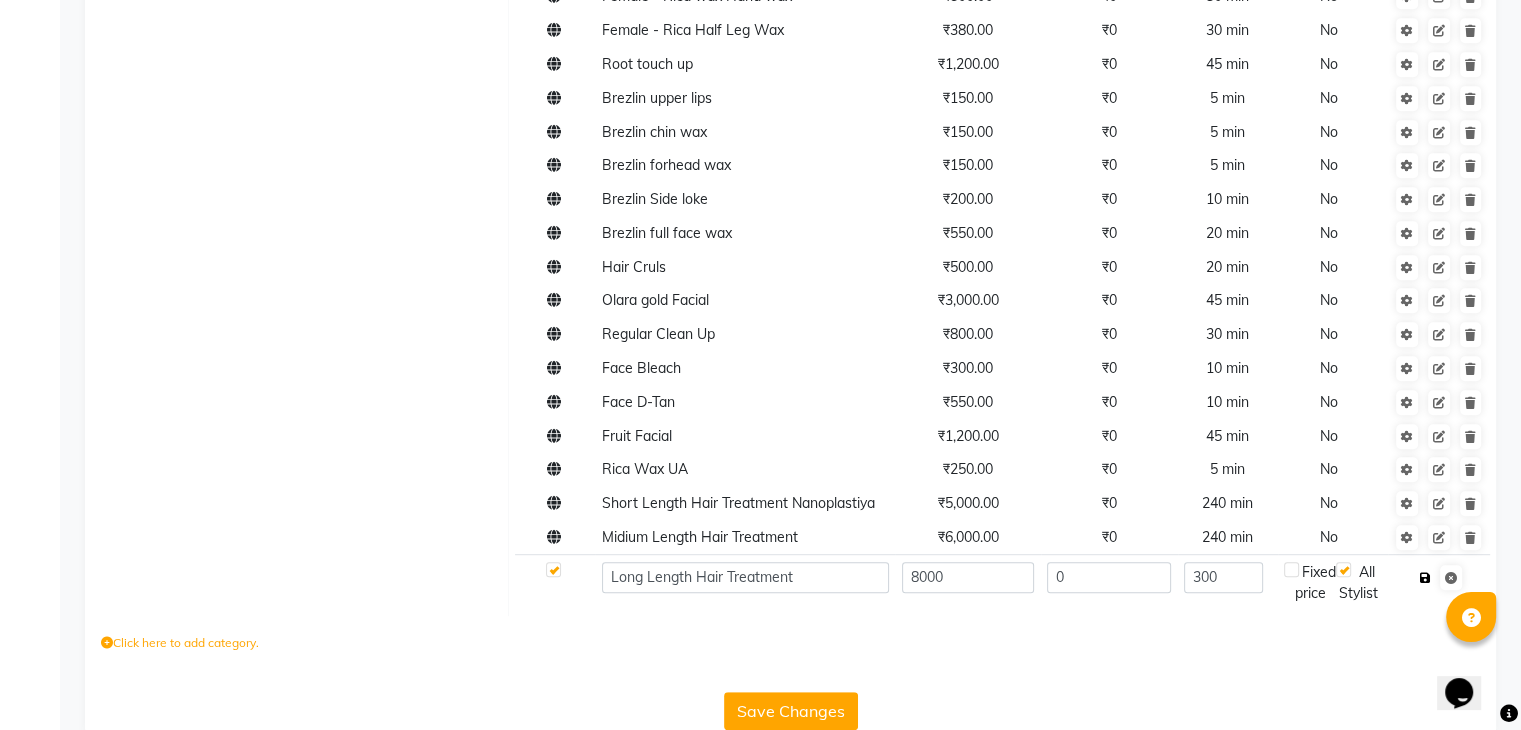click at bounding box center (1425, 578) 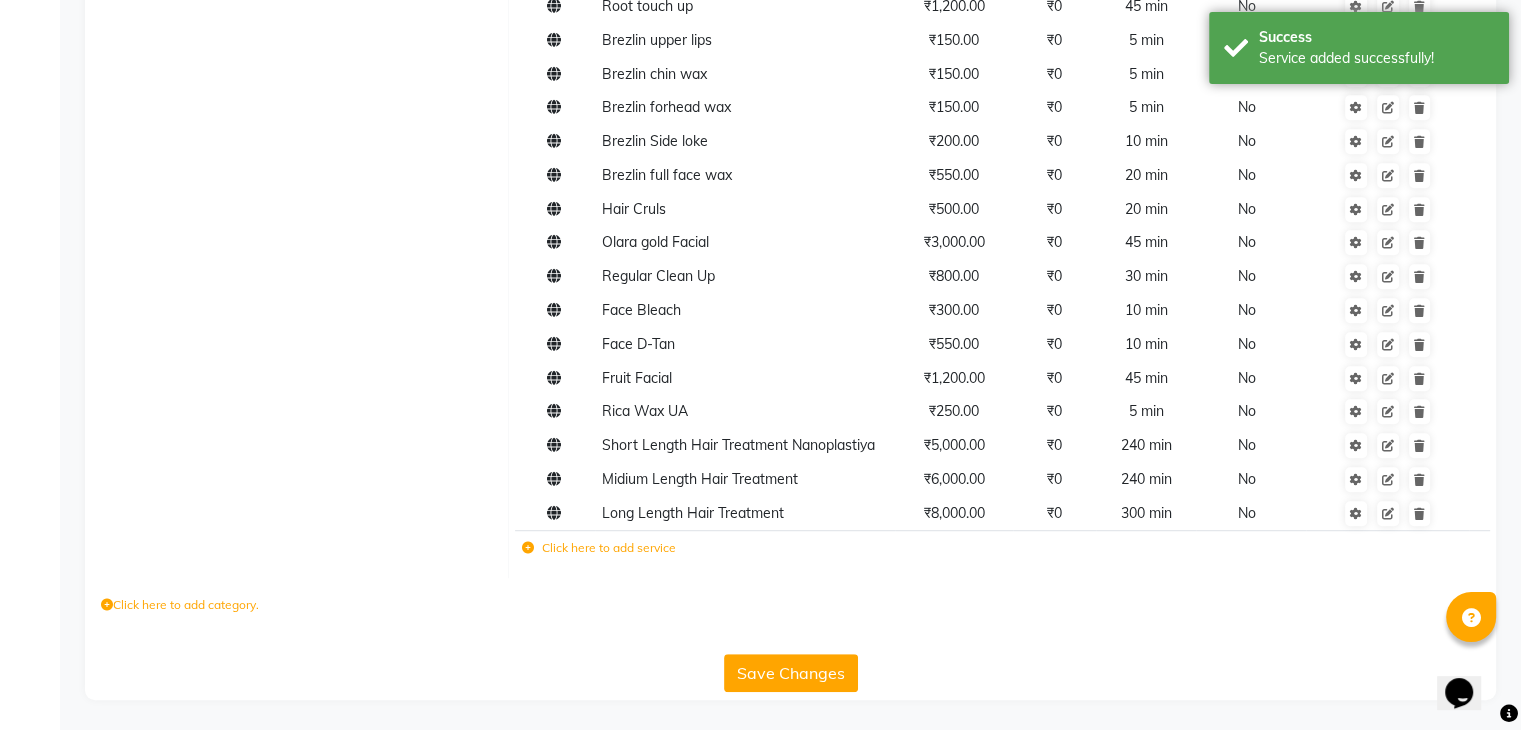 scroll, scrollTop: 1024, scrollLeft: 0, axis: vertical 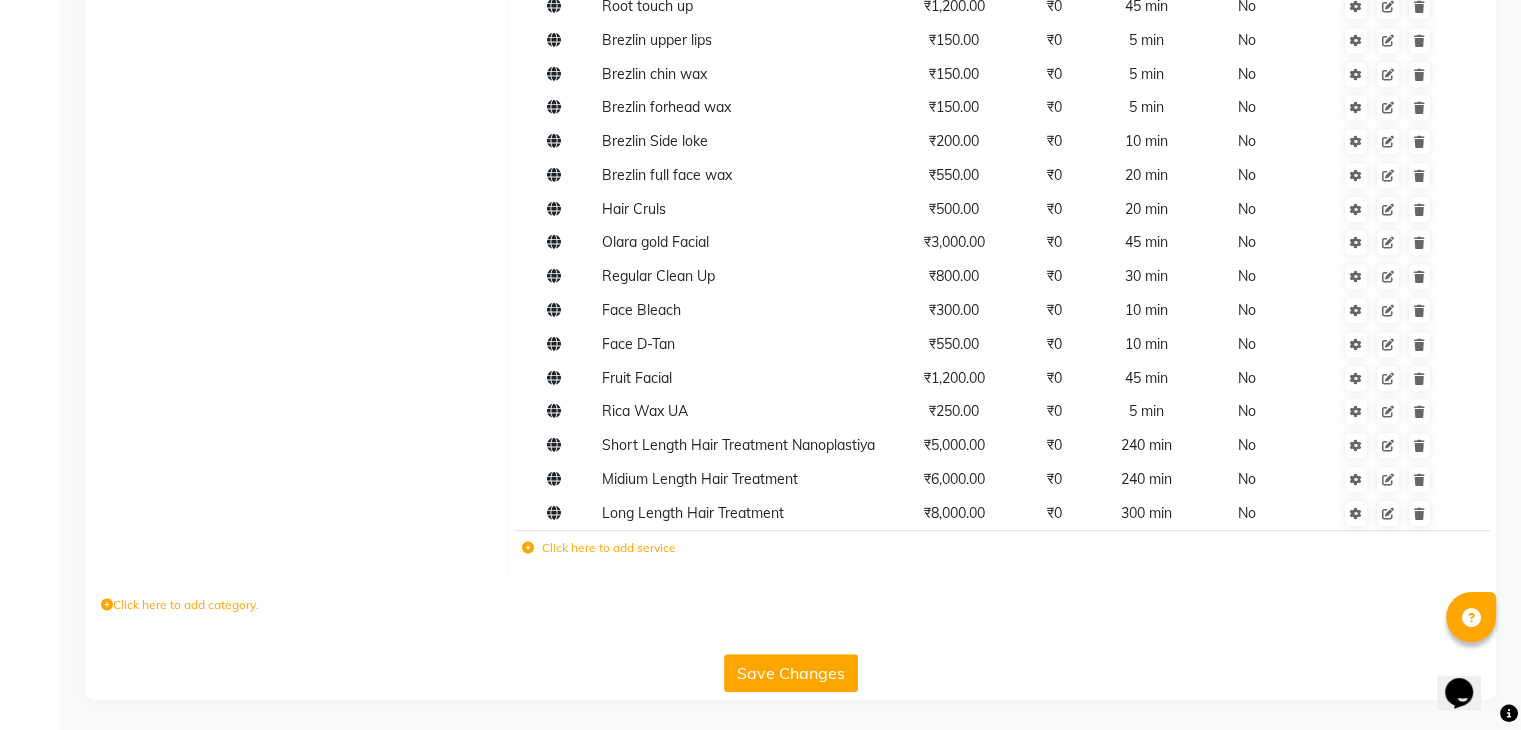 click on "Click here to add service" 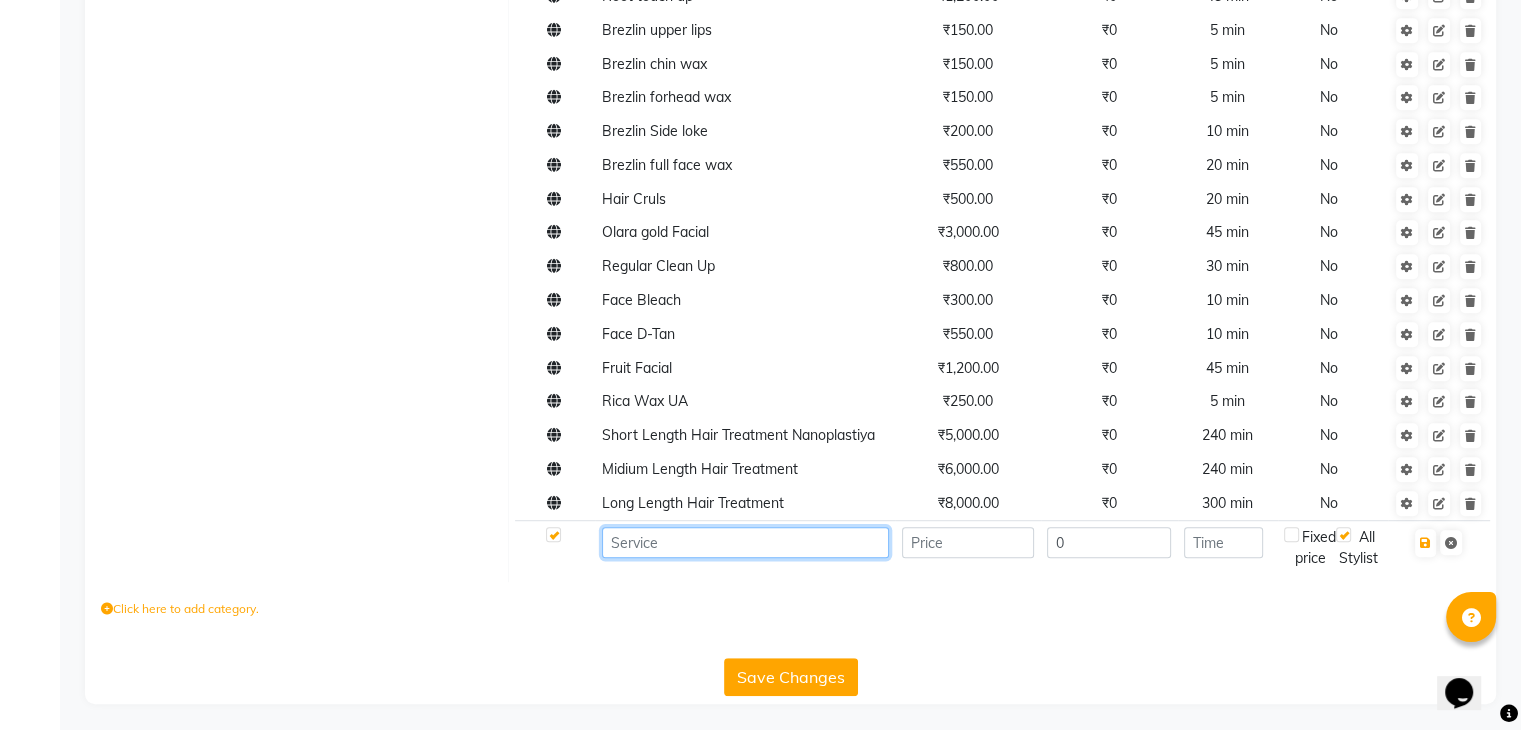 click 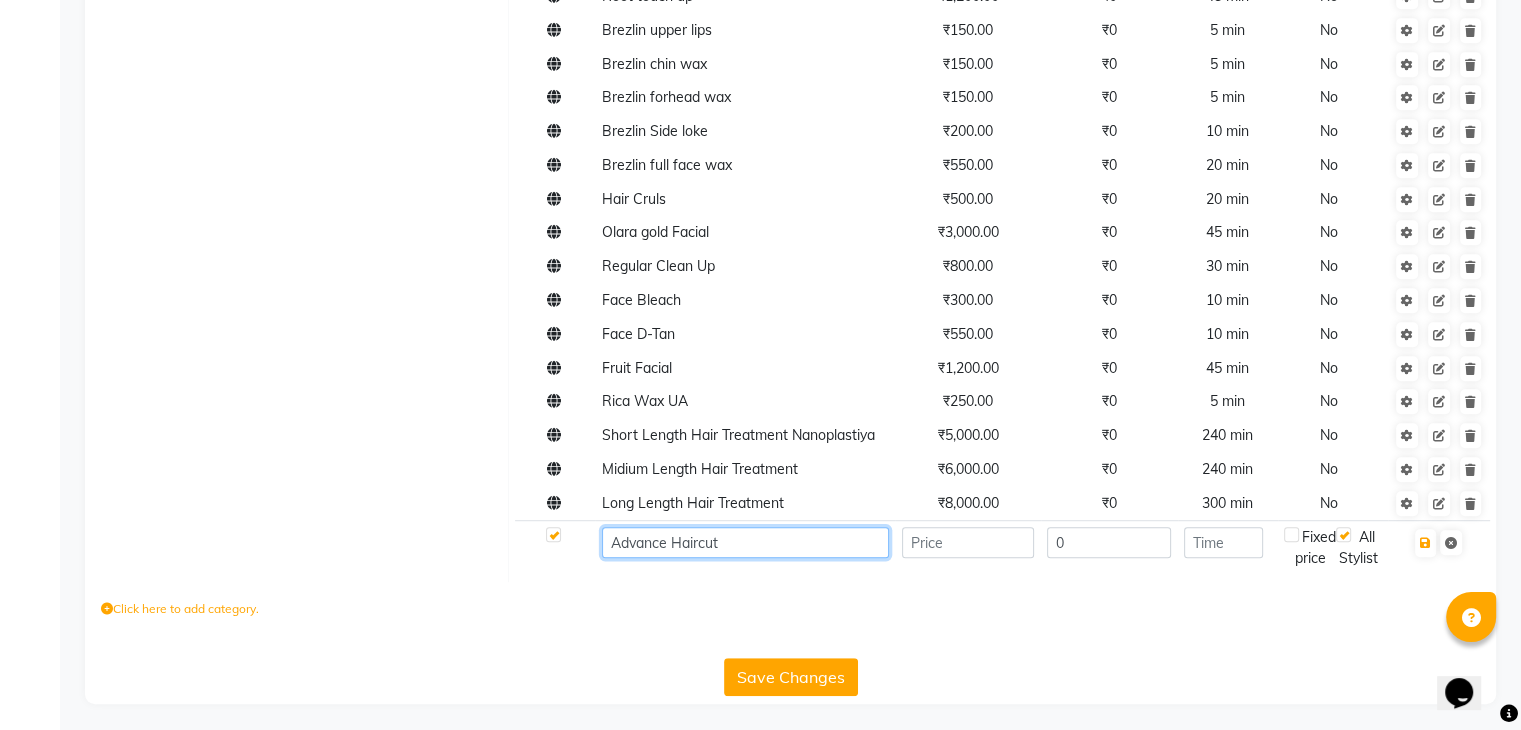 type on "Advance Haircut" 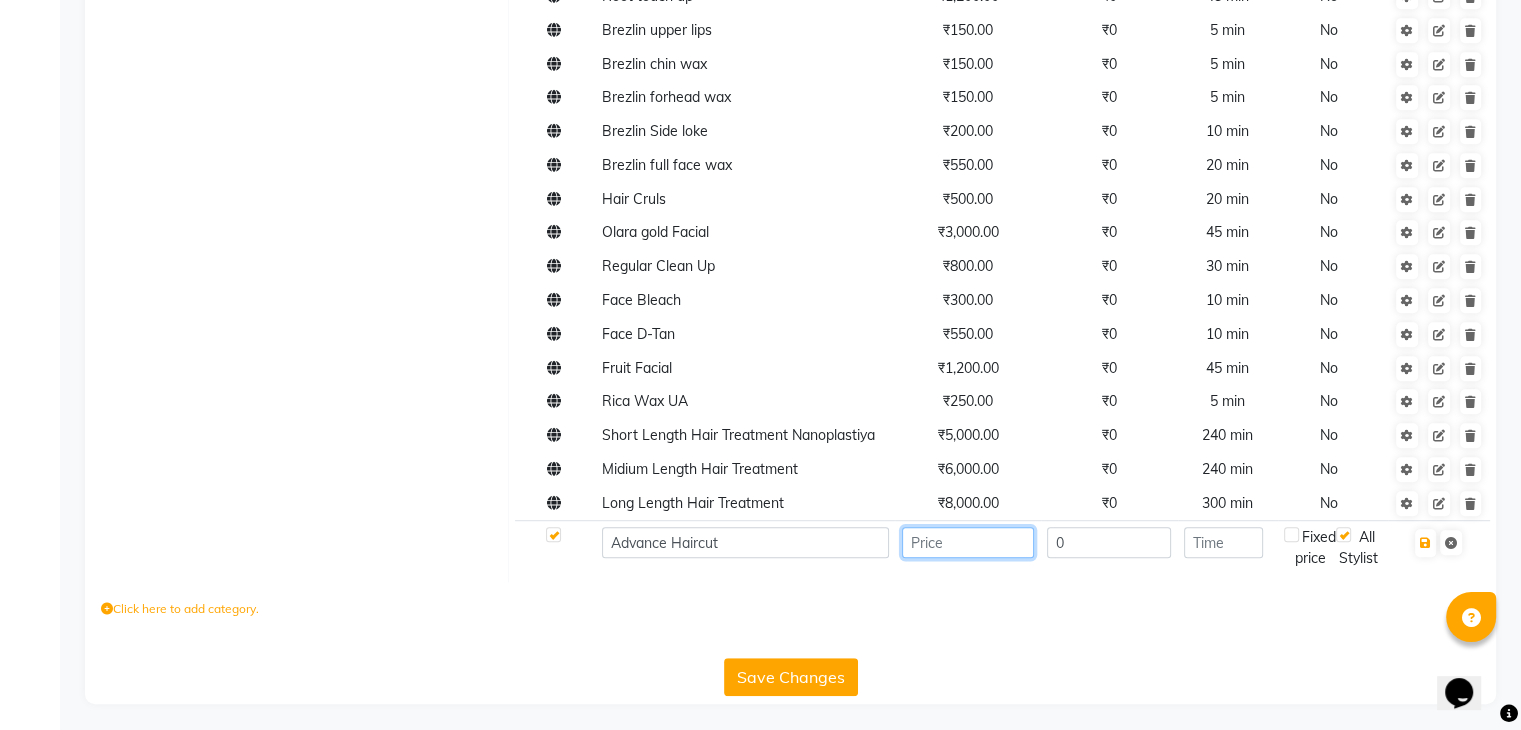 click 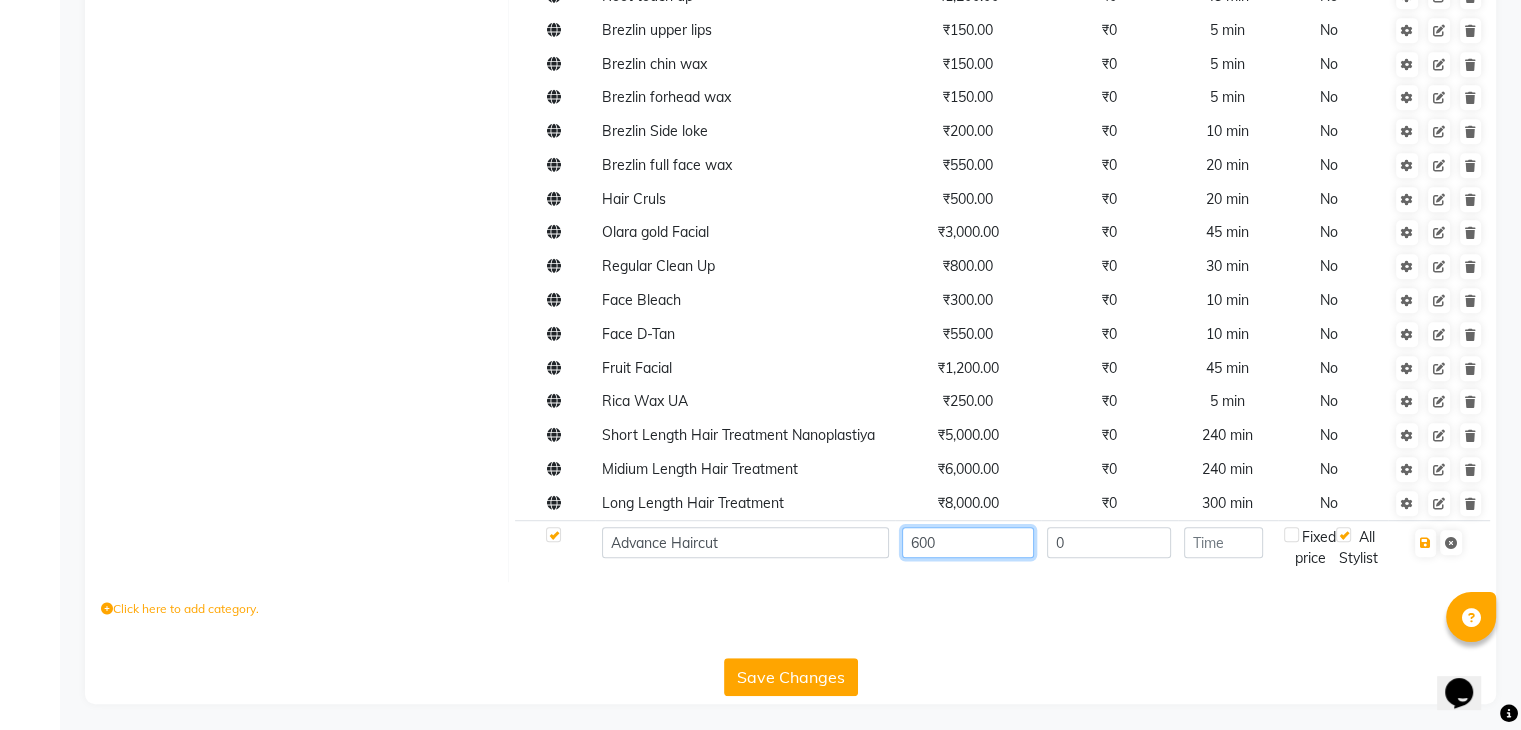 type on "600" 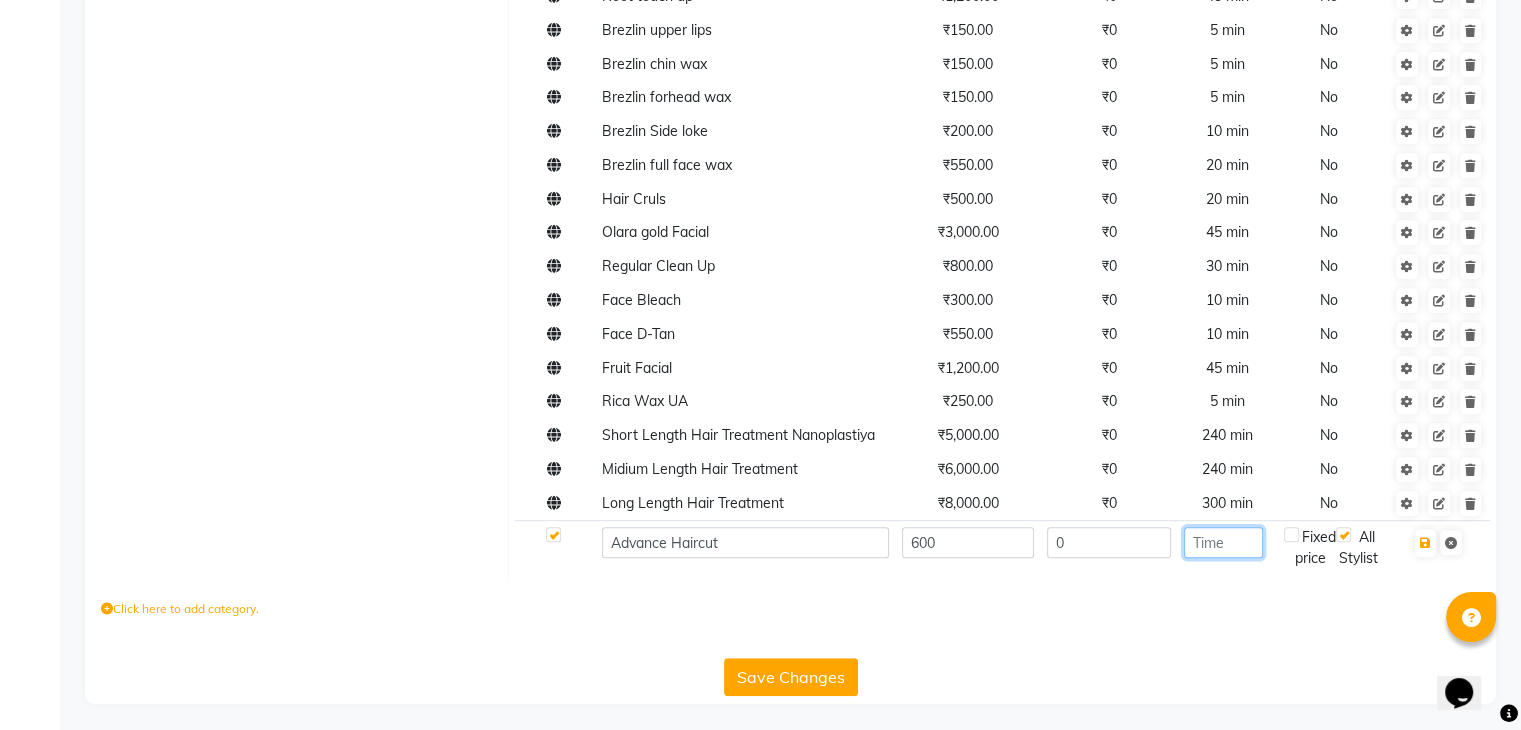 click 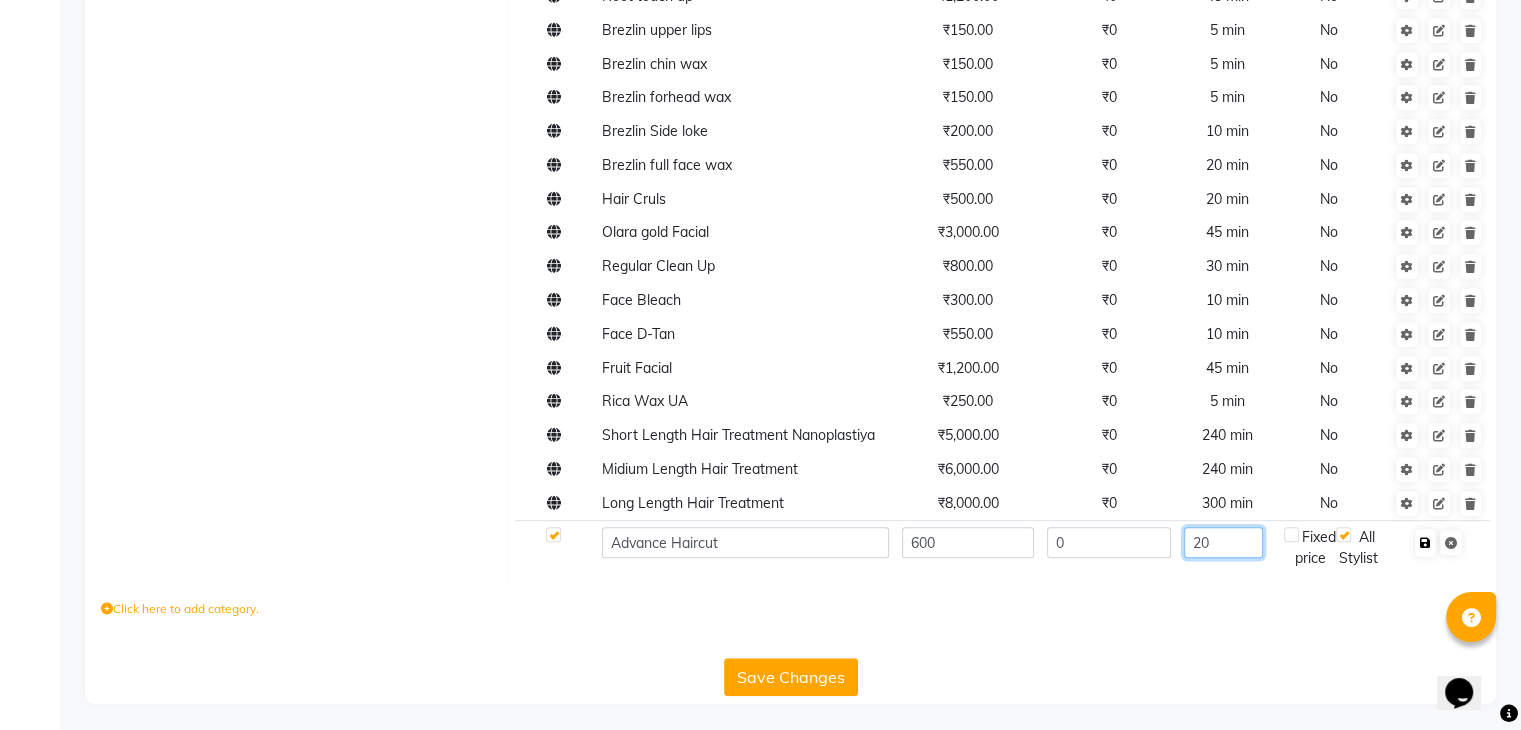 type on "20" 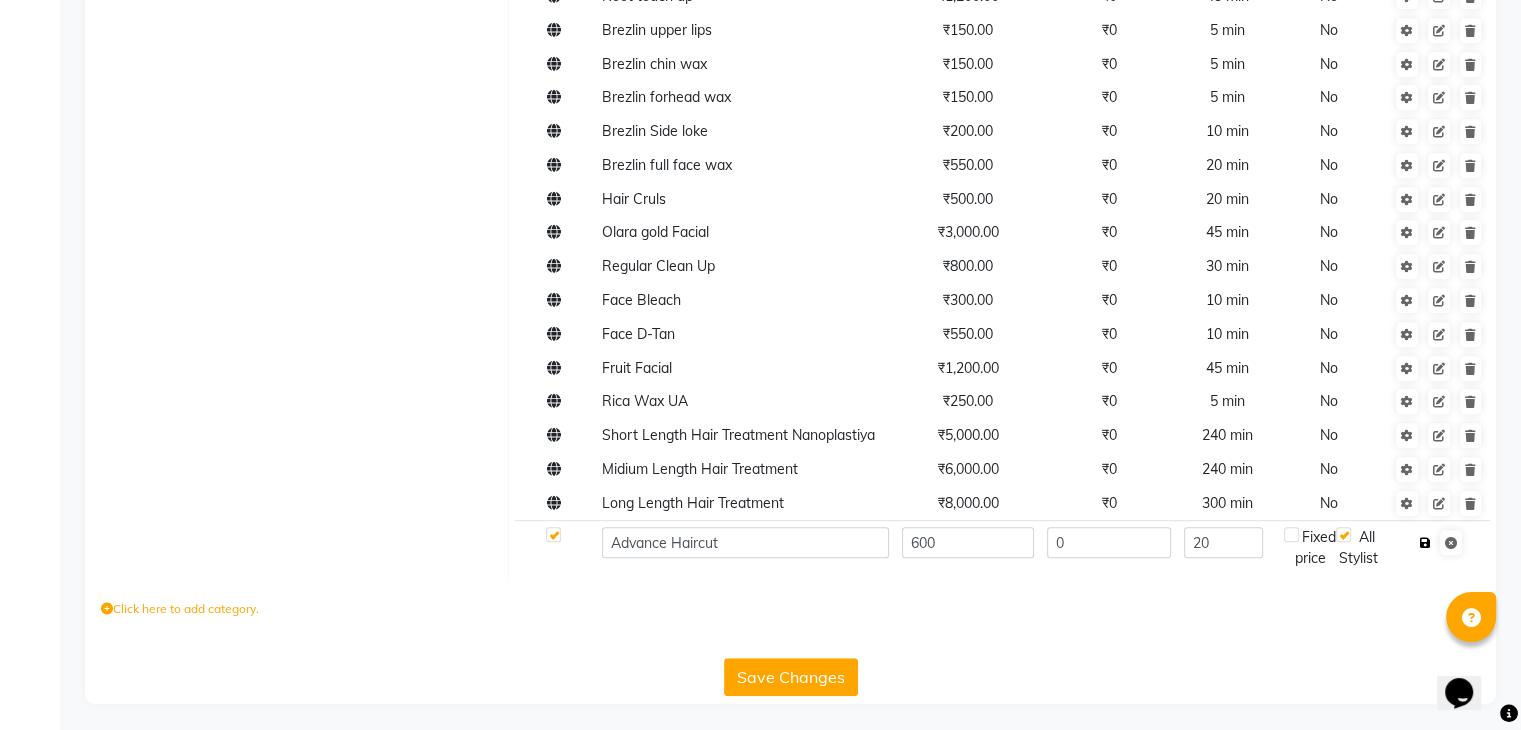 click at bounding box center (1425, 543) 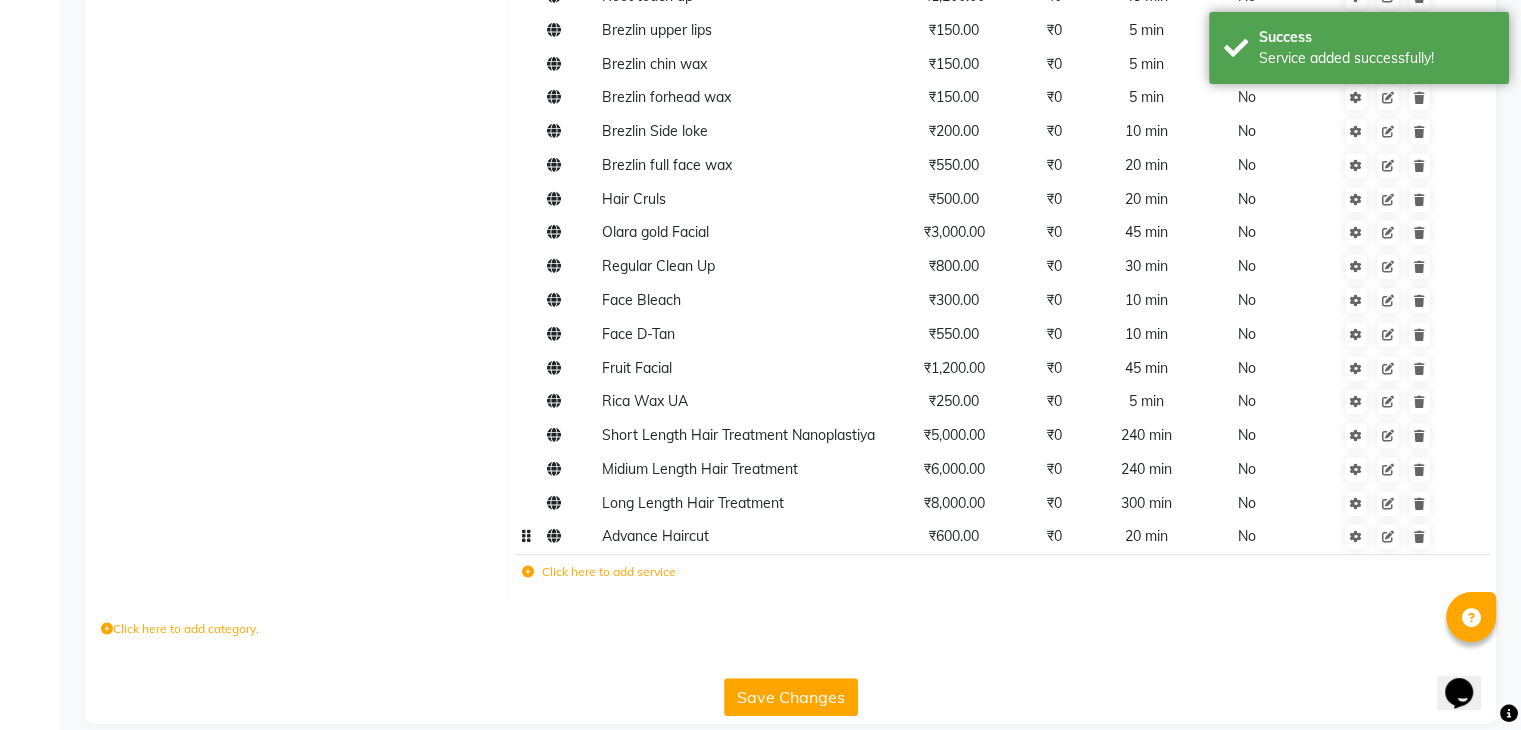 scroll, scrollTop: 1058, scrollLeft: 0, axis: vertical 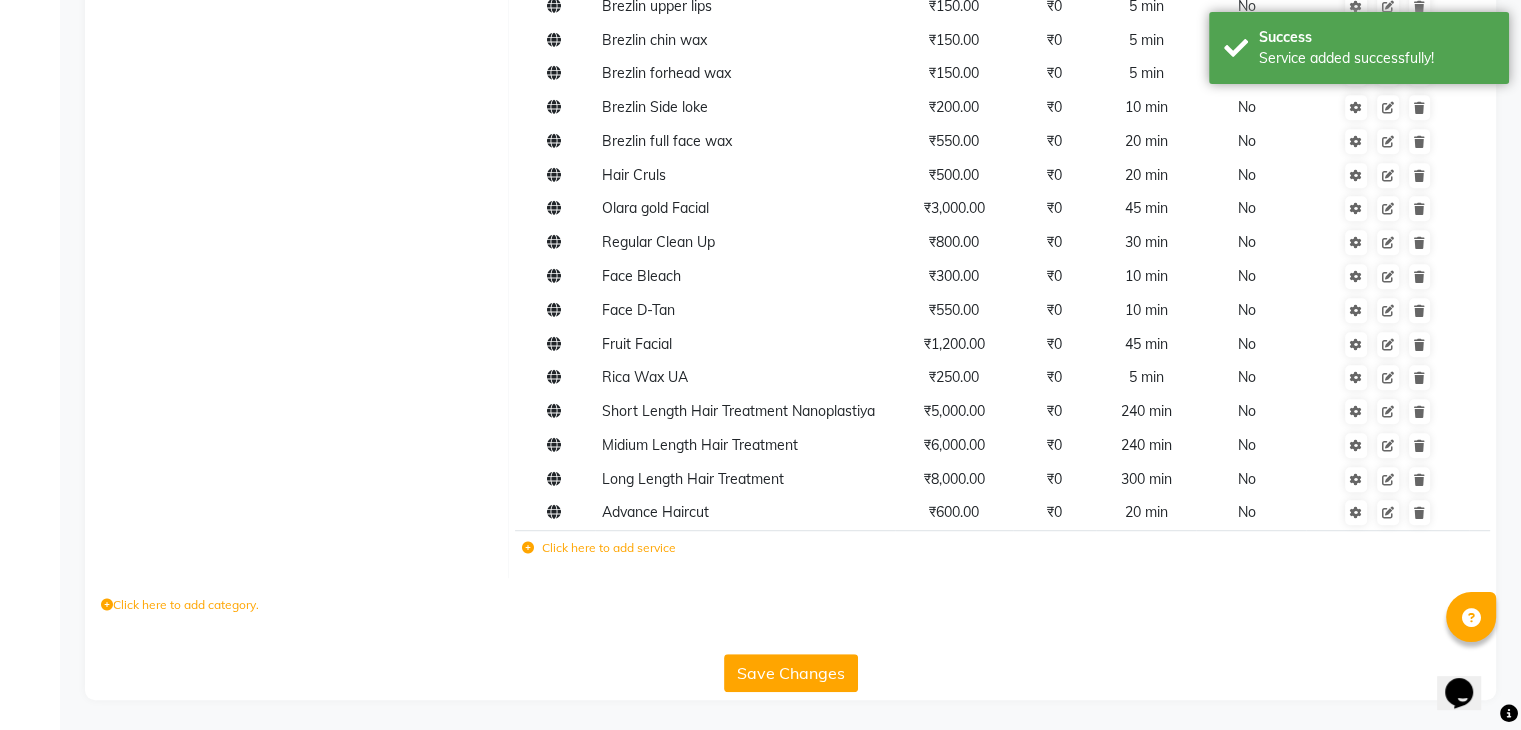 click on "Save Changes" 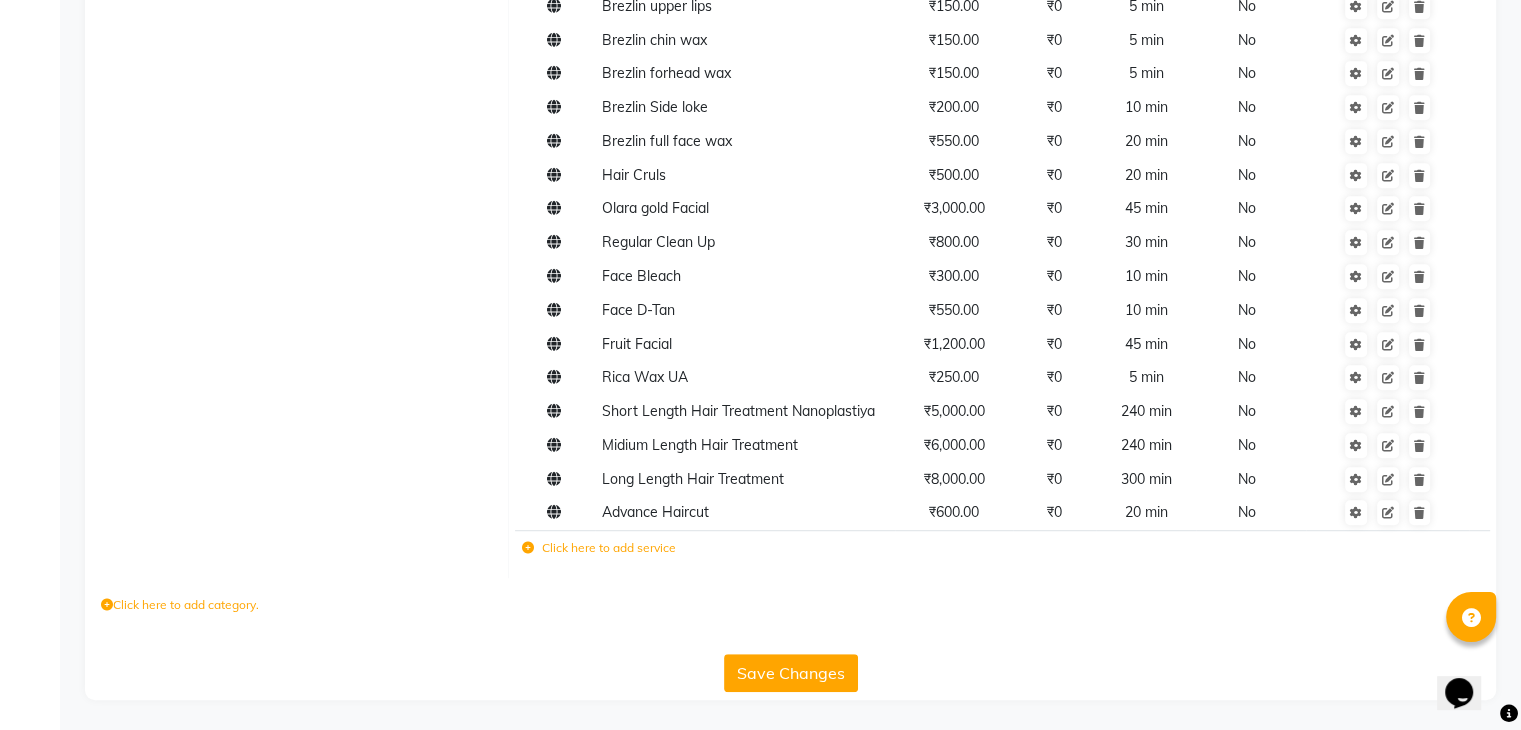 click on "Save Changes" 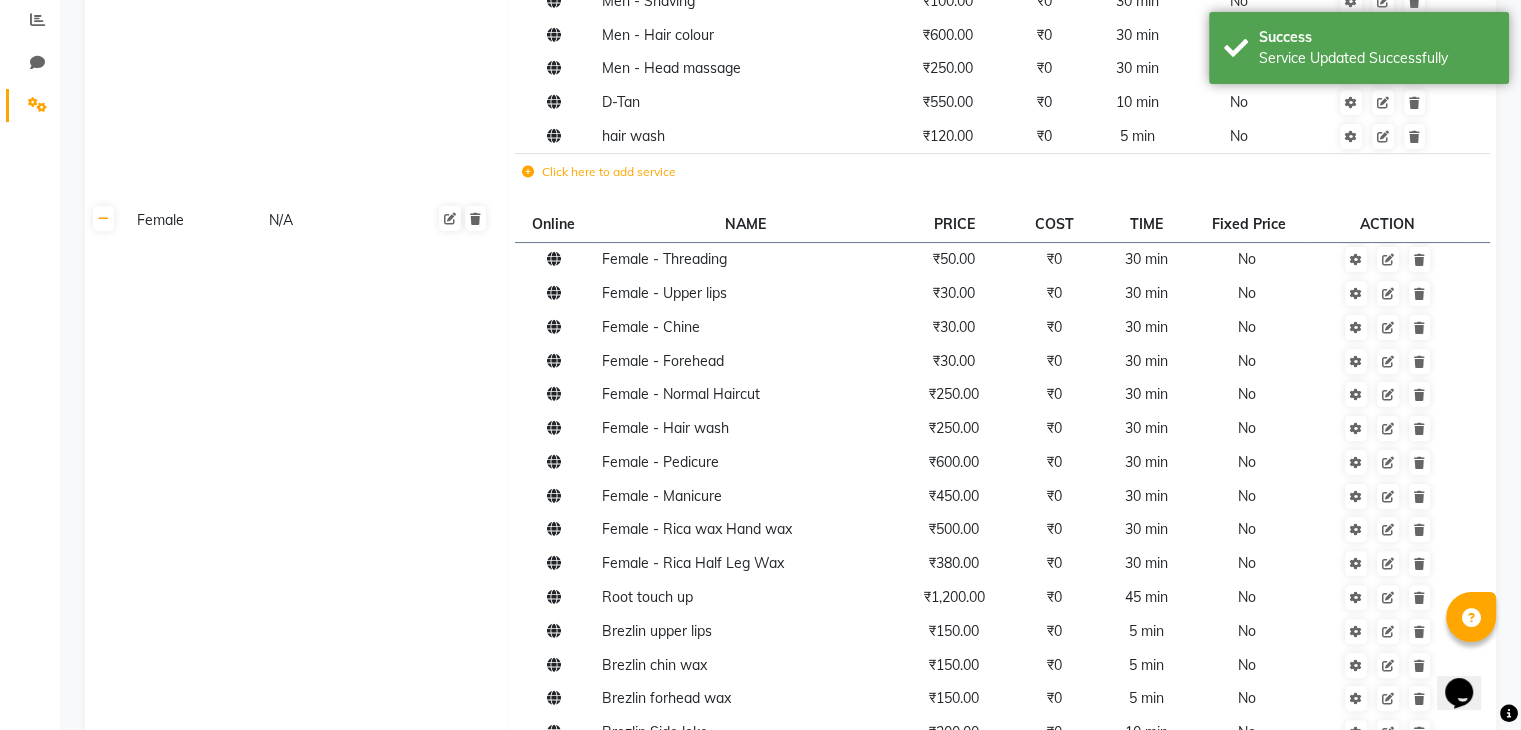 scroll, scrollTop: 422, scrollLeft: 0, axis: vertical 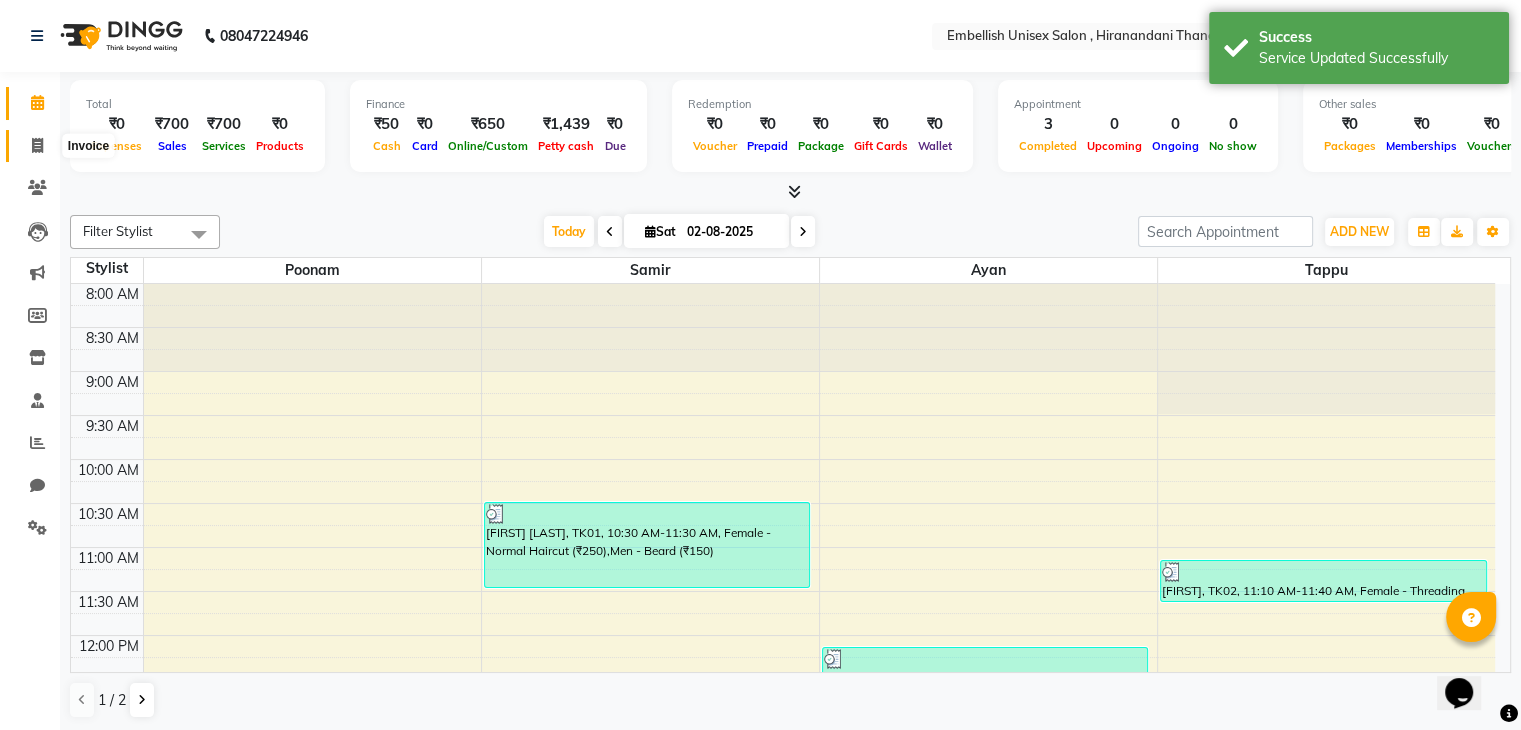 click 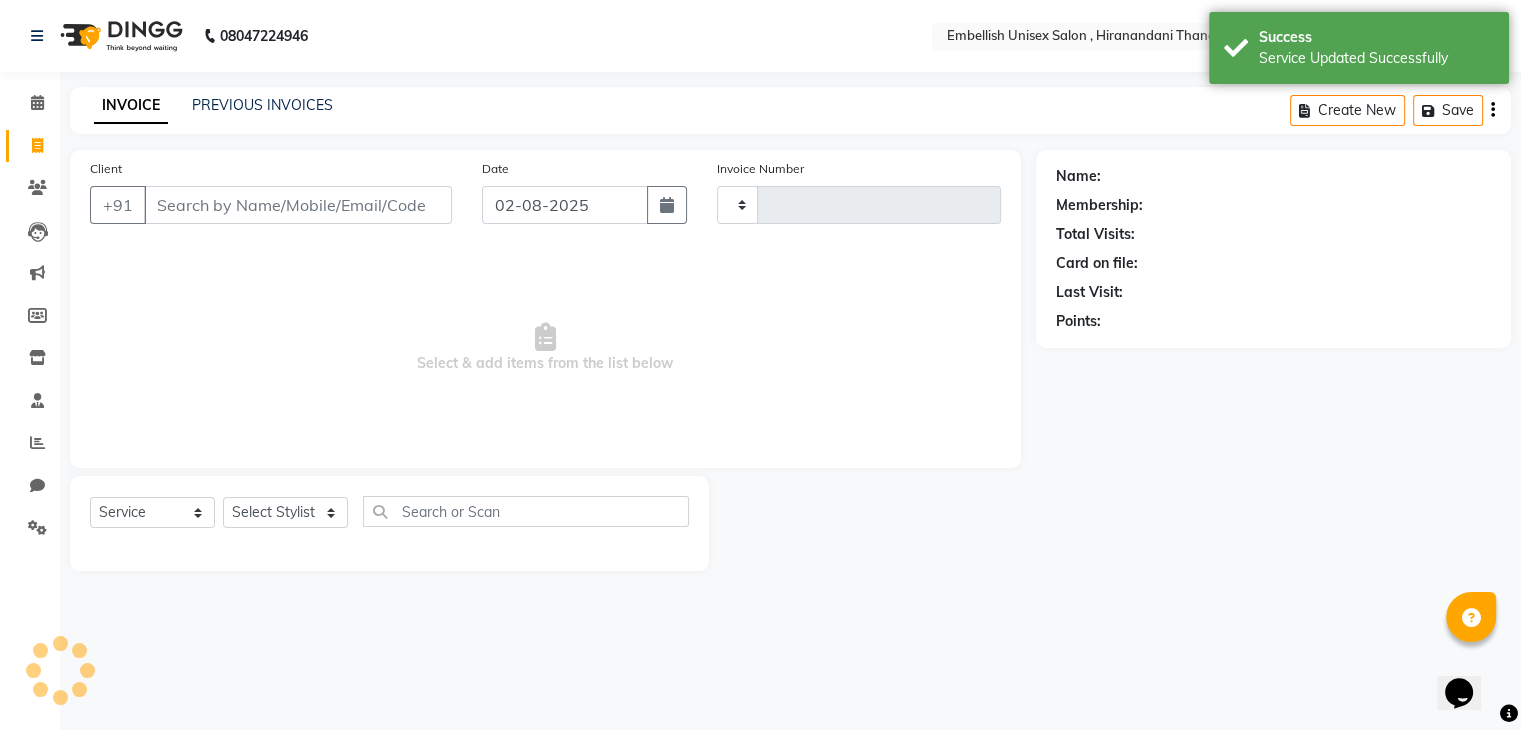 type on "0059" 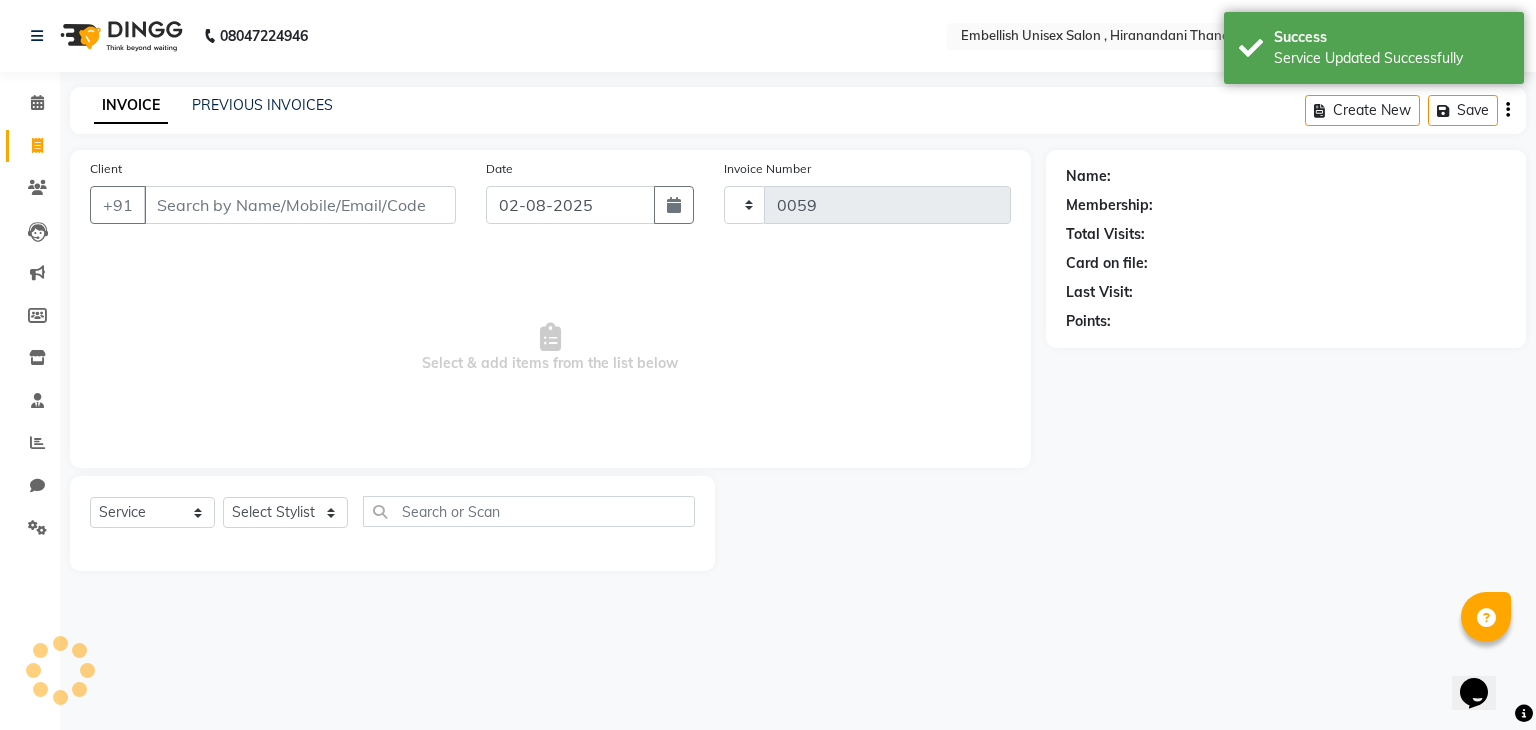 select on "8665" 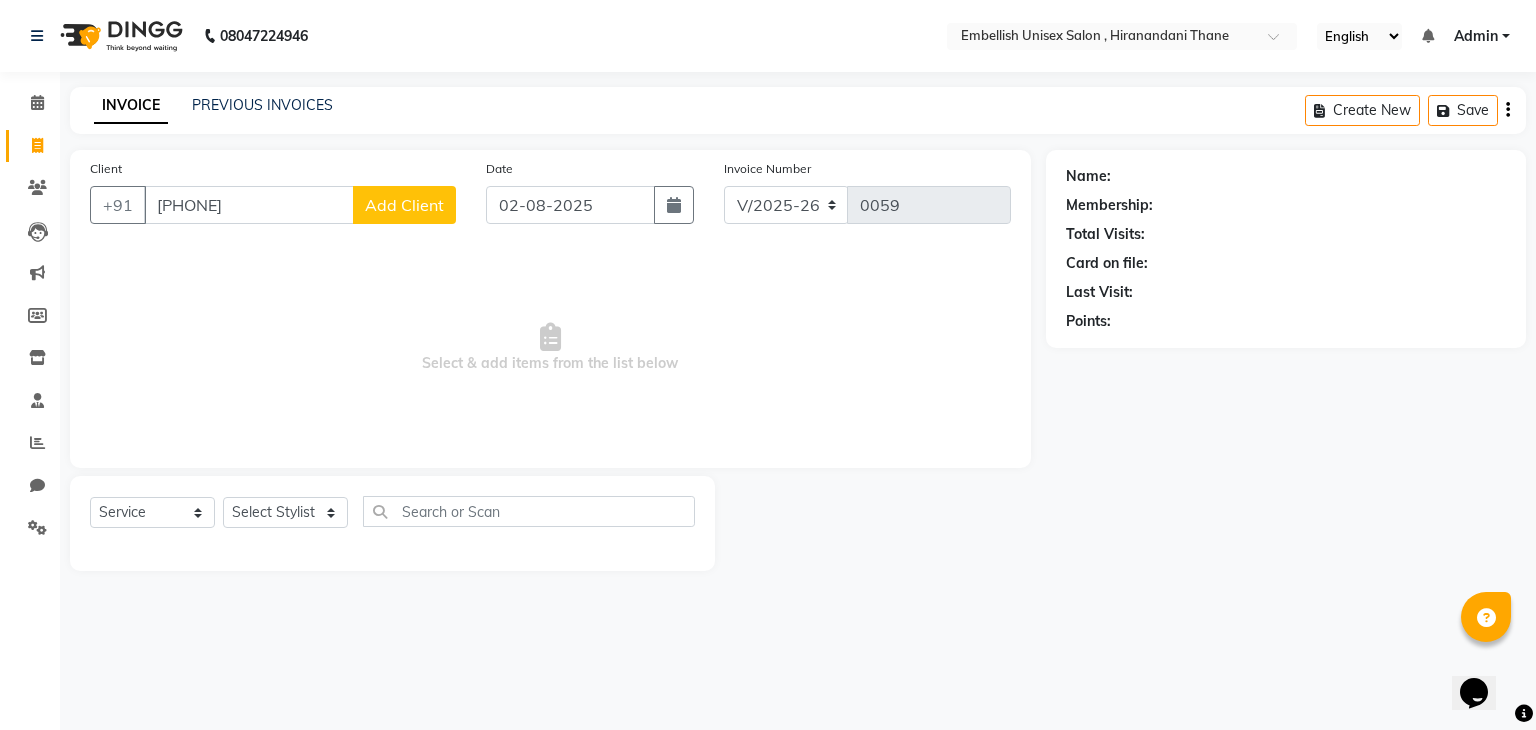 type on "9259719517" 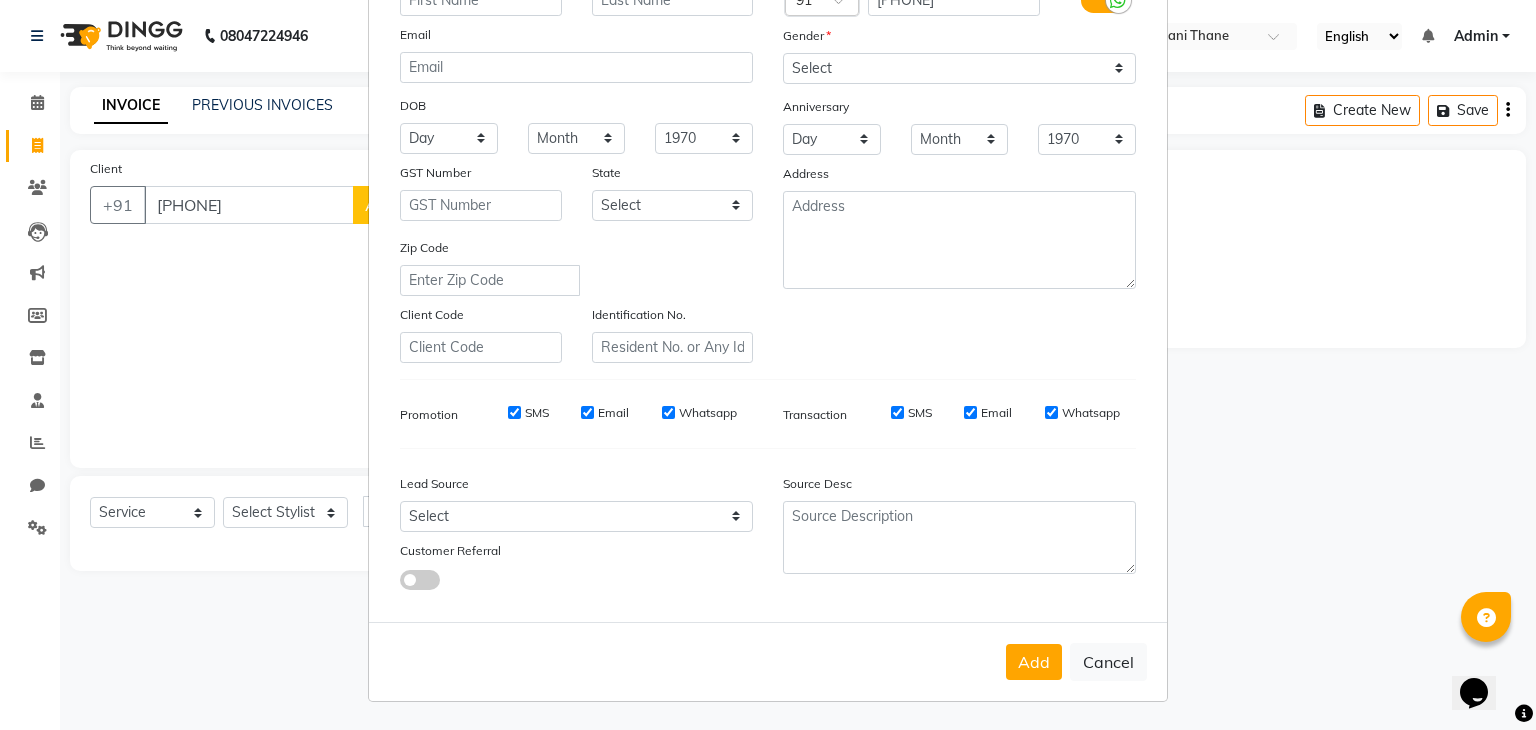 scroll, scrollTop: 158, scrollLeft: 0, axis: vertical 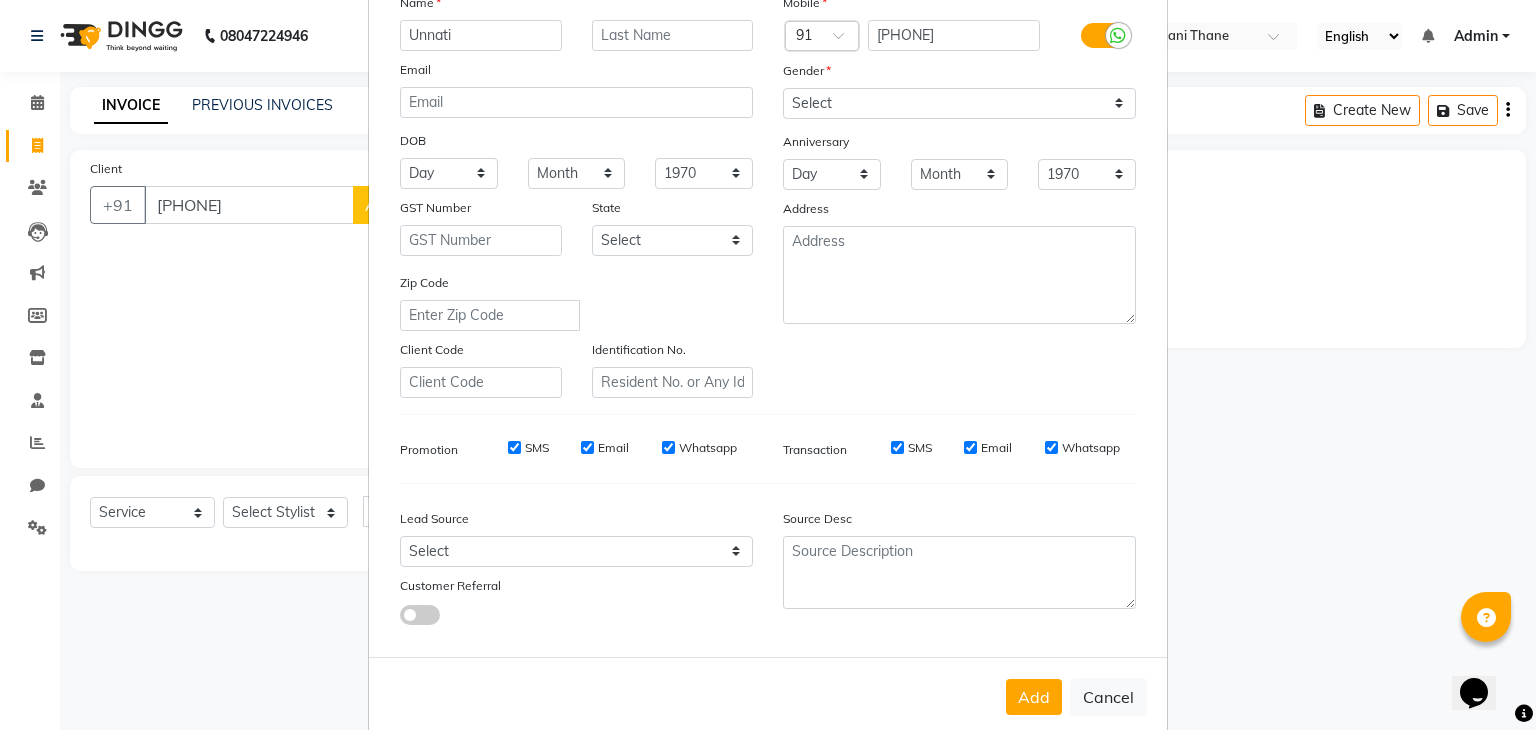 type on "Unnati" 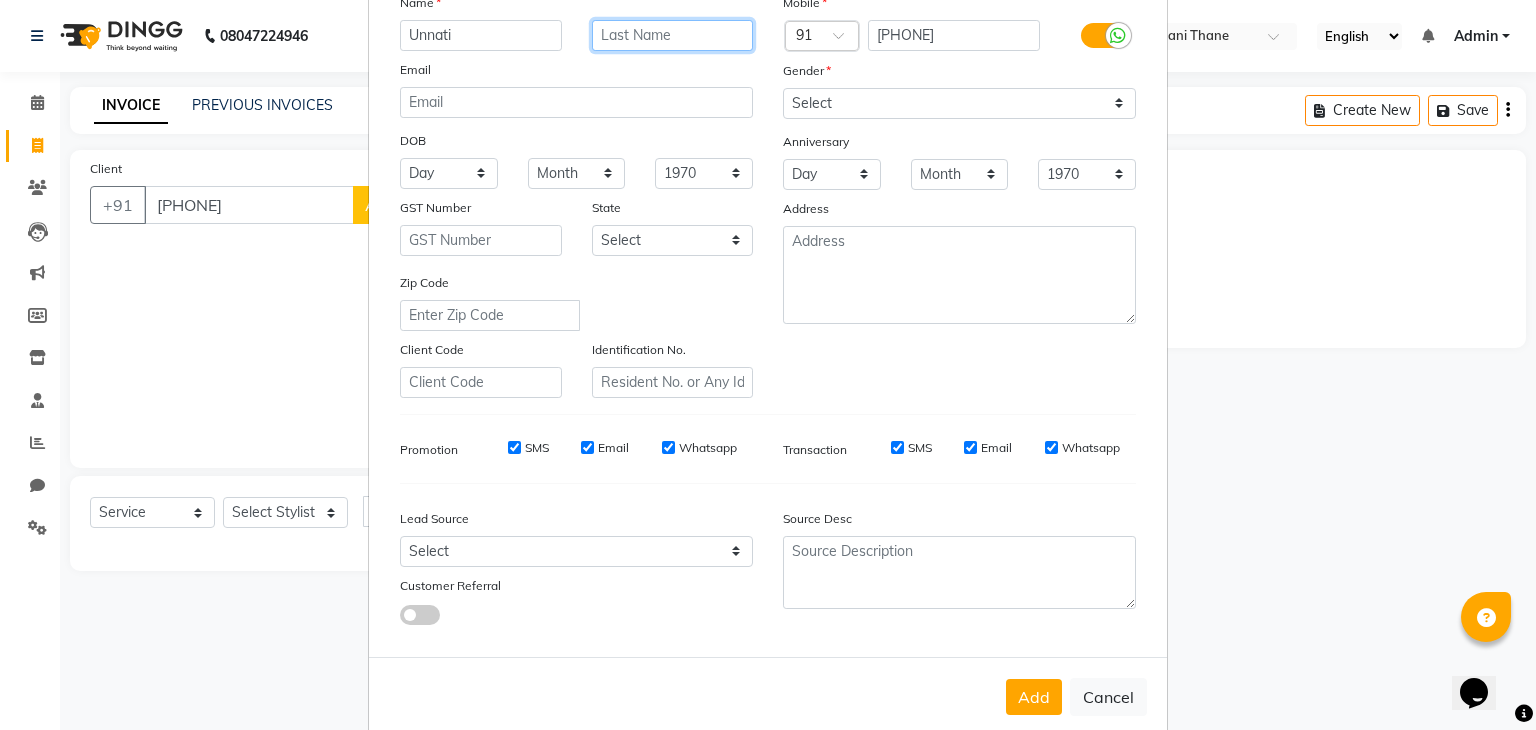click at bounding box center [673, 35] 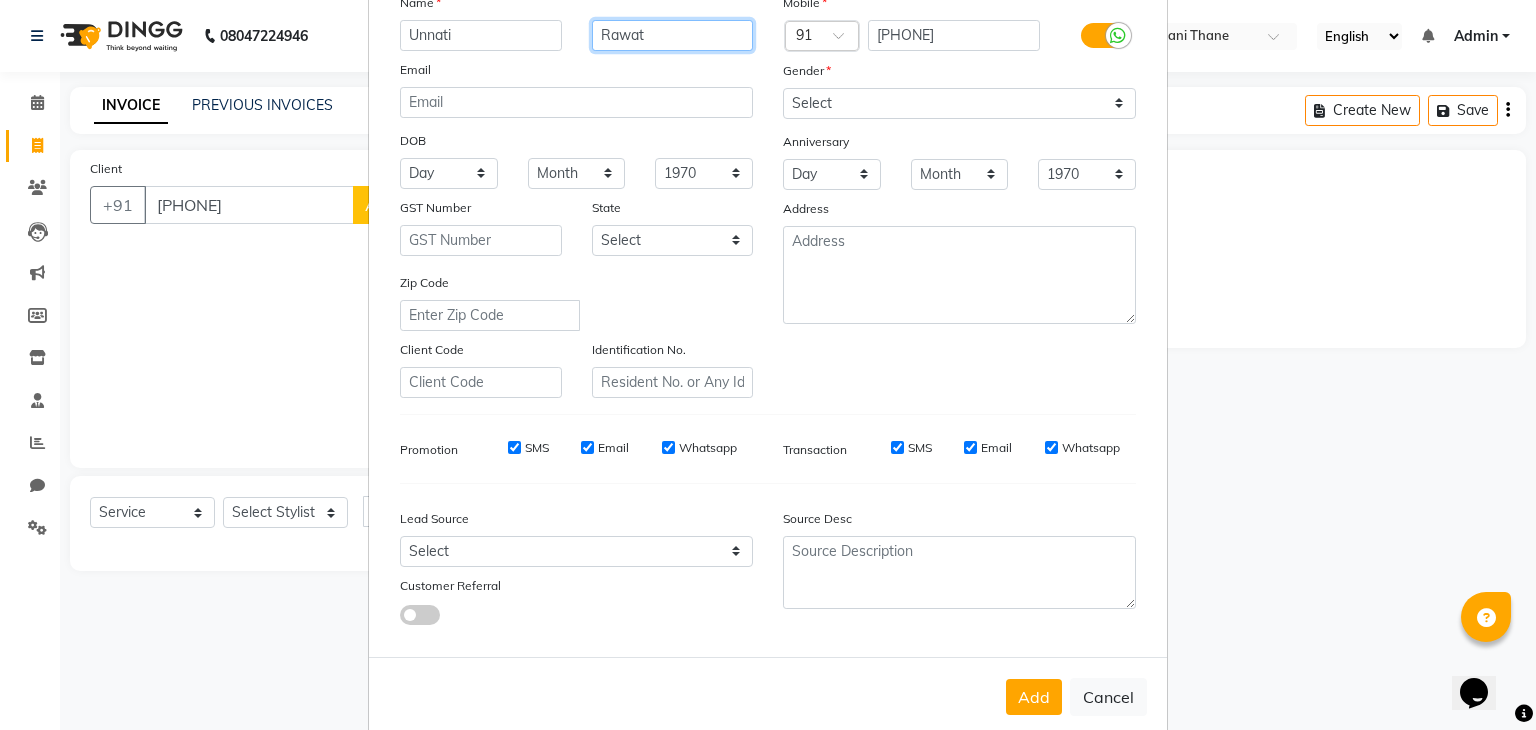 click on "Rawat" at bounding box center (673, 35) 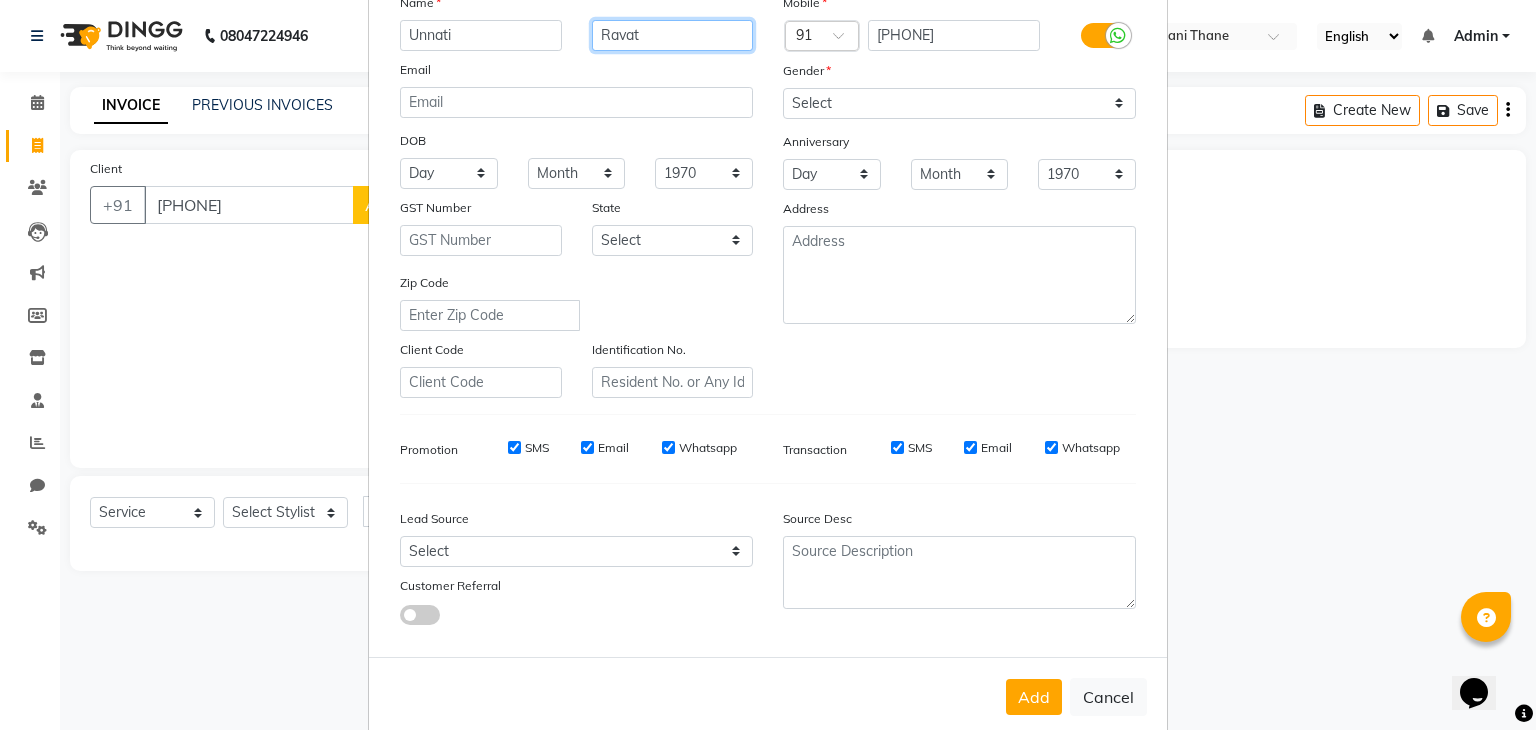 type on "Ravat" 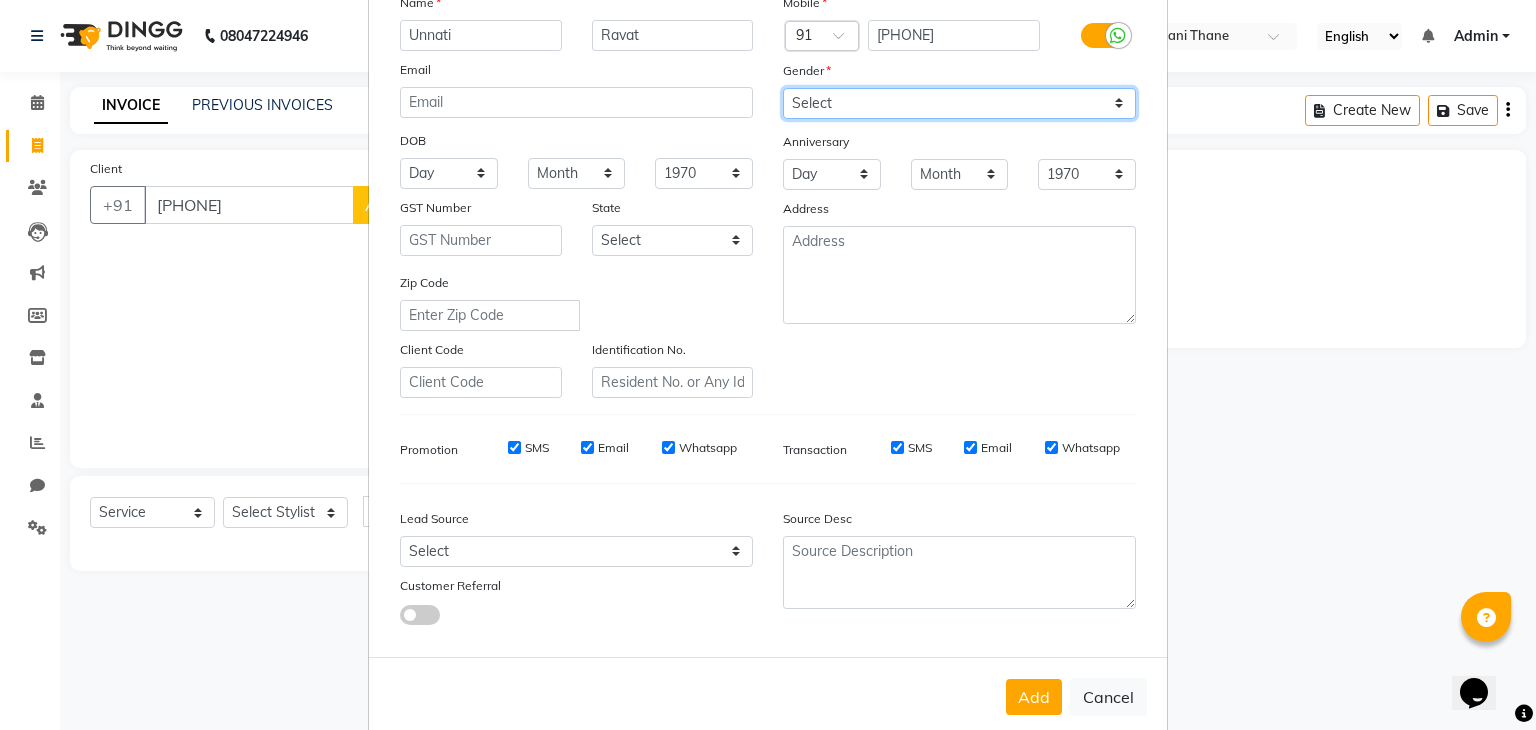 click on "Select Male Female Other Prefer Not To Say" at bounding box center (959, 103) 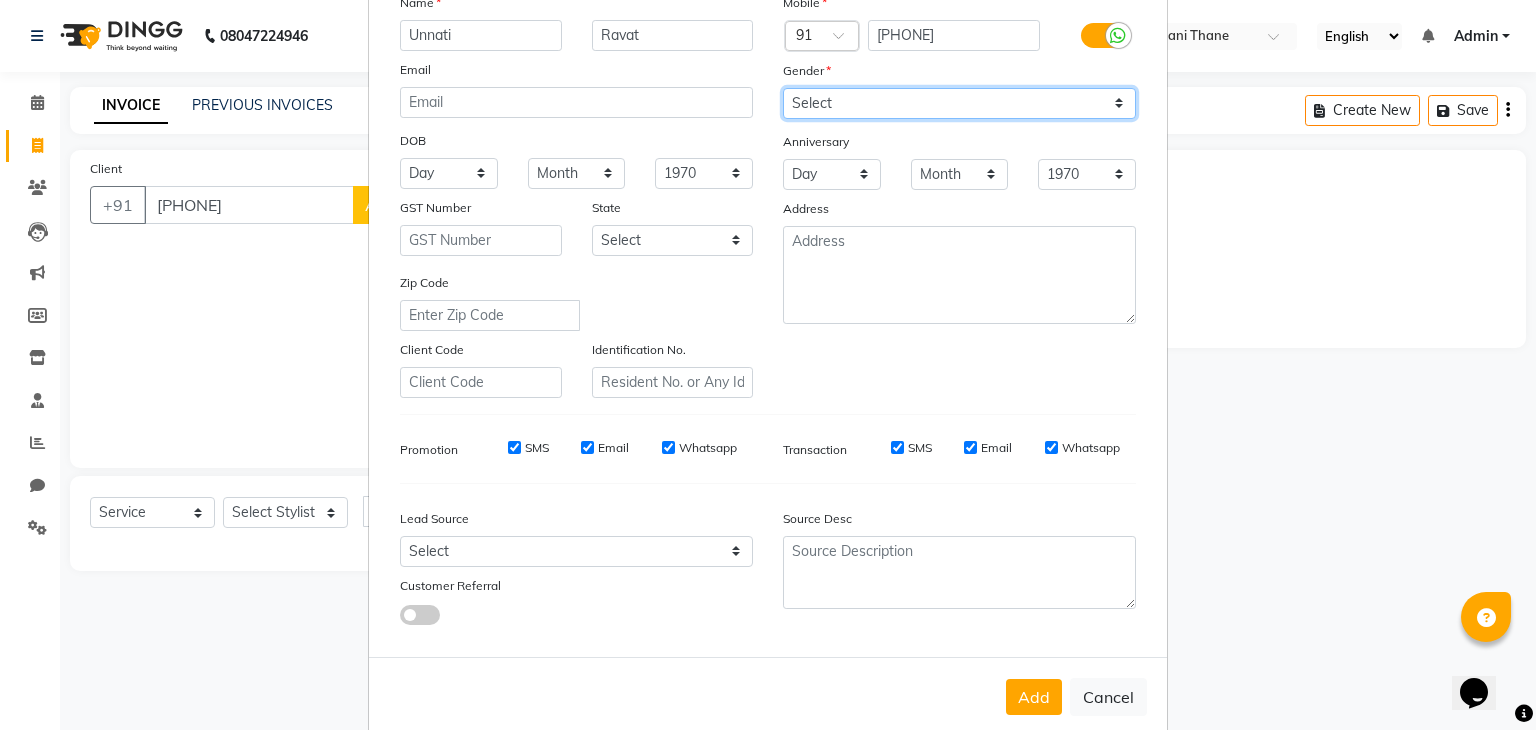 select on "female" 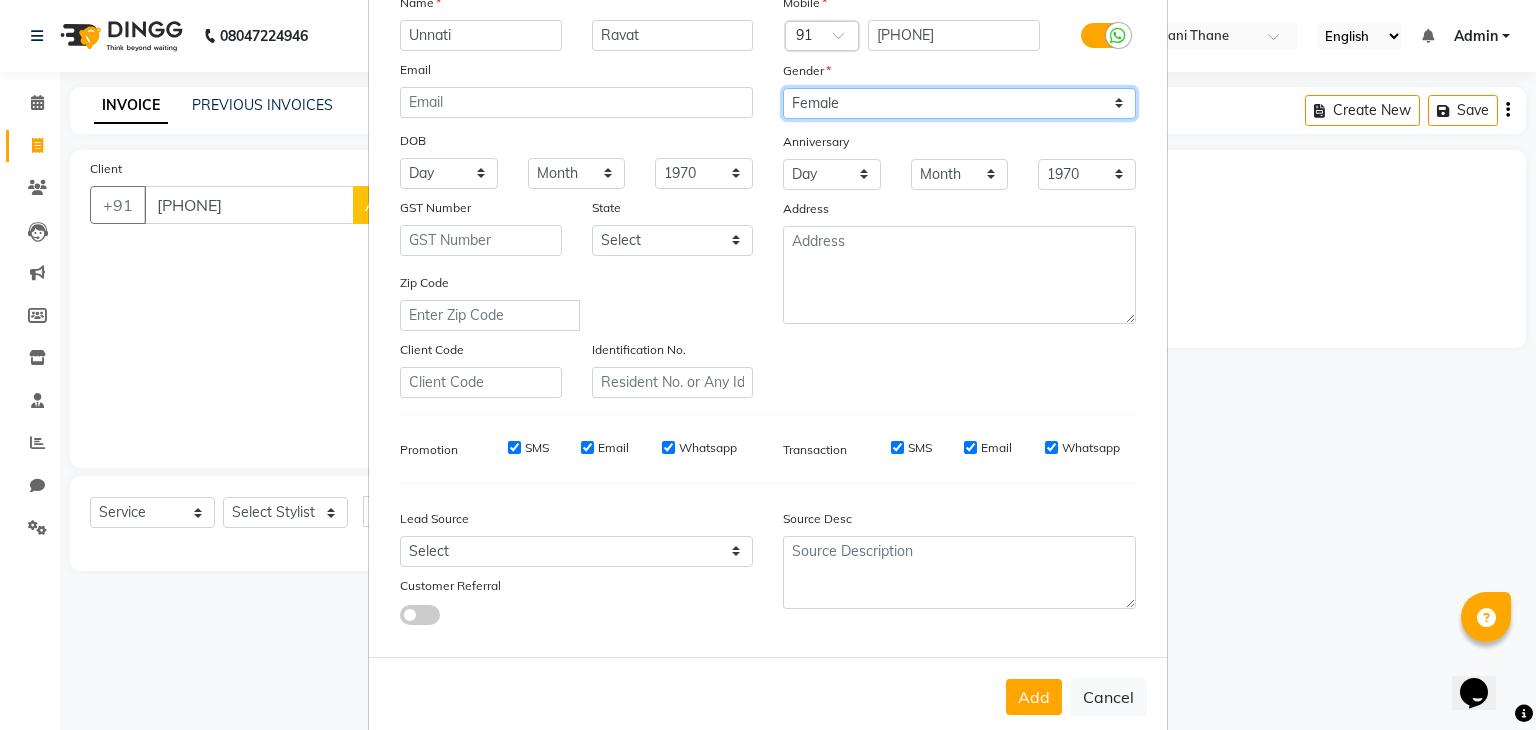 click on "Select Male Female Other Prefer Not To Say" at bounding box center (959, 103) 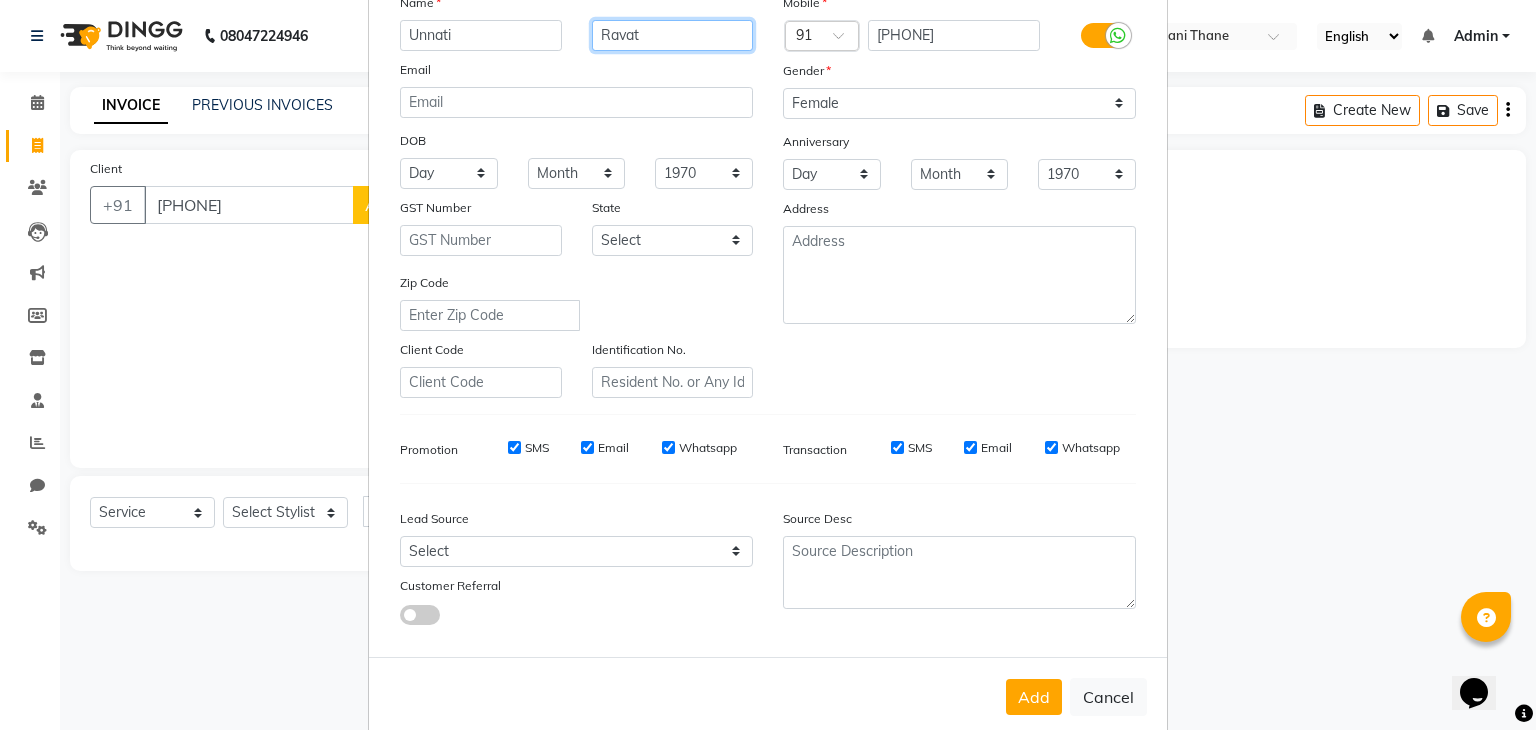 click on "Ravat" at bounding box center [673, 35] 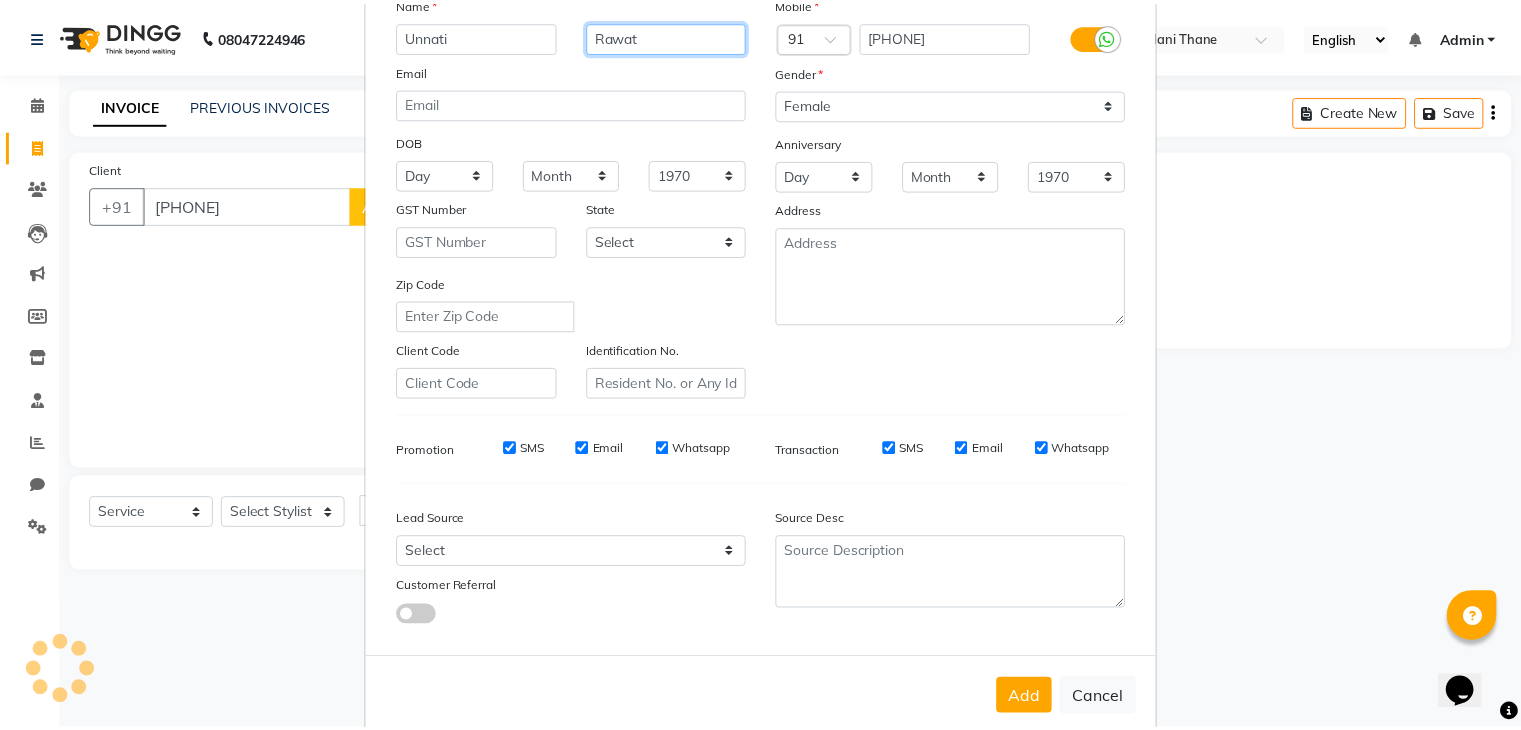scroll, scrollTop: 203, scrollLeft: 0, axis: vertical 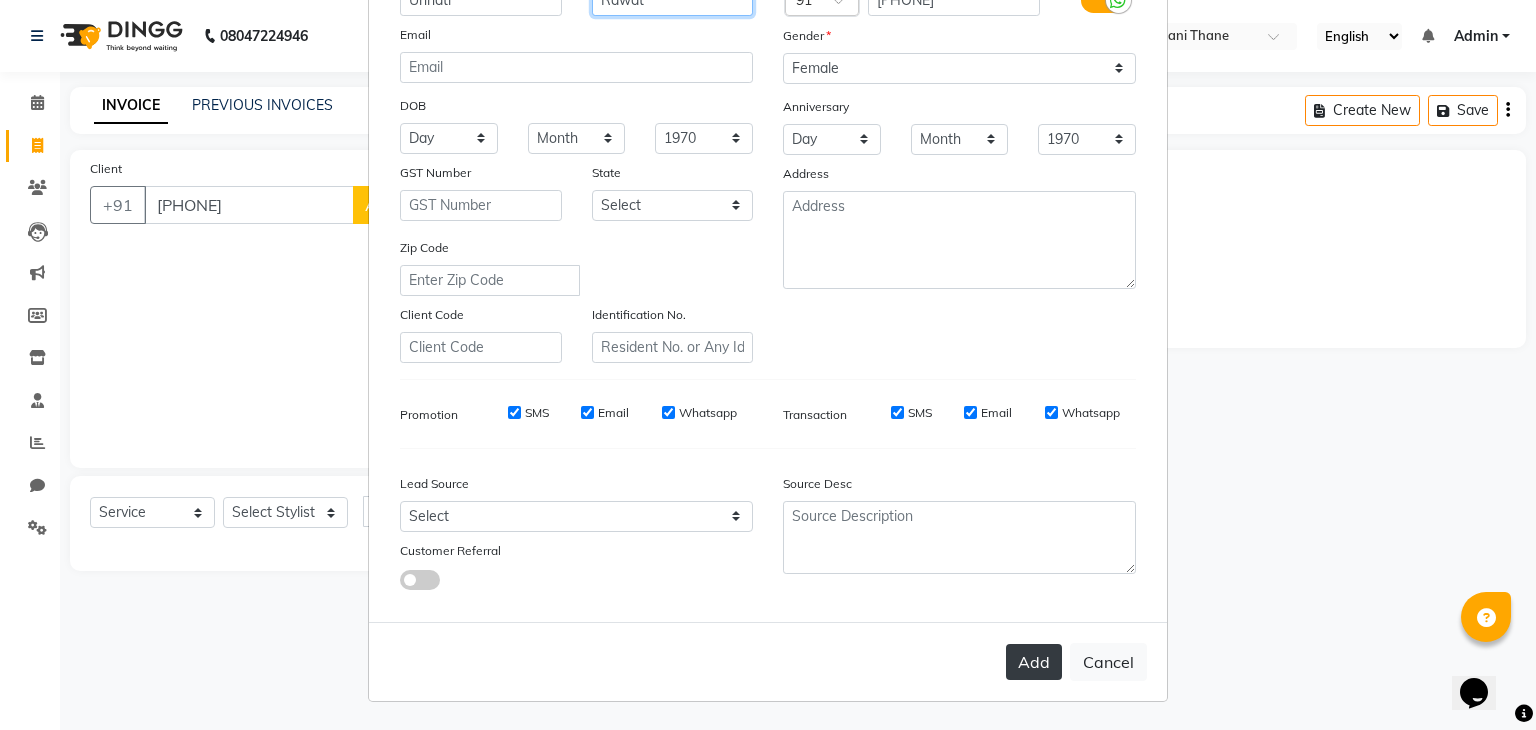 type on "Rawat" 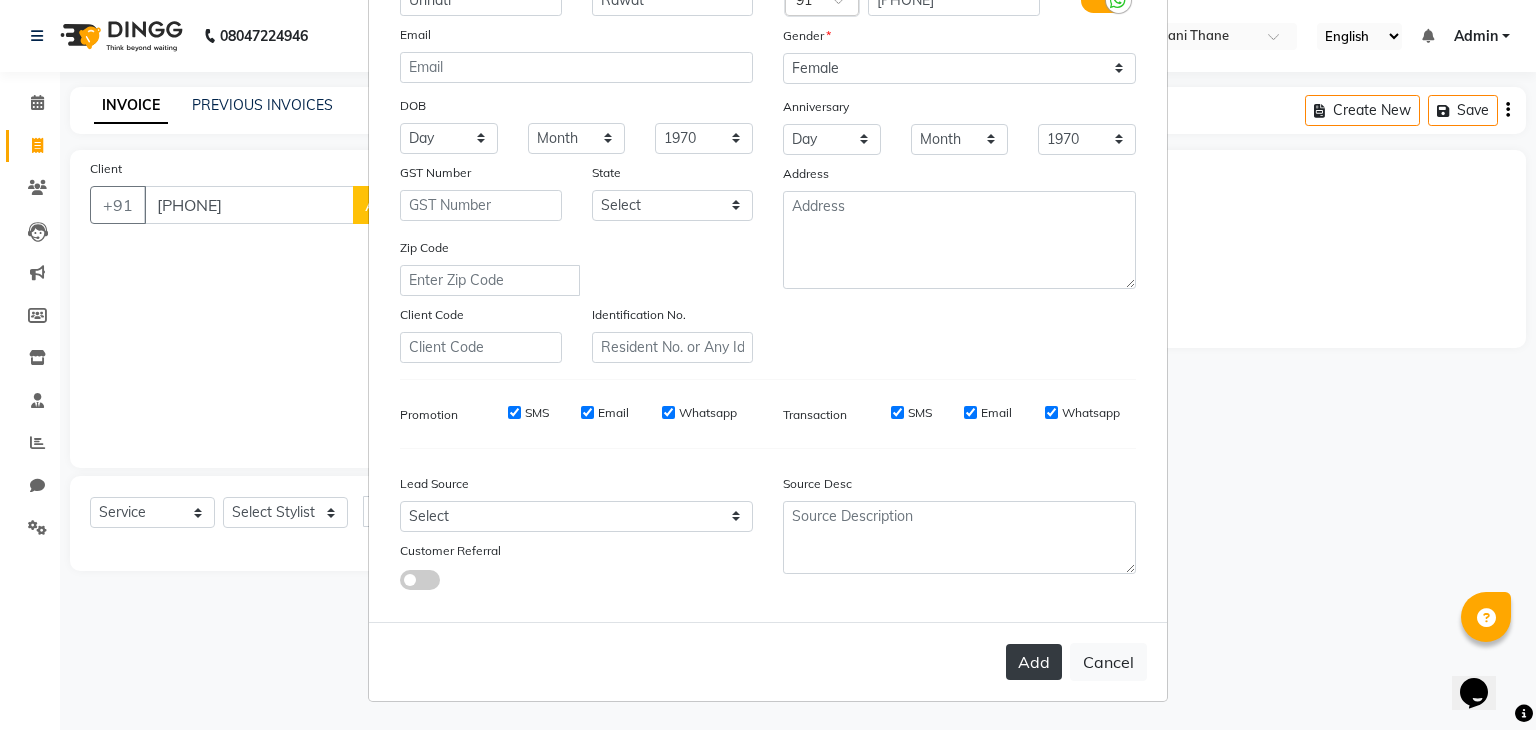 click on "Add" at bounding box center [1034, 662] 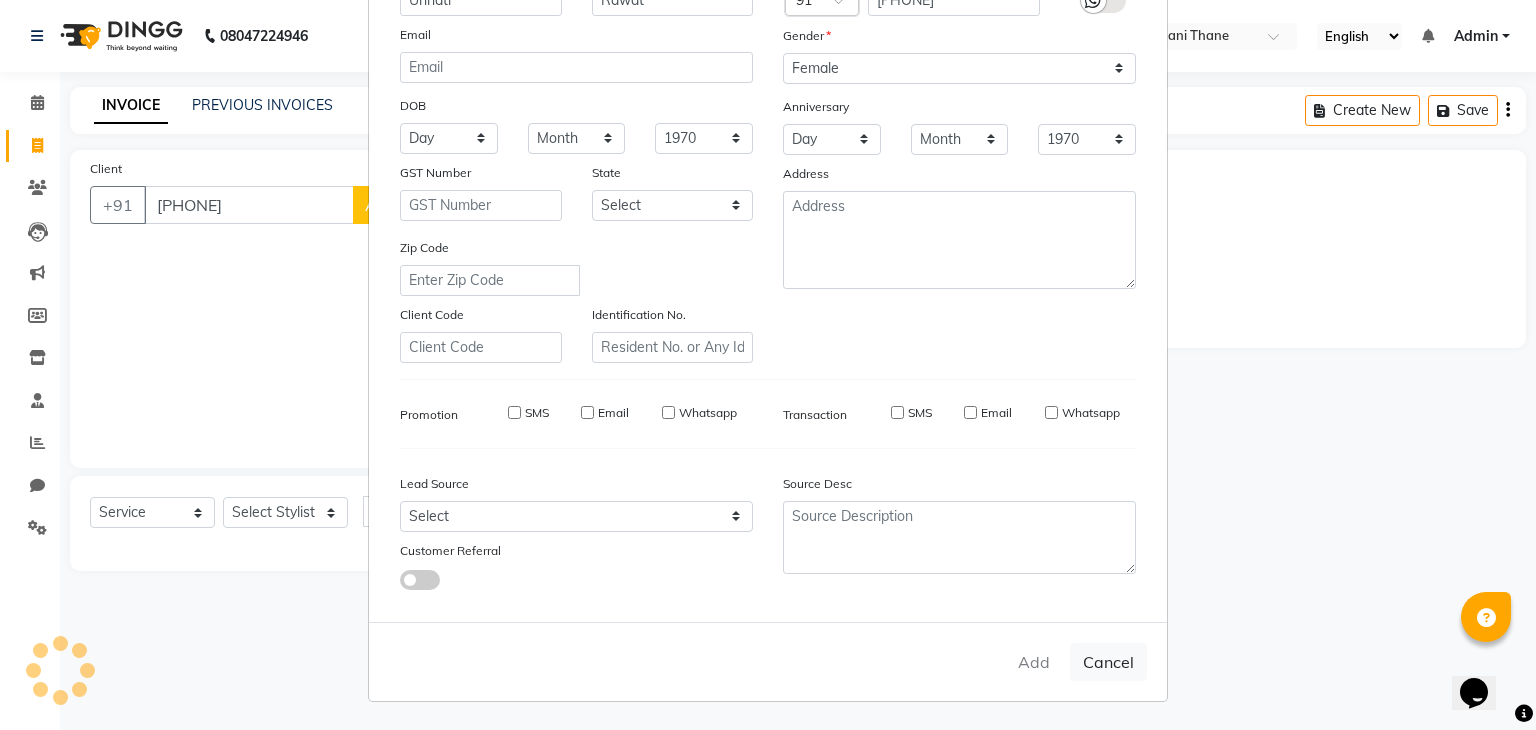 type 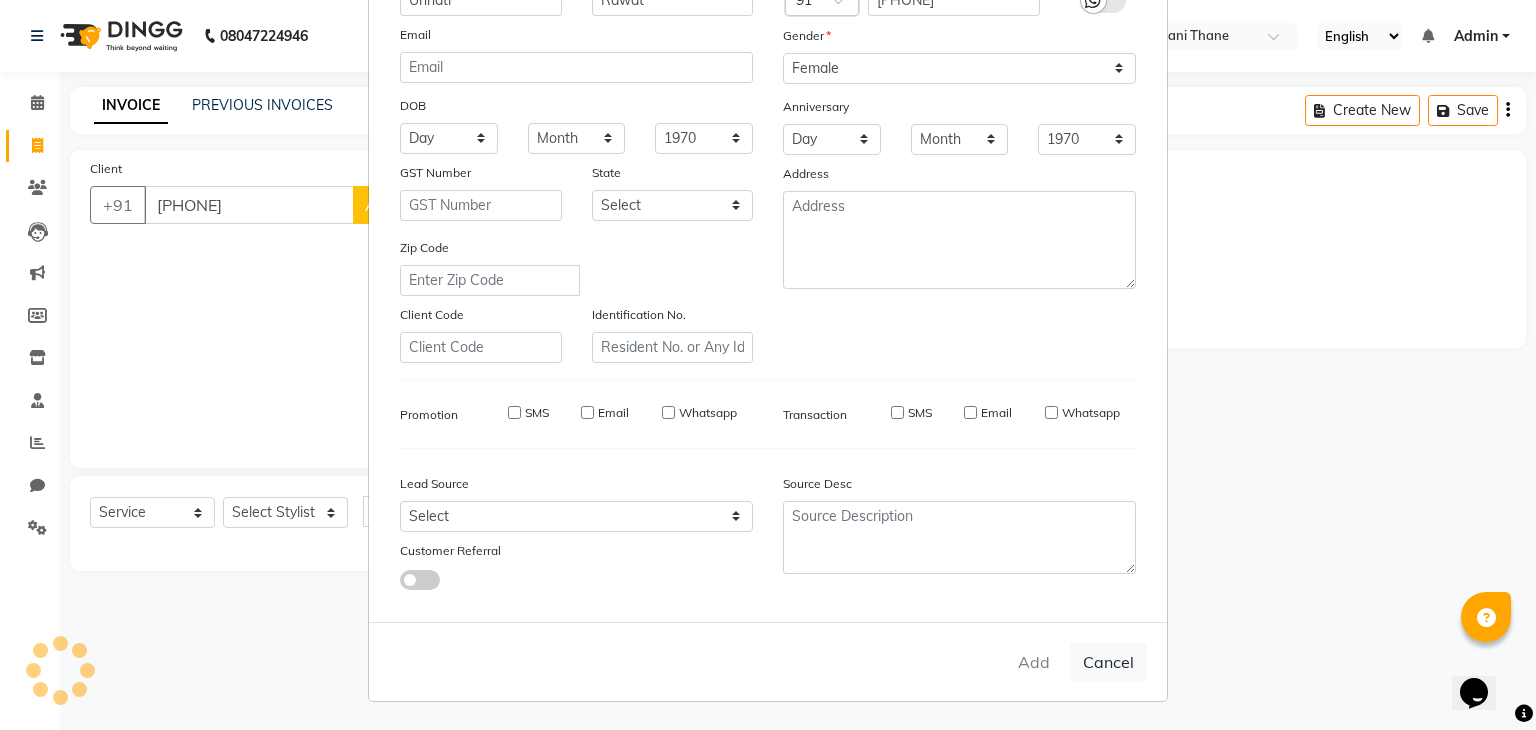 type 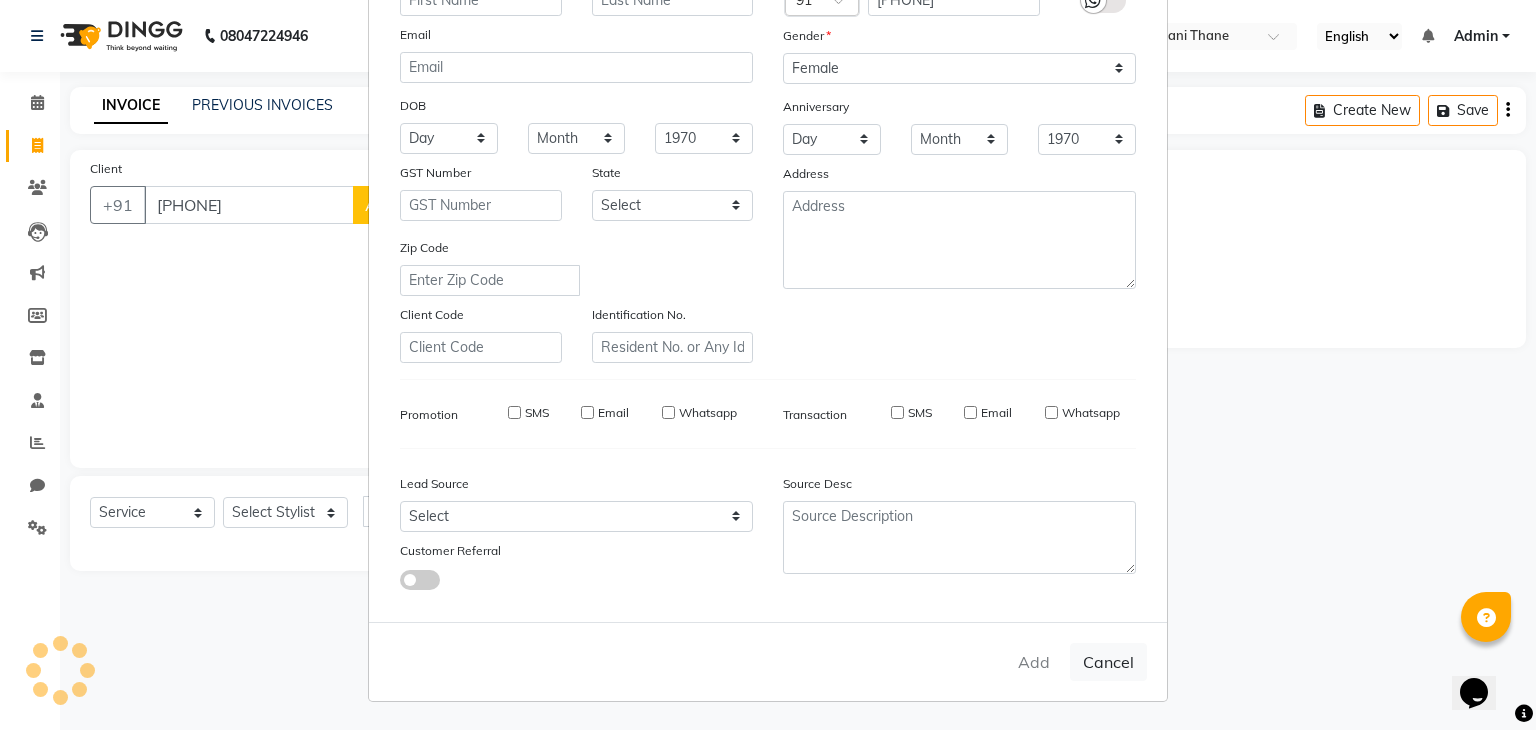 select 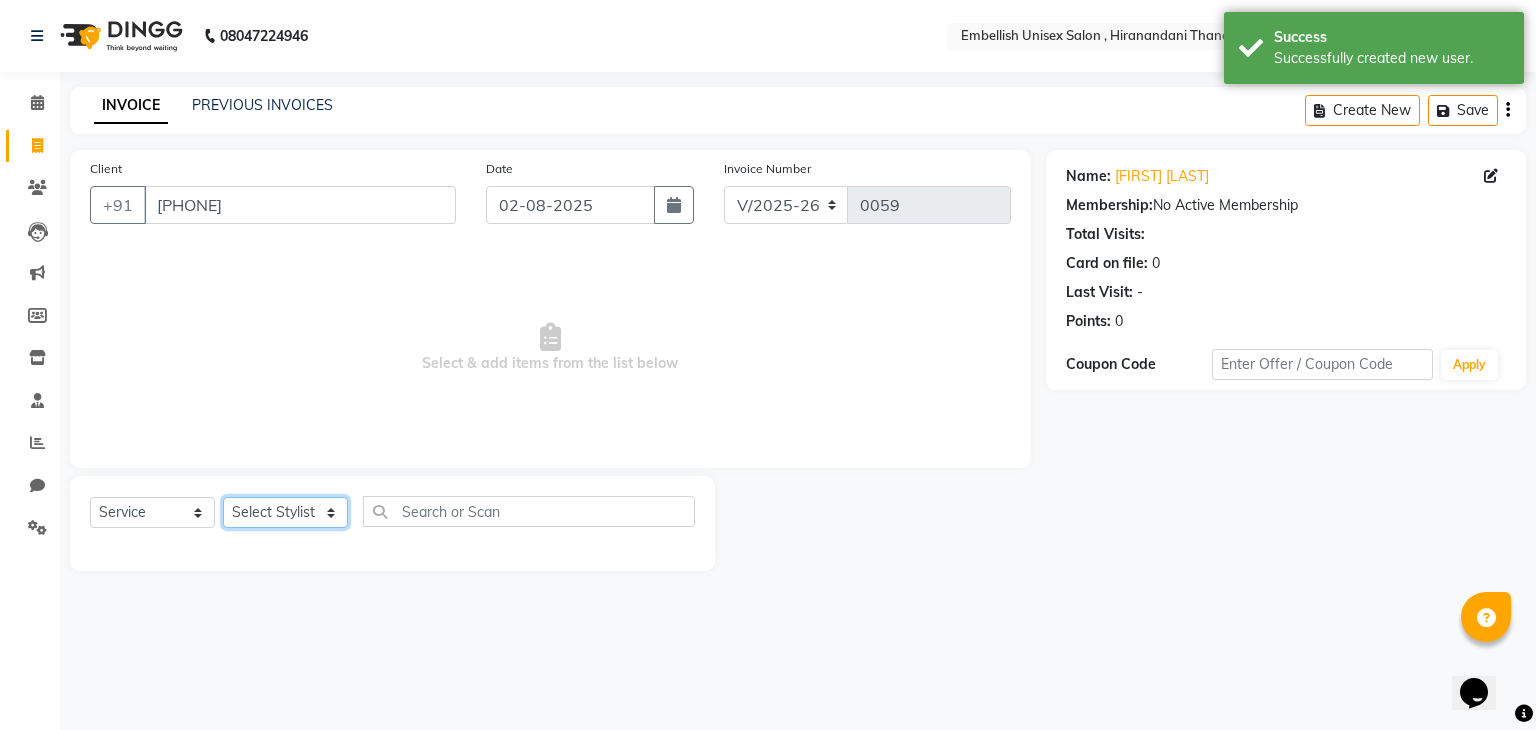 click on "Select Stylist Ayan Poonam Samir Tappu Vaishnavi" 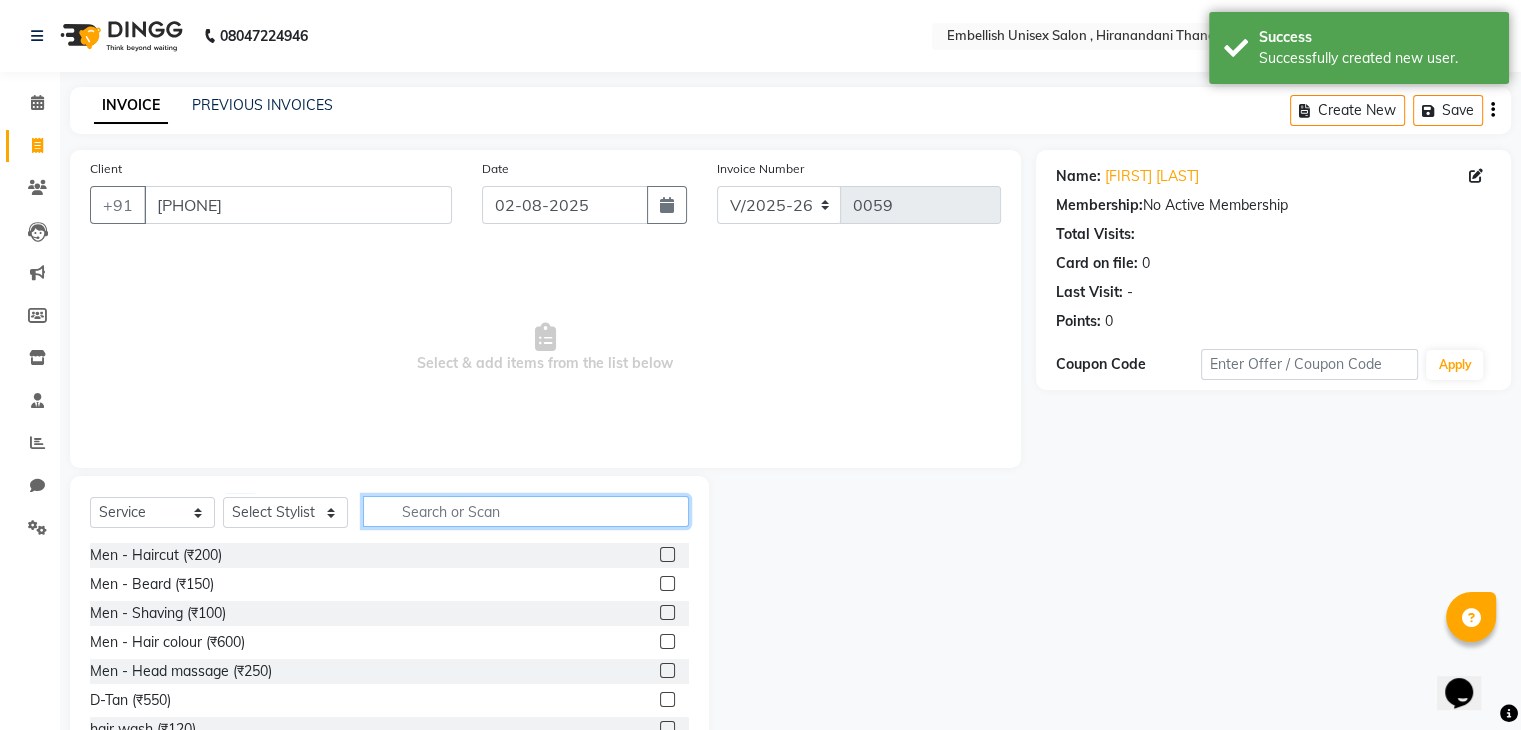 click 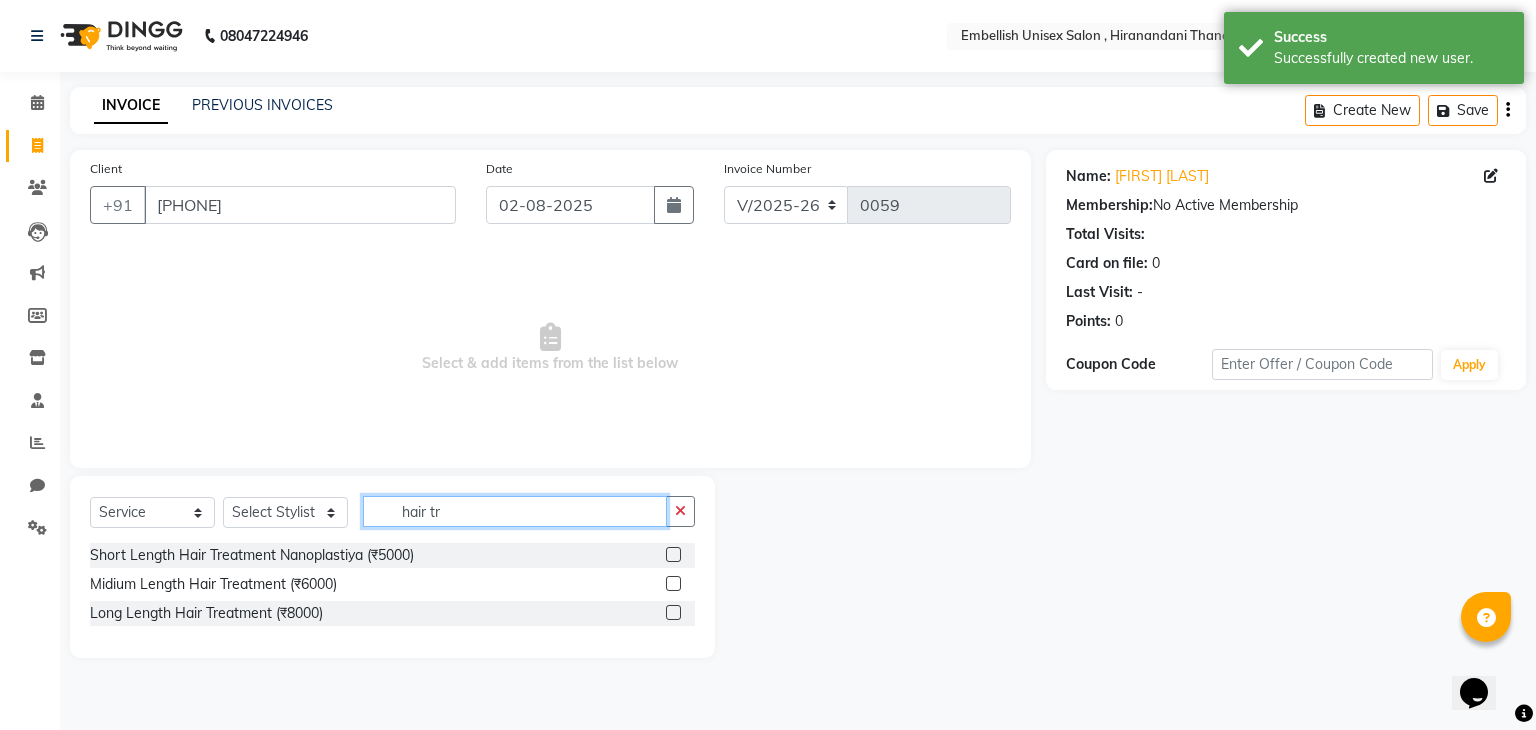 type on "hair tr" 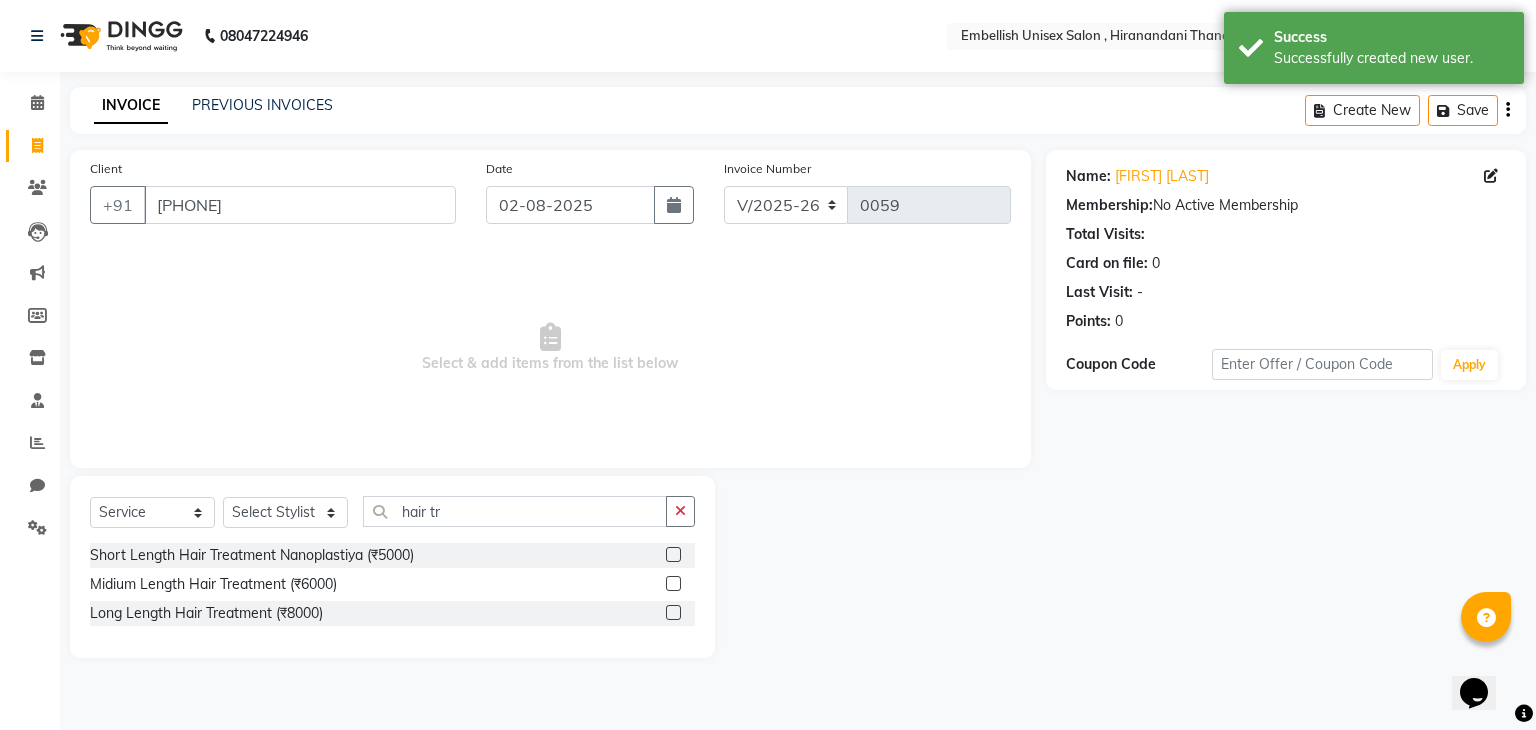 click 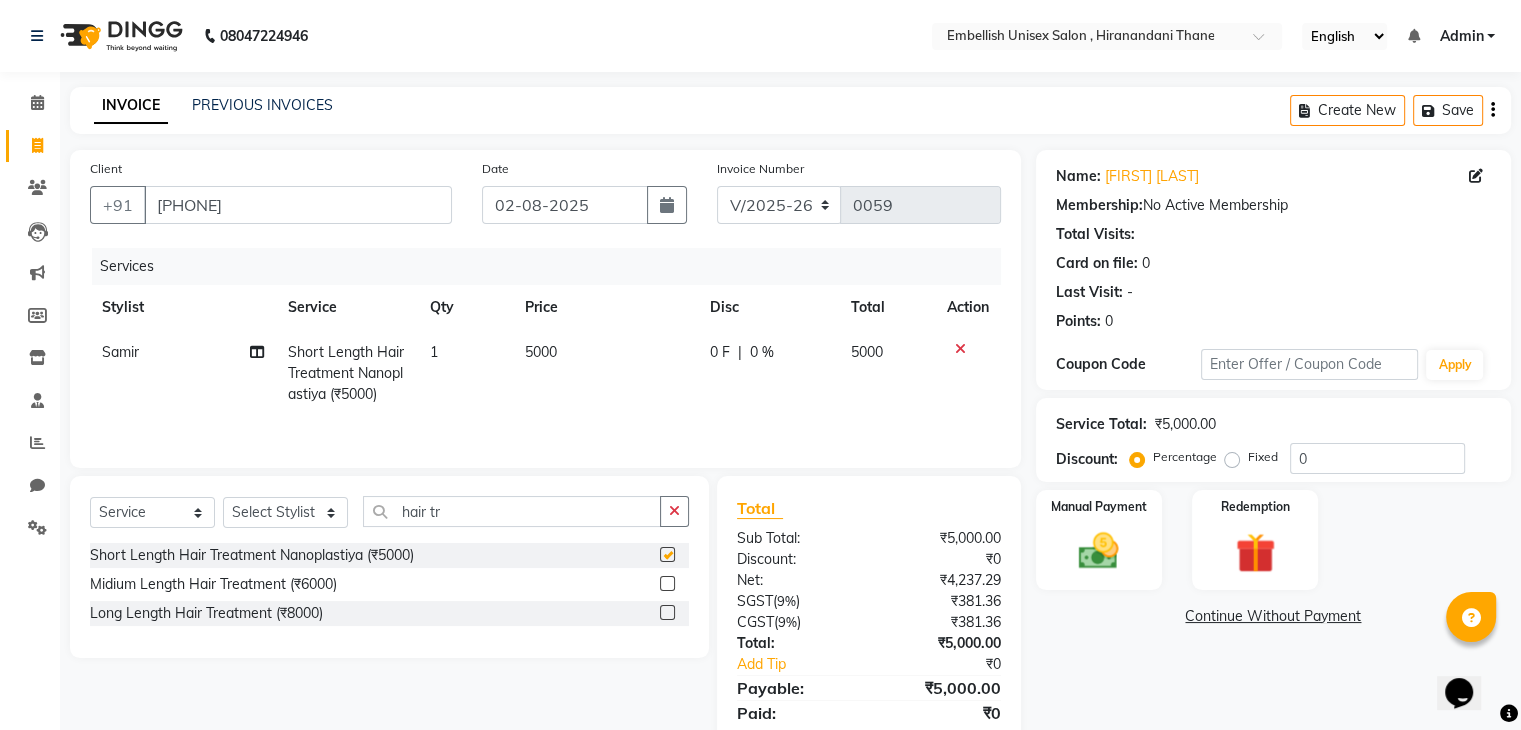 checkbox on "false" 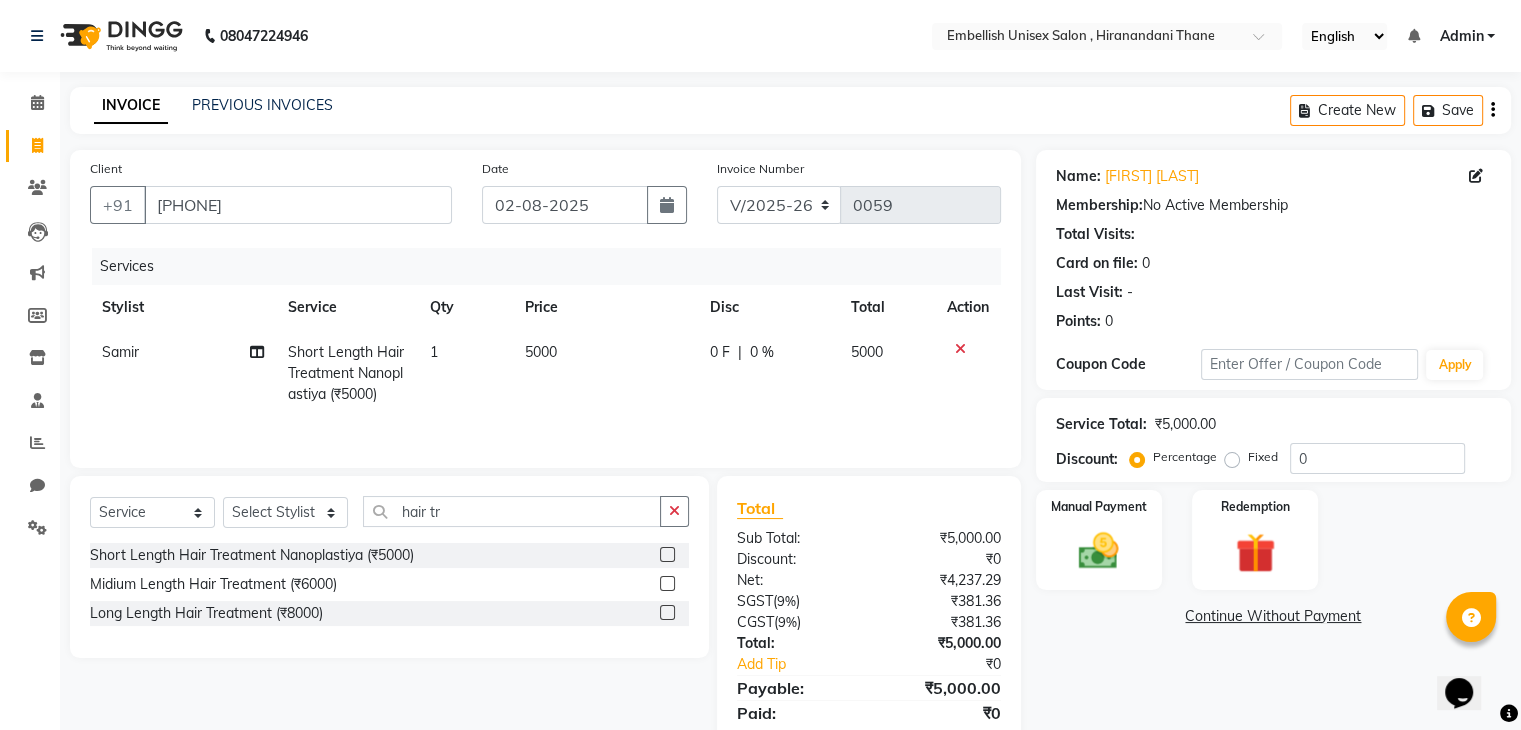 click on "Percentage   Fixed" 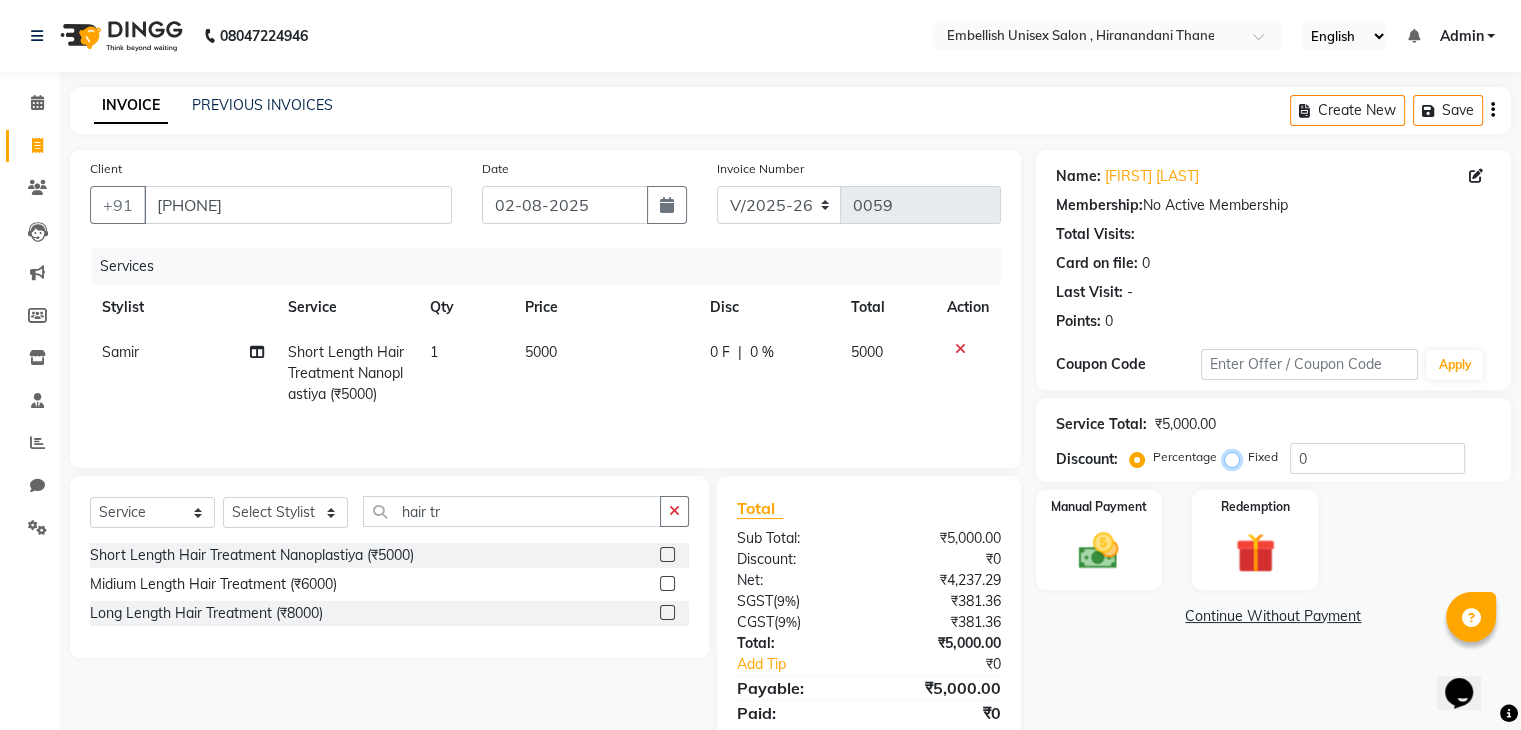 click on "Fixed" at bounding box center [1236, 457] 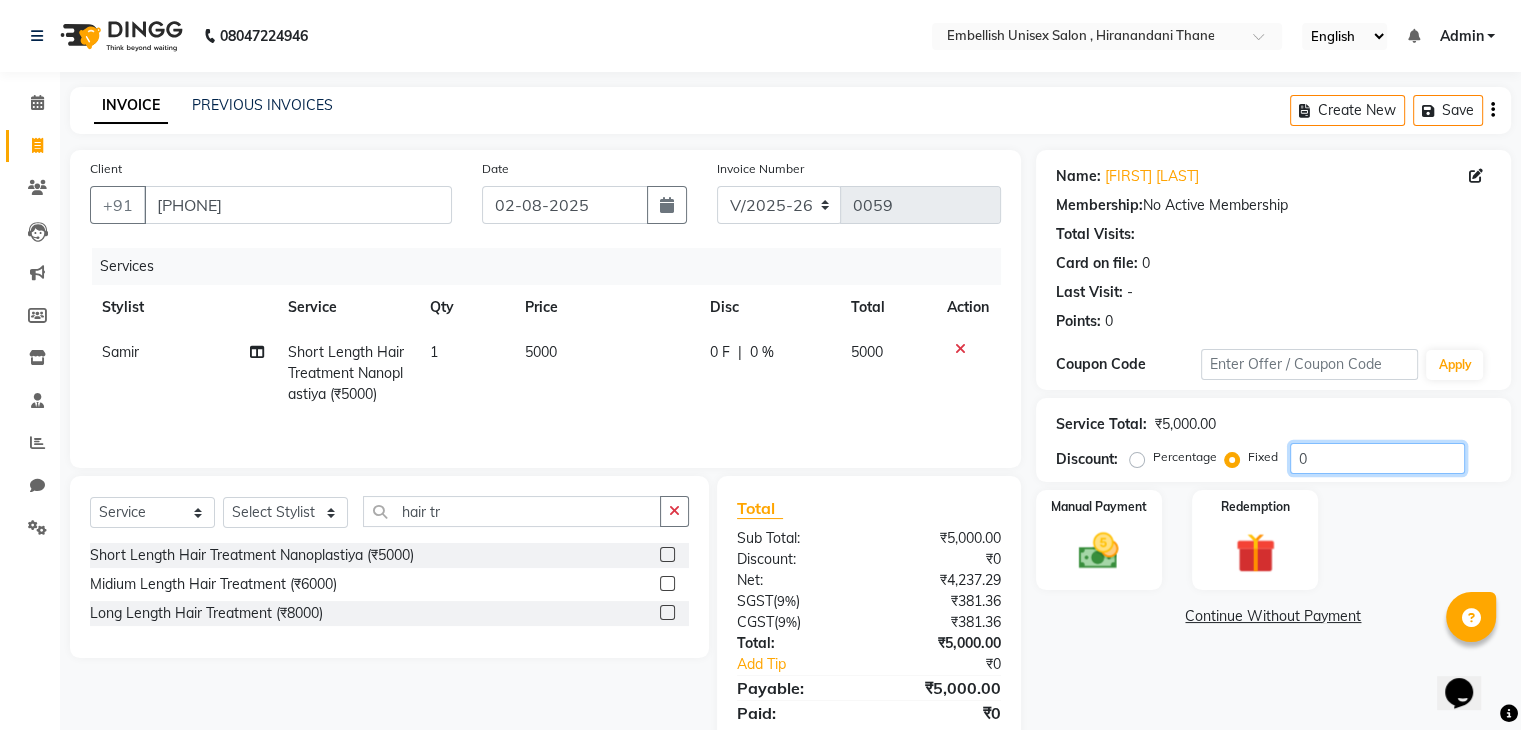 click on "0" 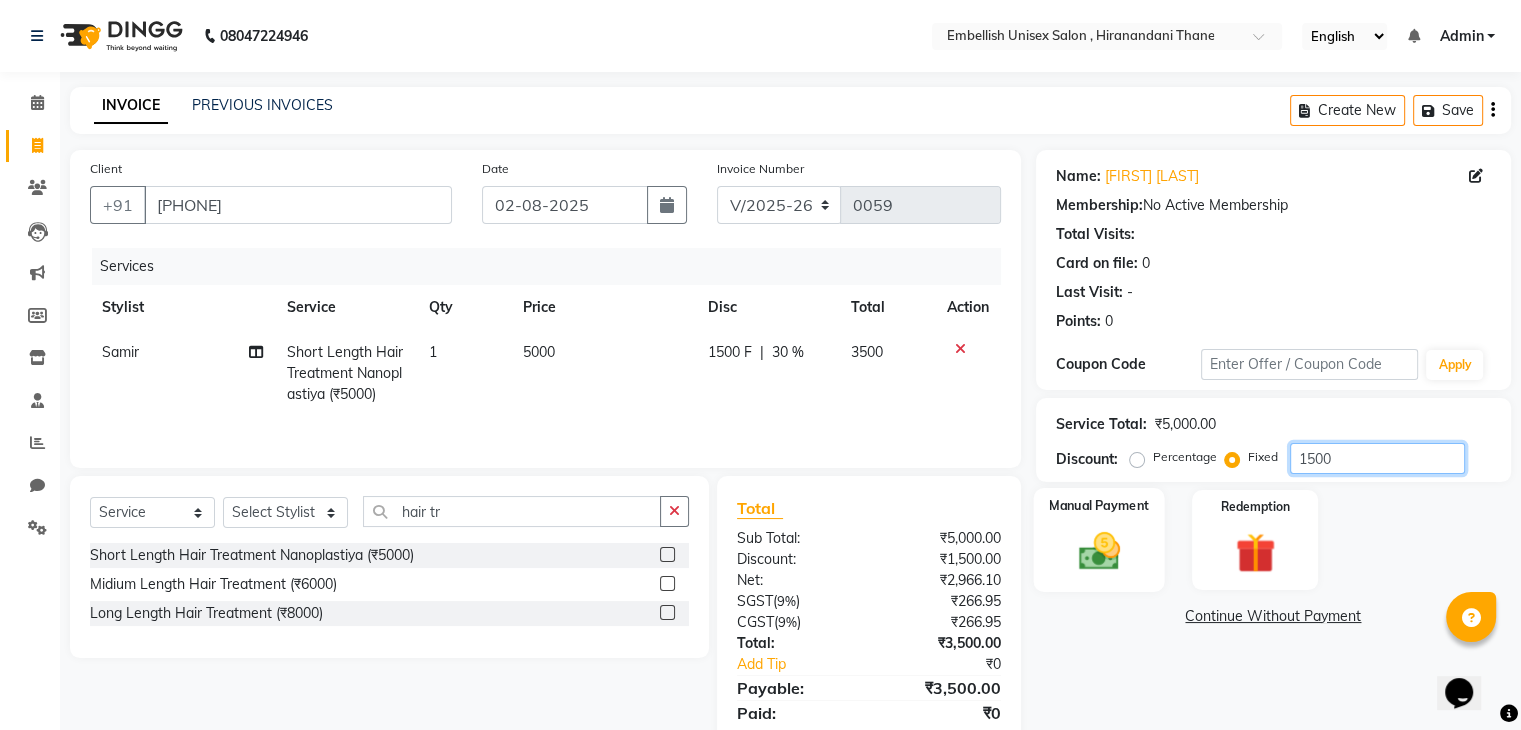 type on "1500" 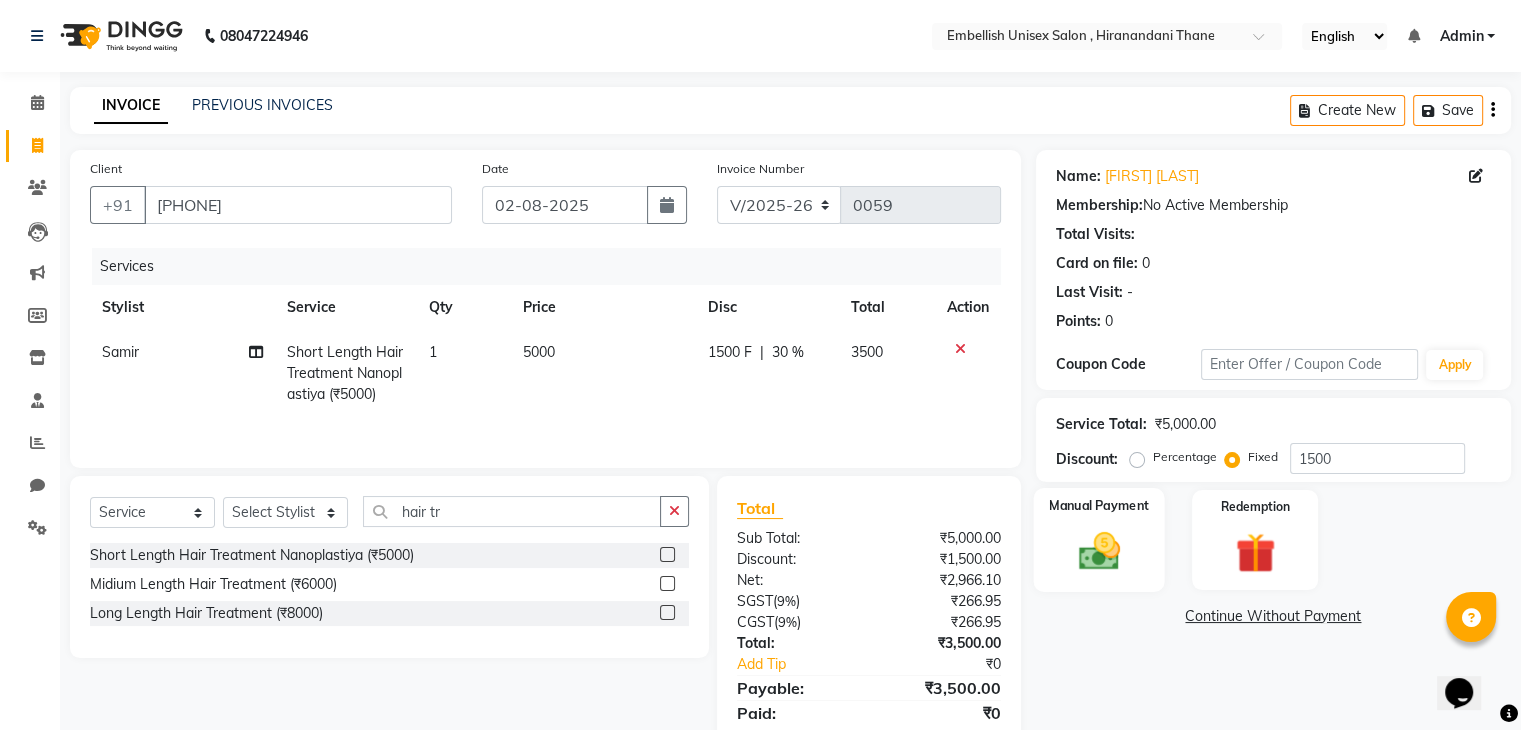 click on "Manual Payment" 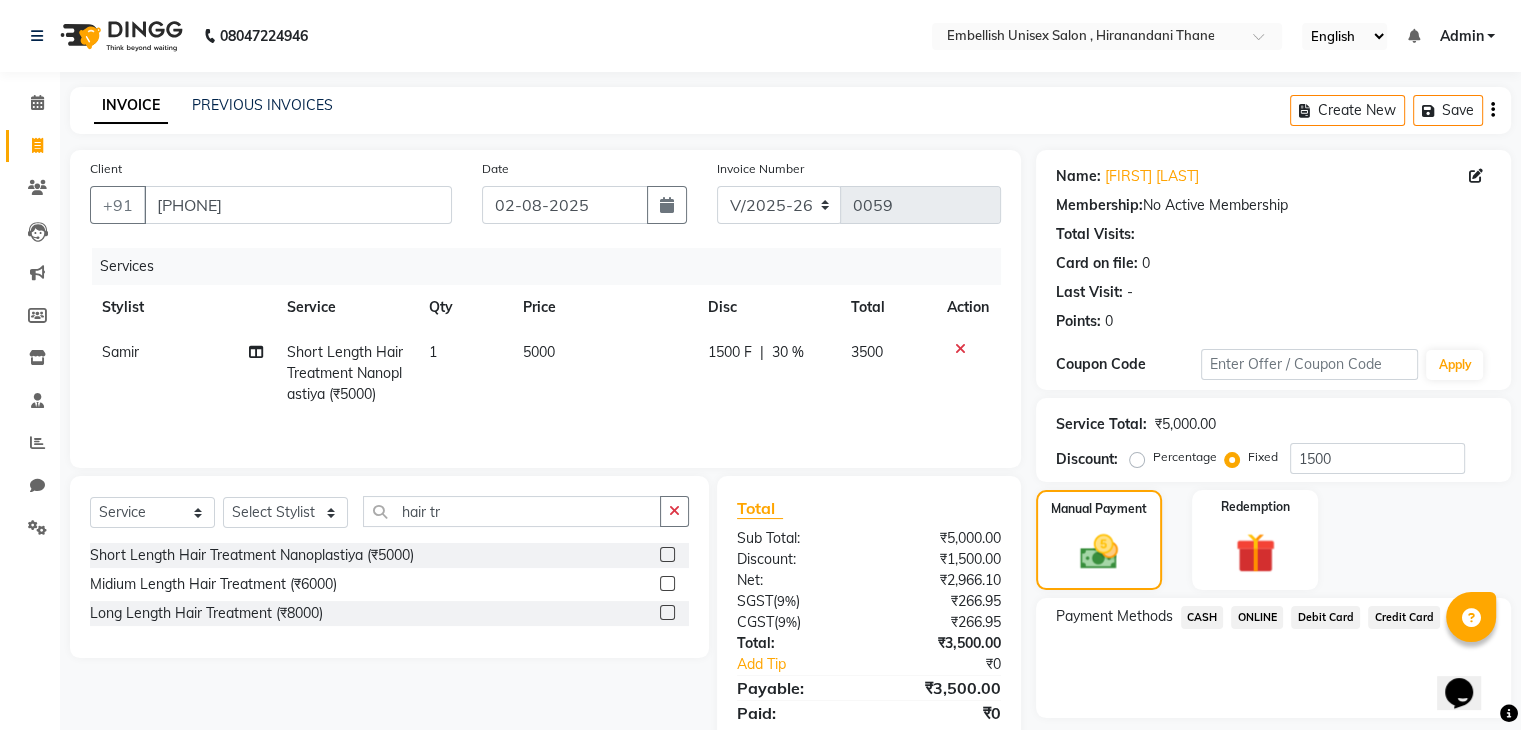 click on "ONLINE" 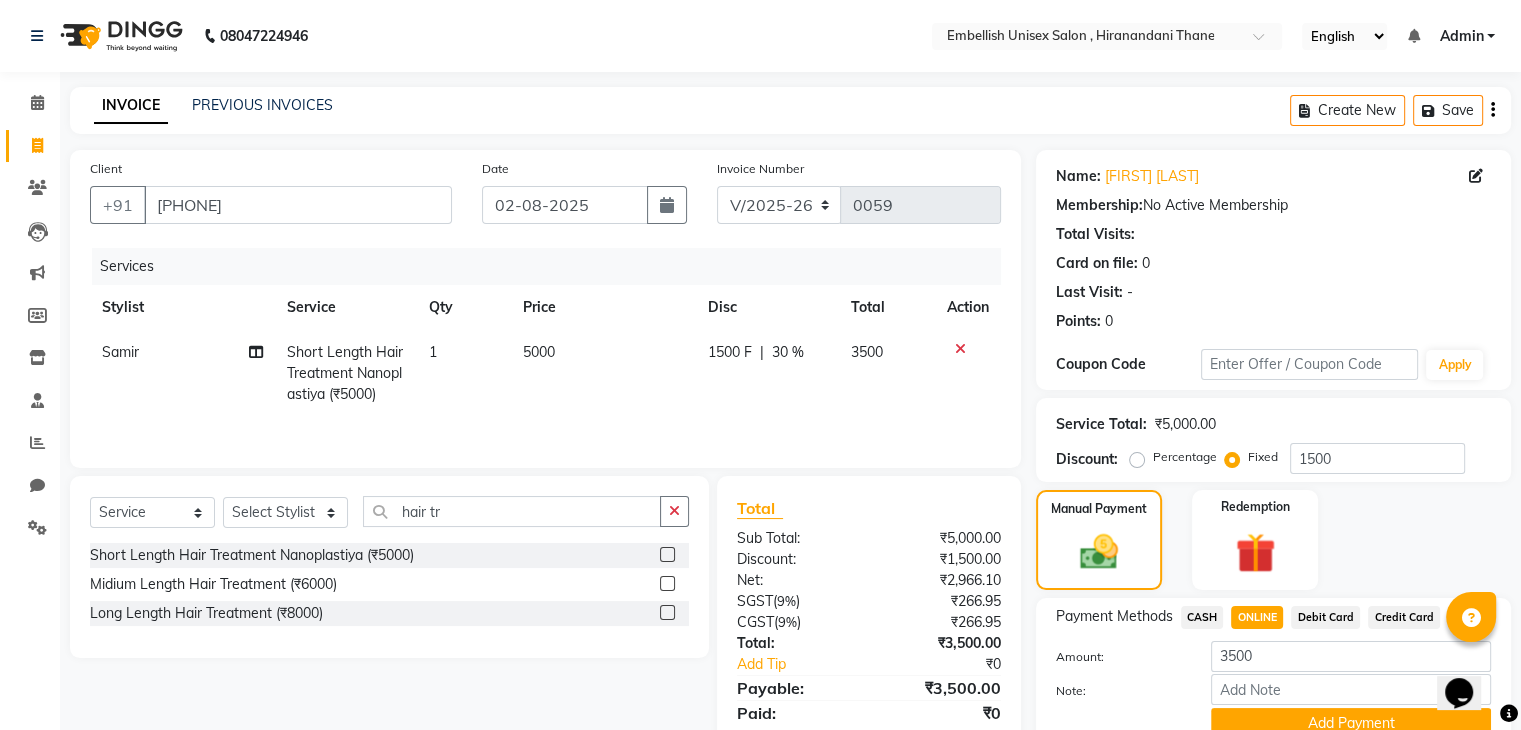 scroll, scrollTop: 89, scrollLeft: 0, axis: vertical 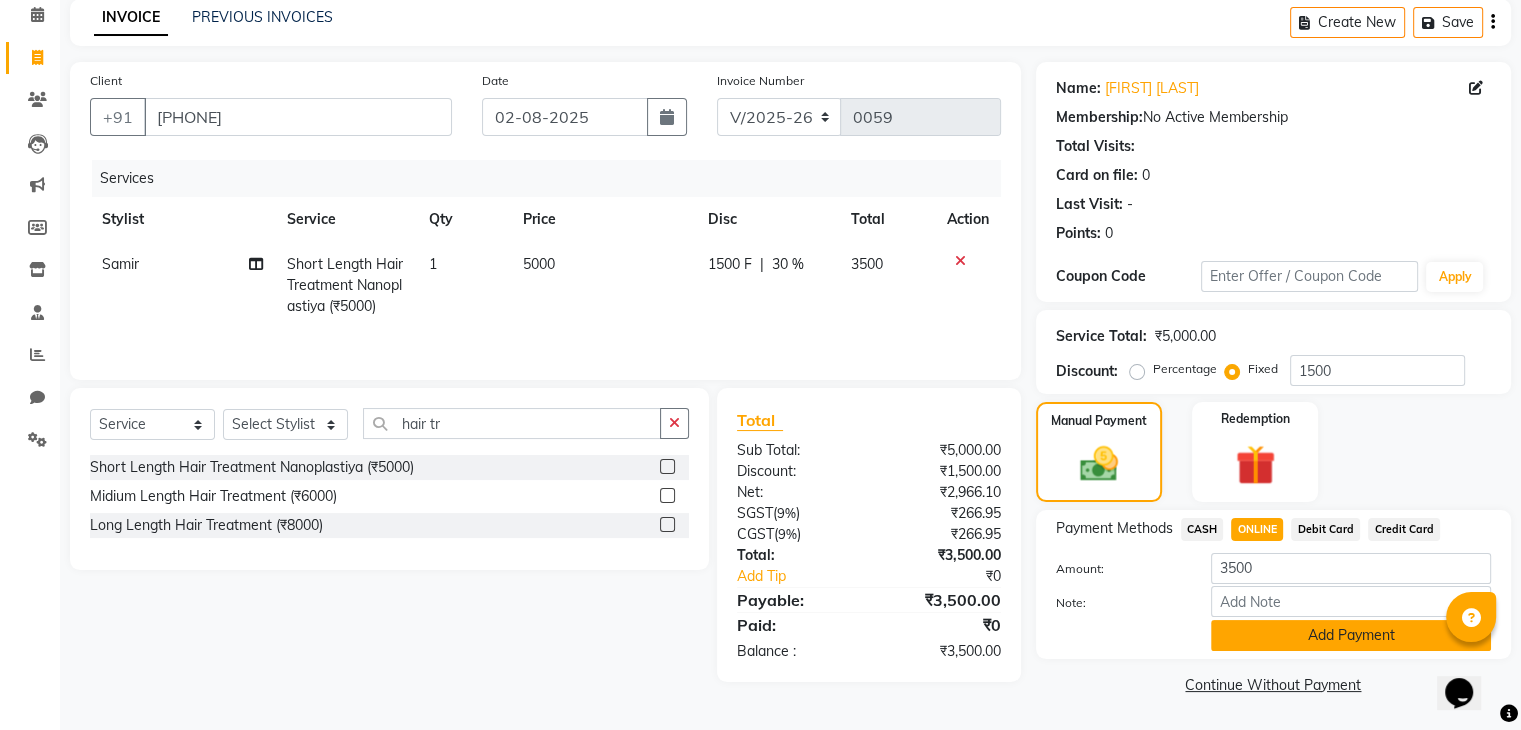 click on "Add Payment" 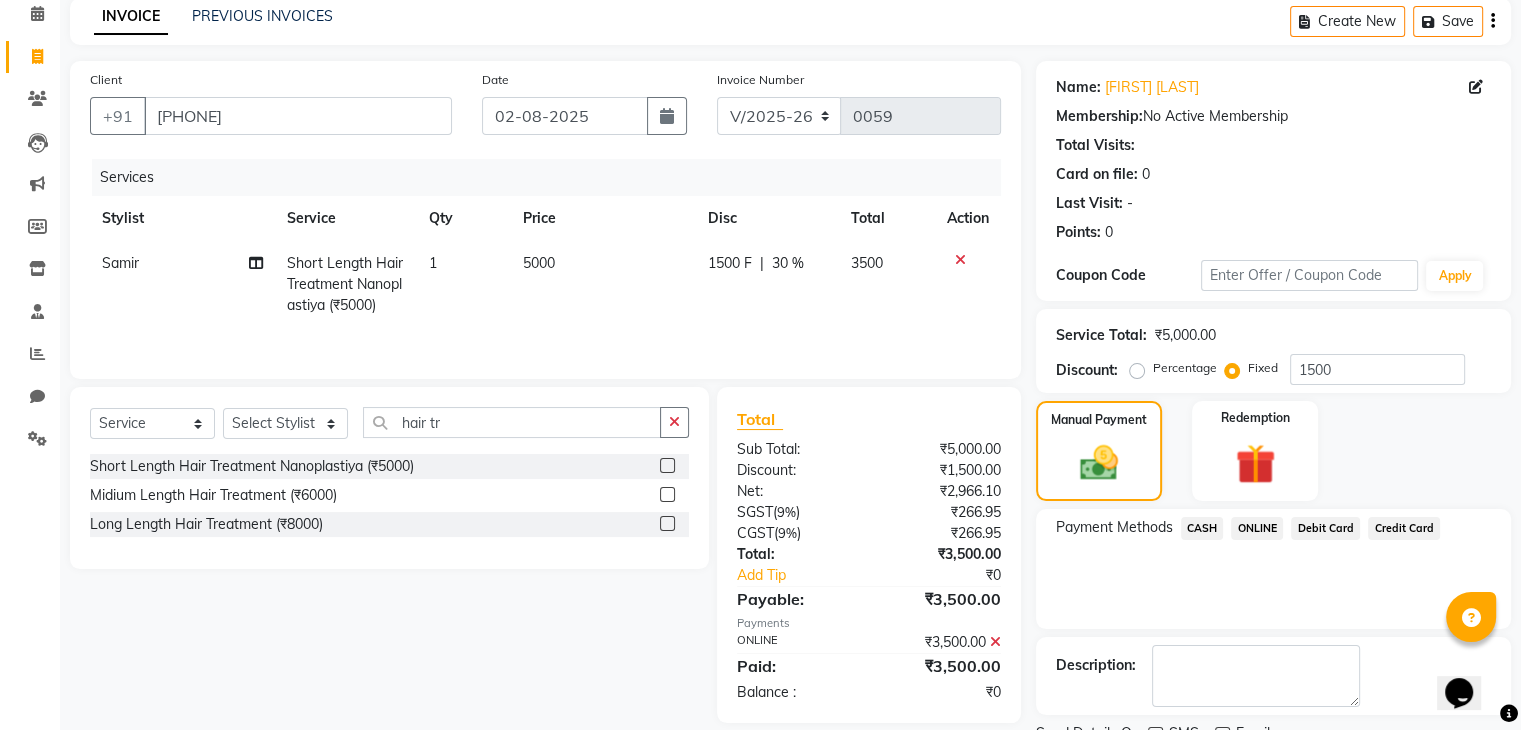 scroll, scrollTop: 171, scrollLeft: 0, axis: vertical 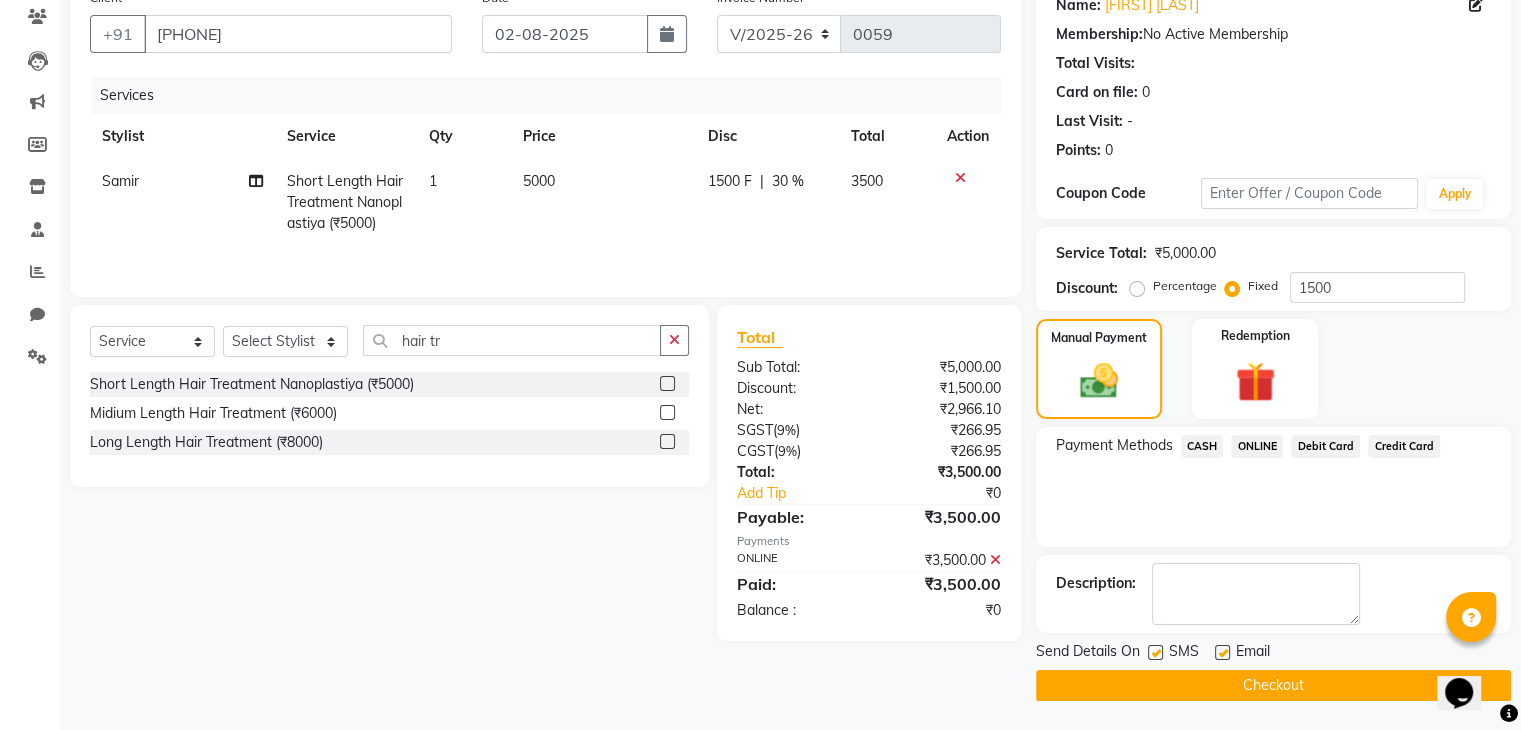 click on "Checkout" 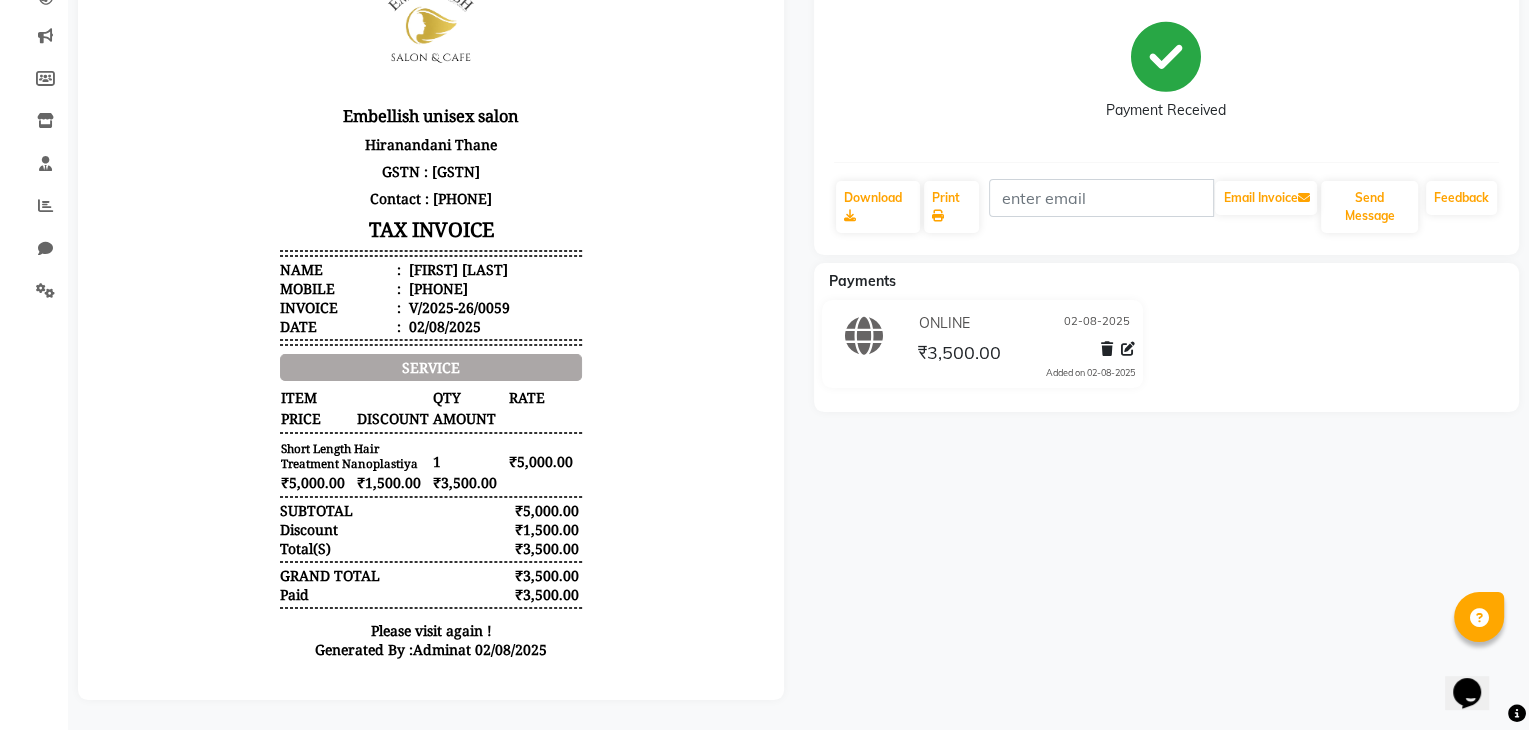 scroll, scrollTop: 0, scrollLeft: 0, axis: both 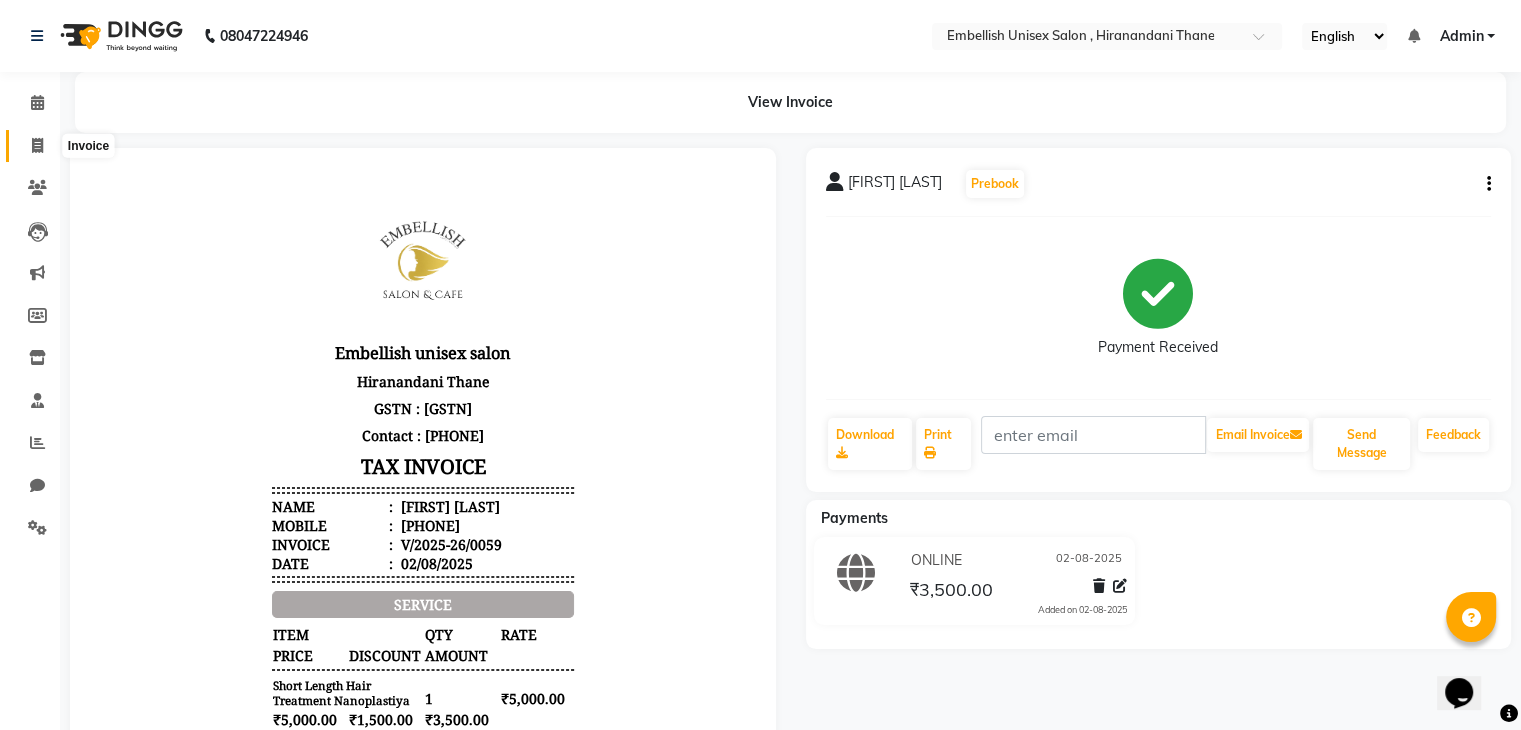 click 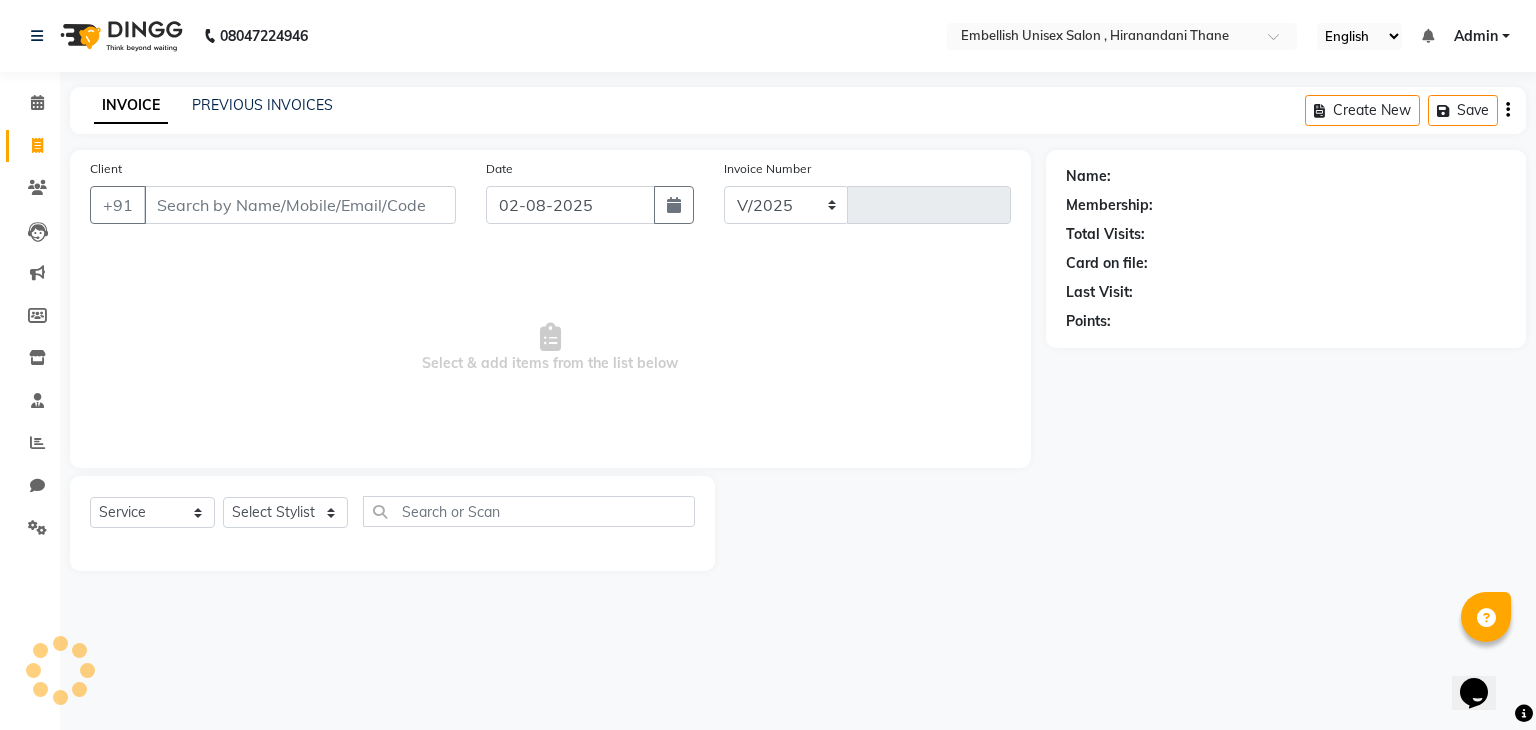 select on "8665" 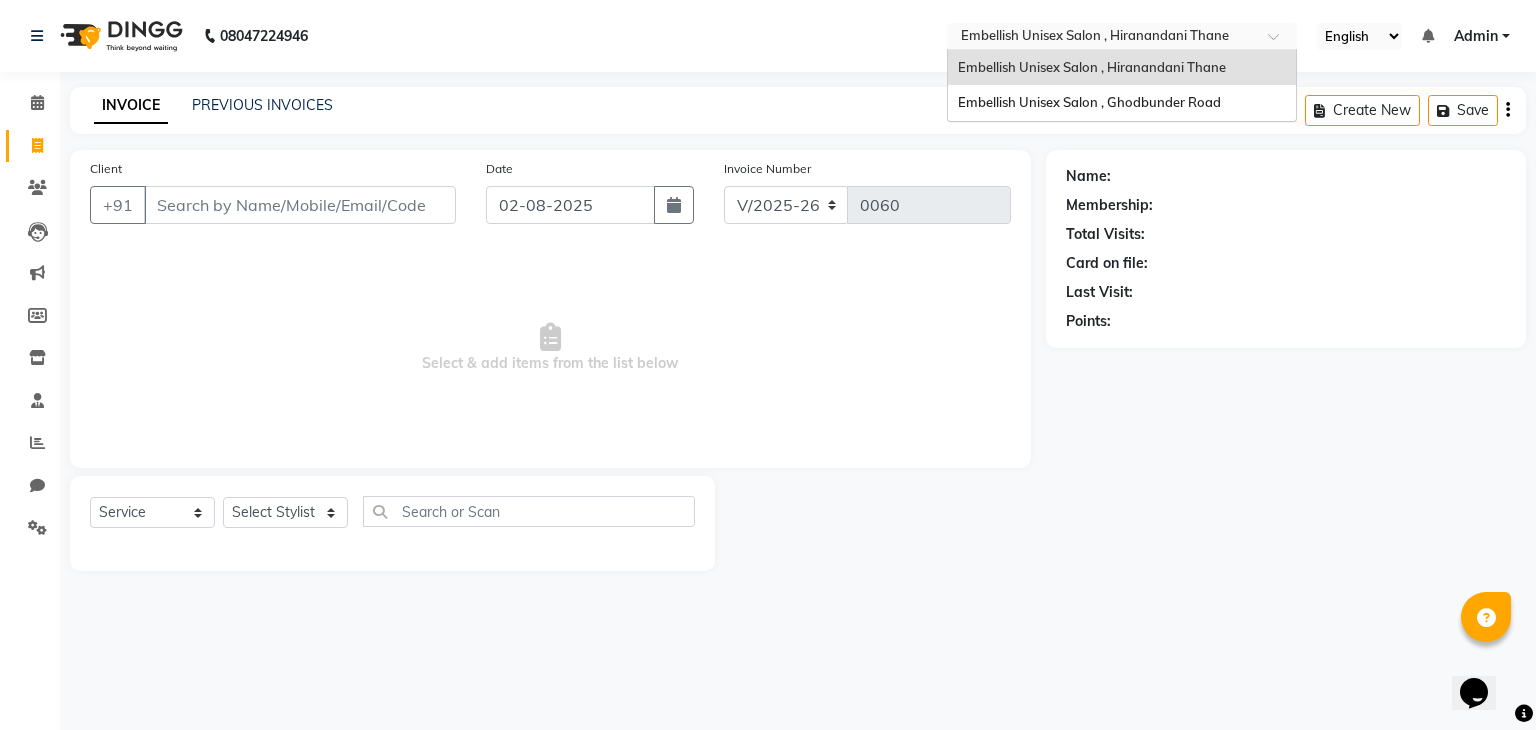 click at bounding box center (1102, 38) 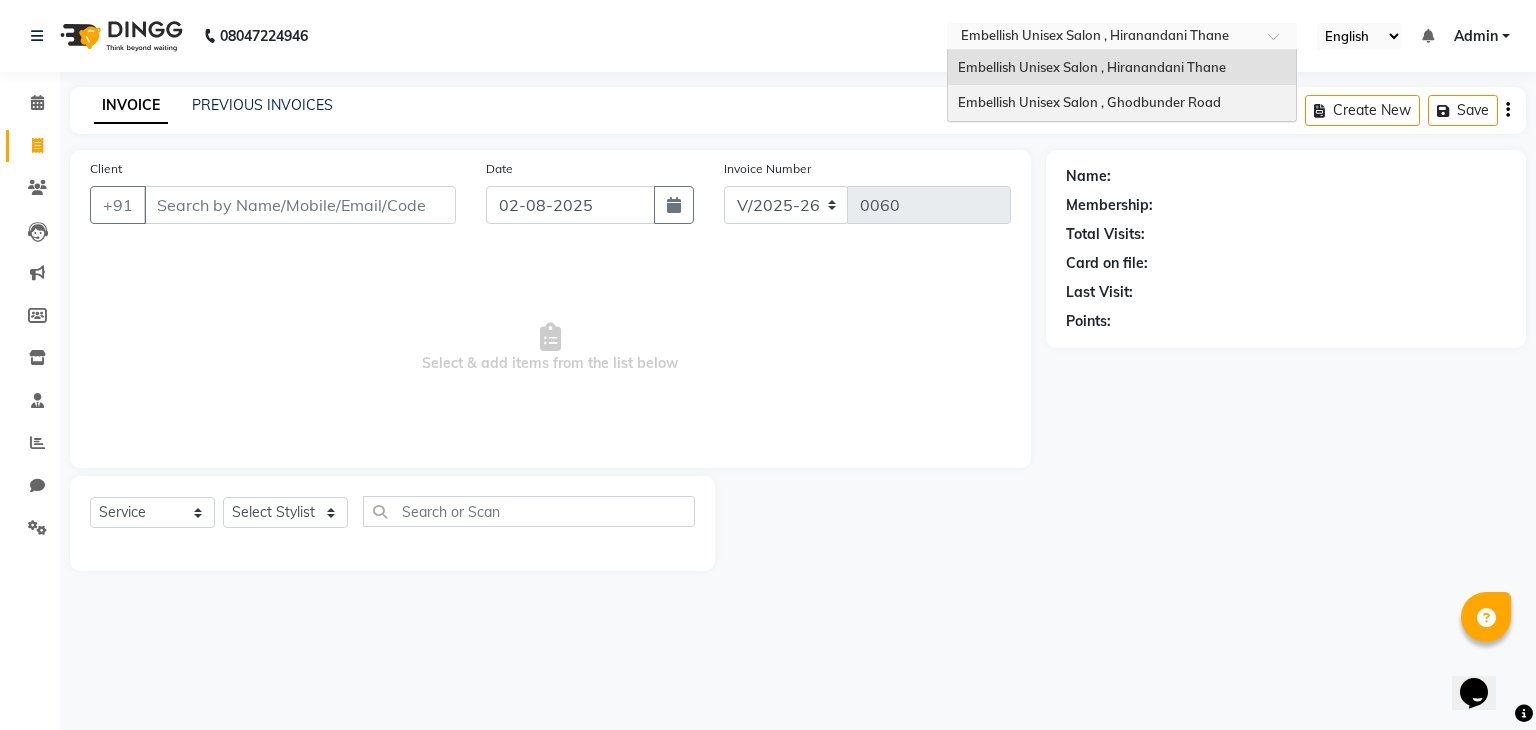 click on "Embellish Unisex Salon , Ghodbunder Road" at bounding box center [1089, 102] 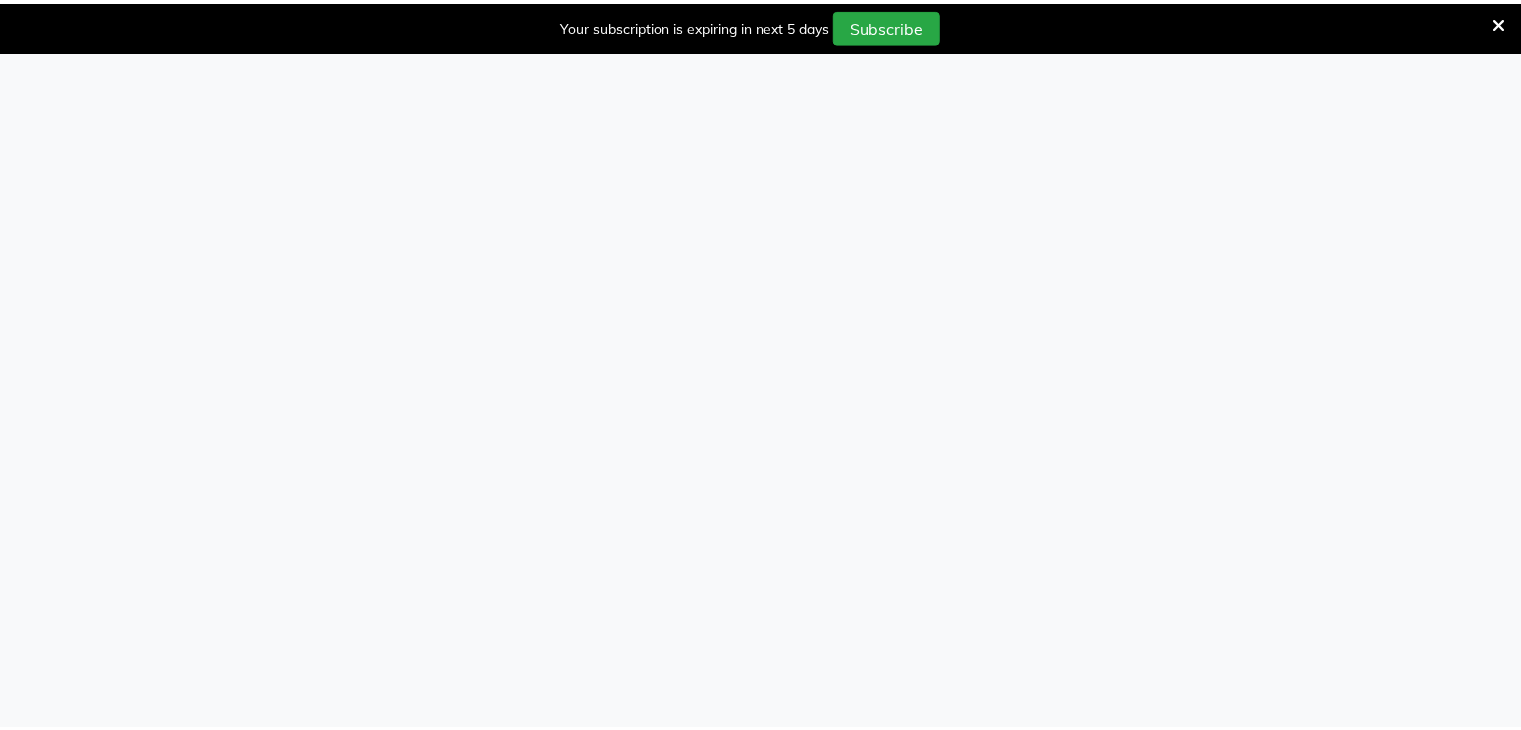 scroll, scrollTop: 0, scrollLeft: 0, axis: both 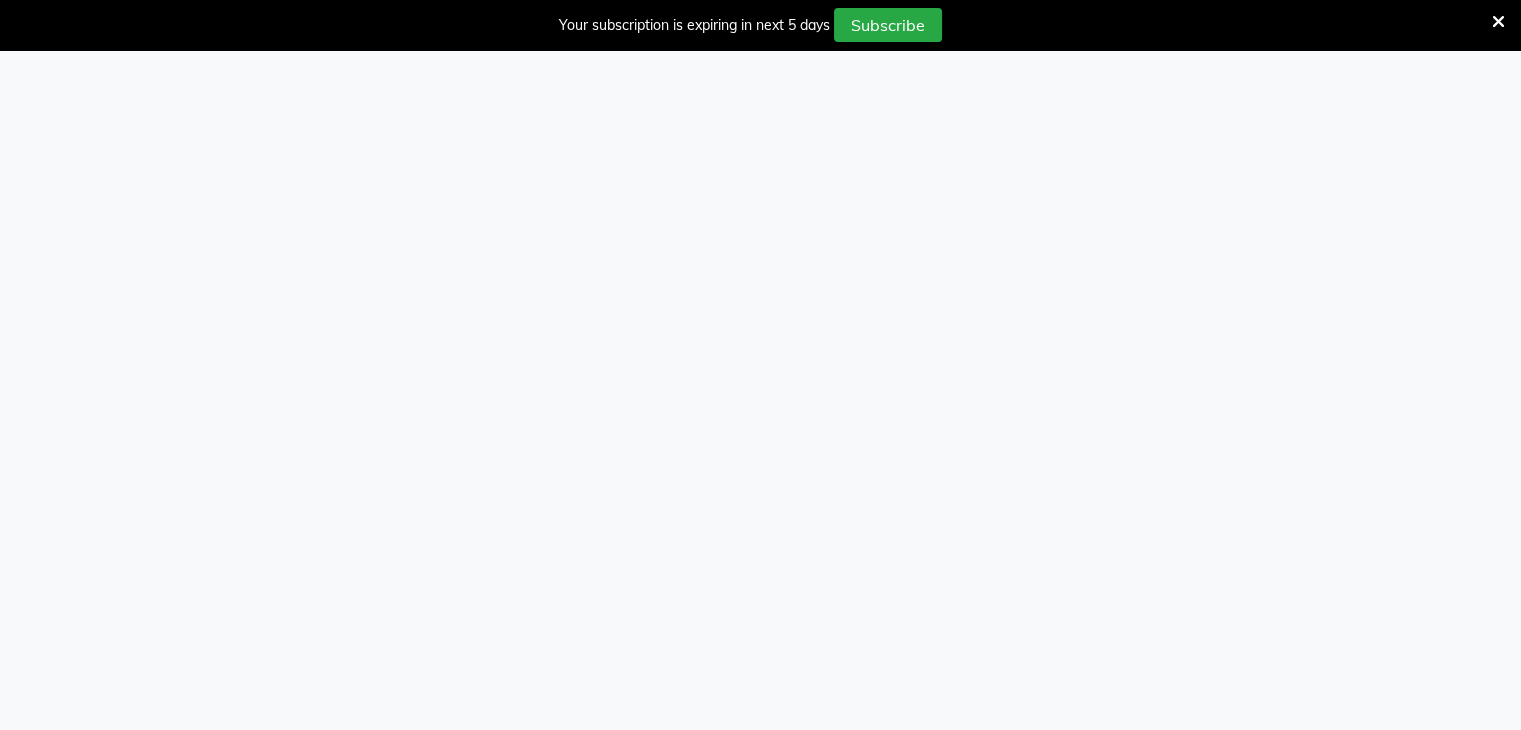 select on "6699" 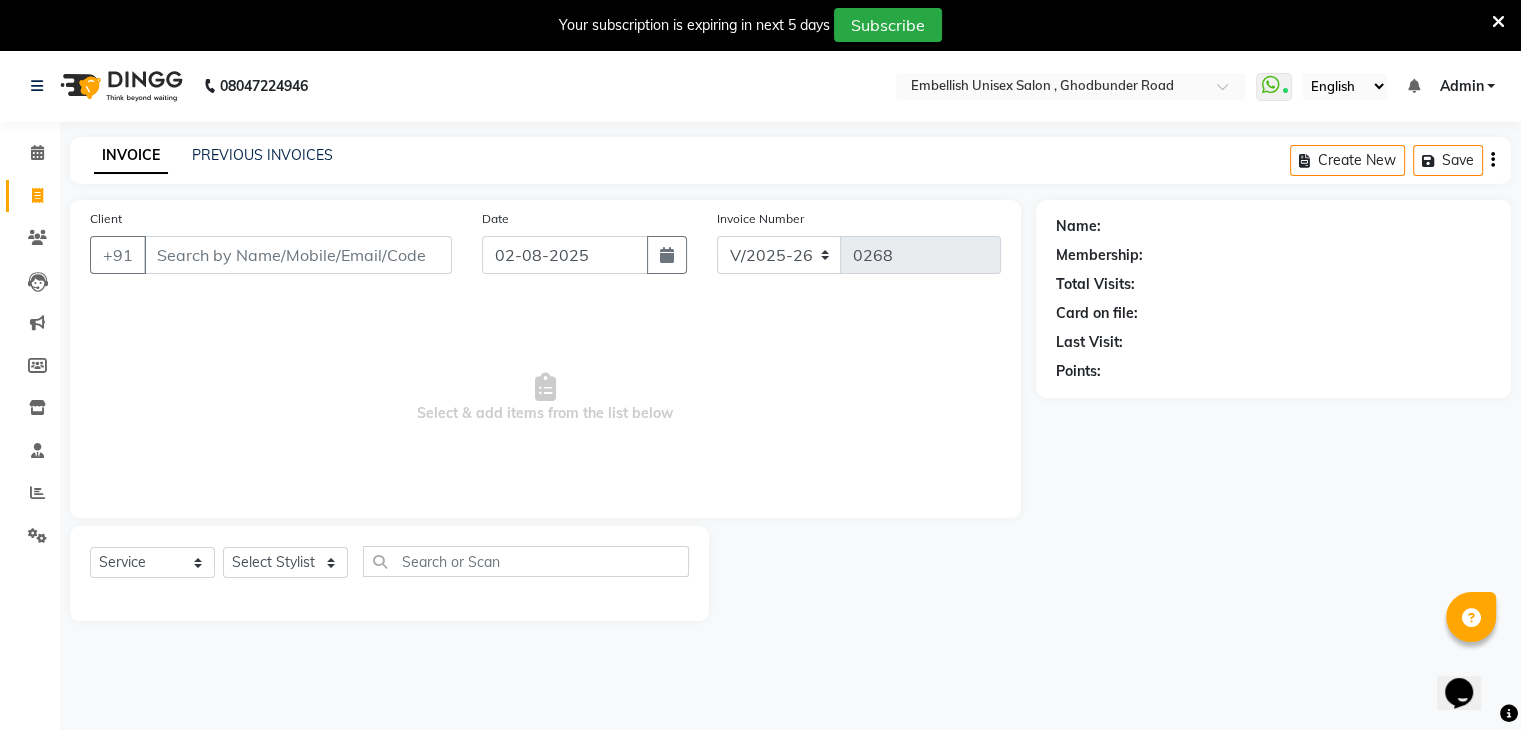 scroll, scrollTop: 0, scrollLeft: 0, axis: both 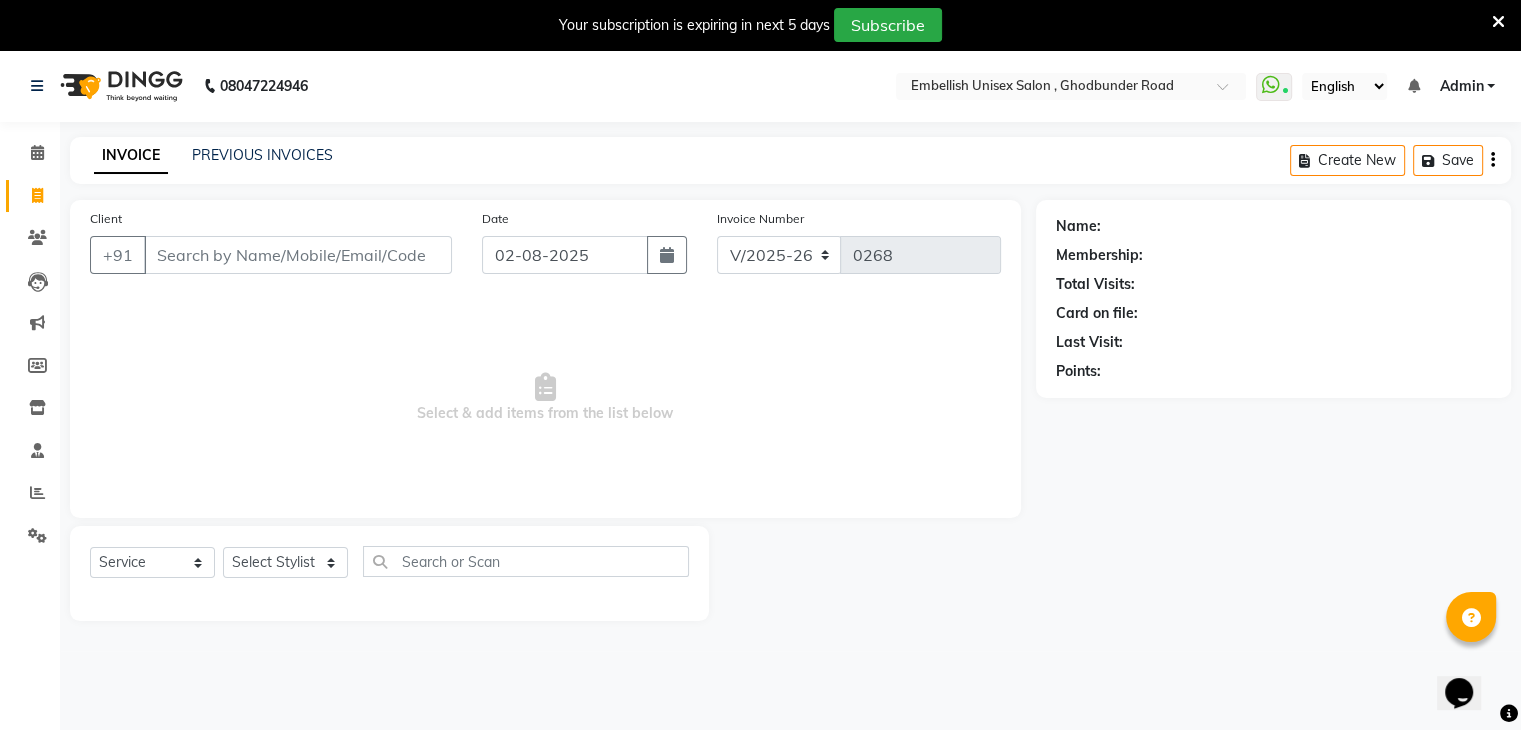 click on "Name: Membership: Total Visits: Card on file: Last Visit:  Points:" 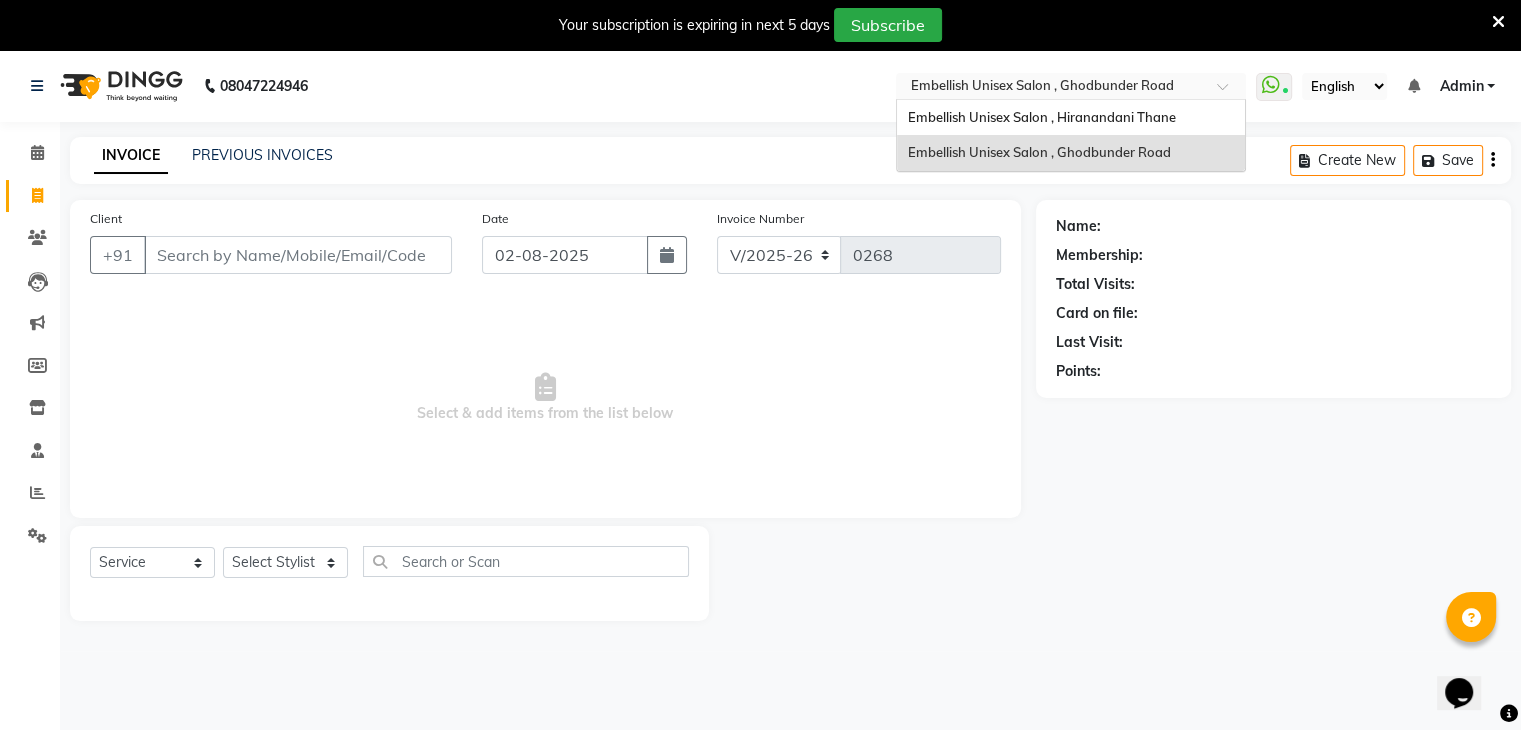 click at bounding box center (1051, 88) 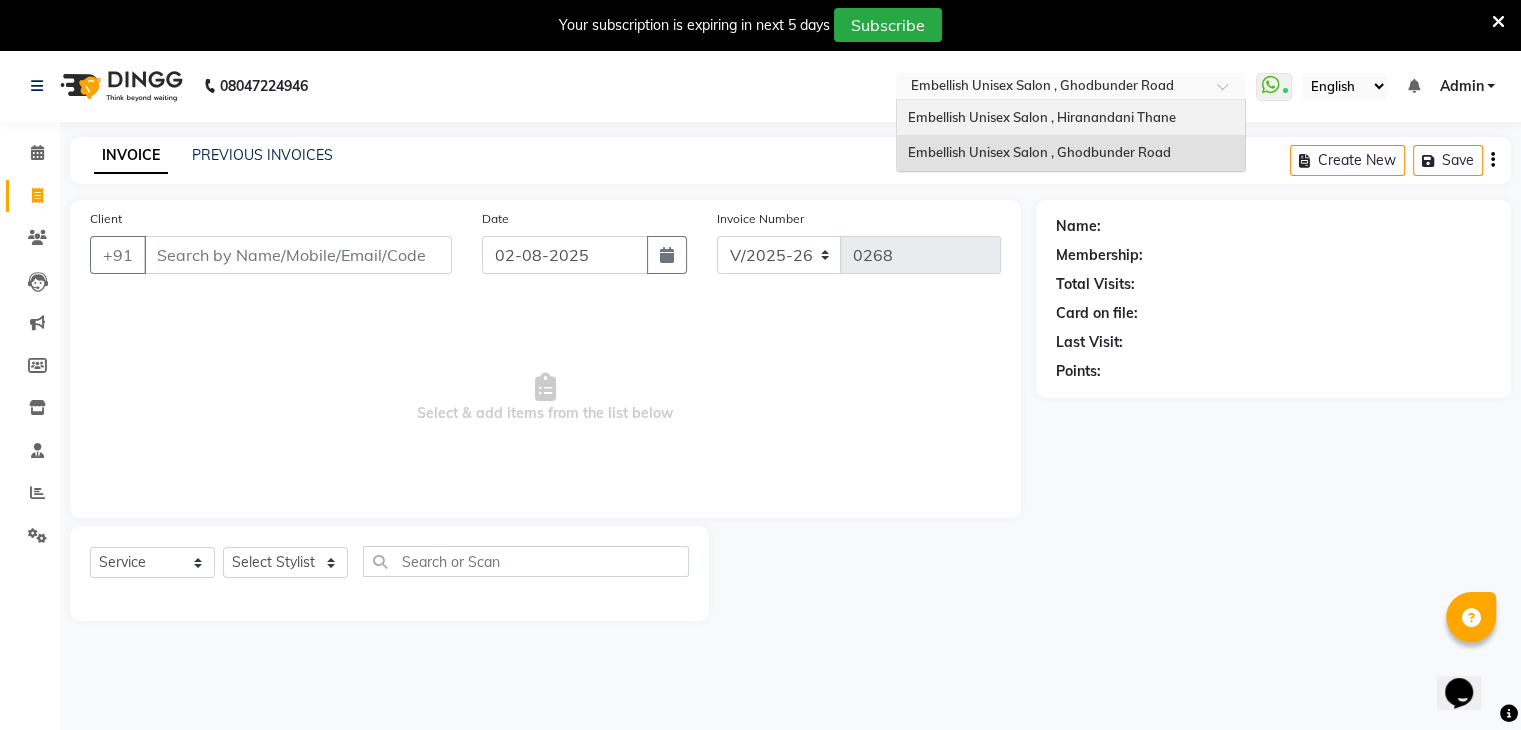 click on "Embellish Unisex Salon , Hiranandani Thane" at bounding box center [1071, 118] 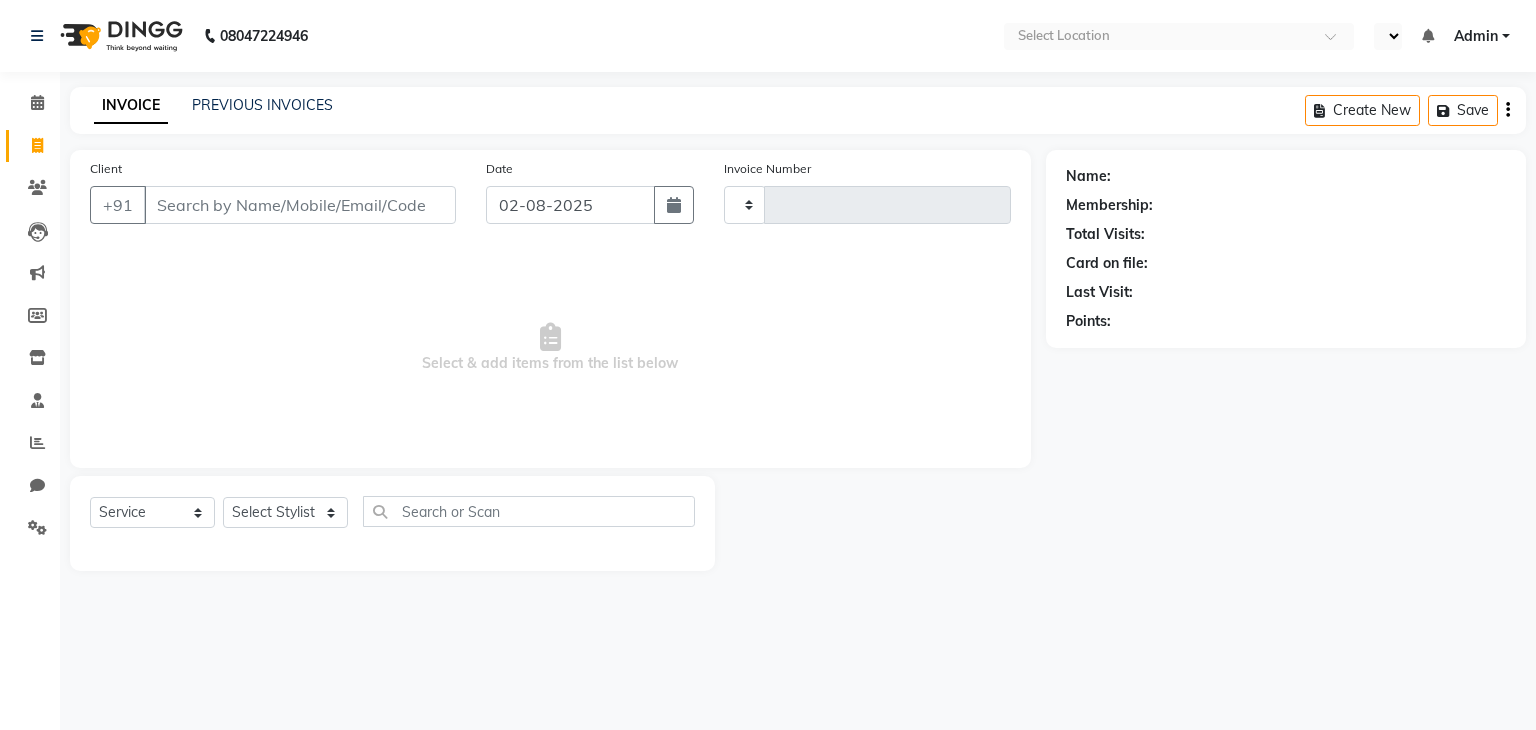 select on "service" 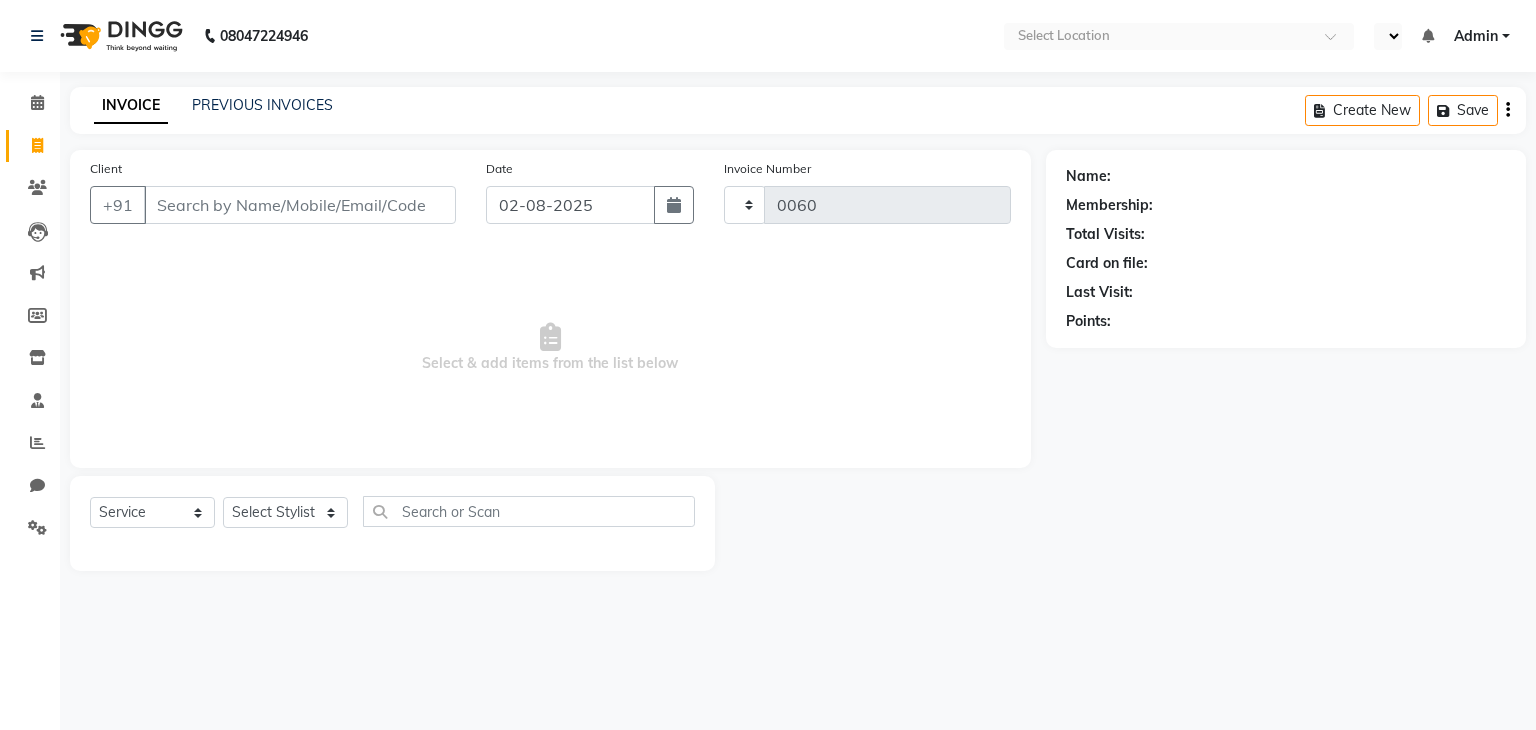 scroll, scrollTop: 0, scrollLeft: 0, axis: both 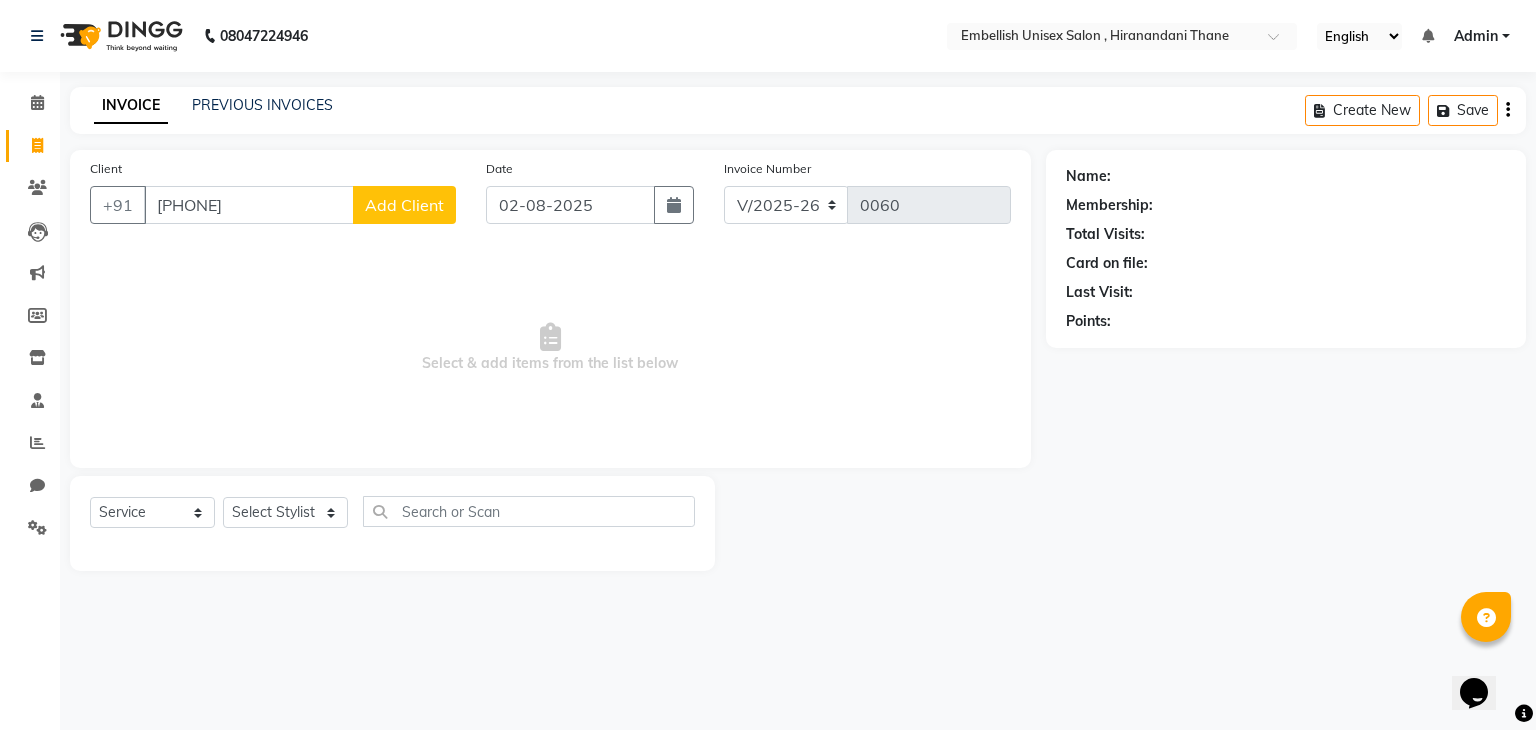 type on "9168648883" 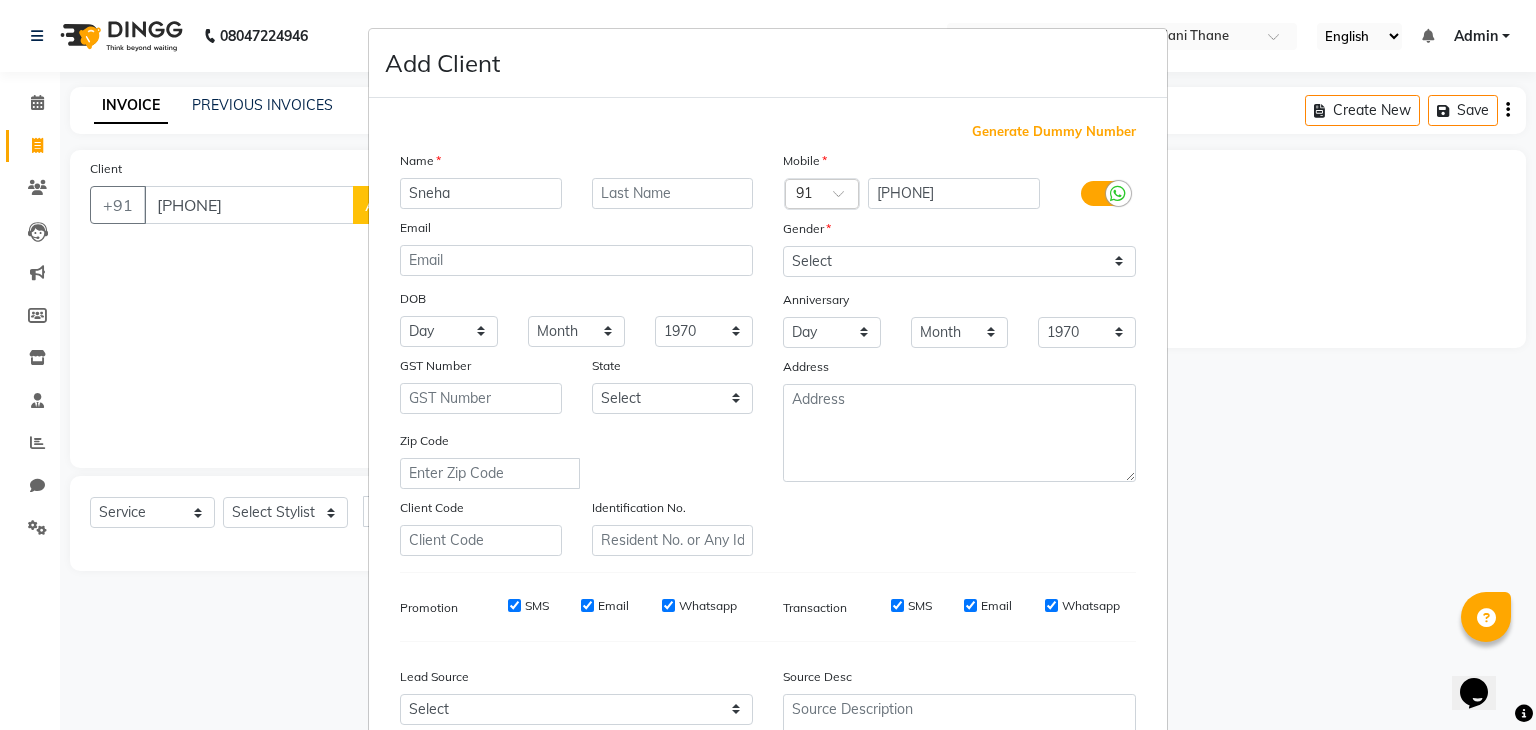 type on "Sneha" 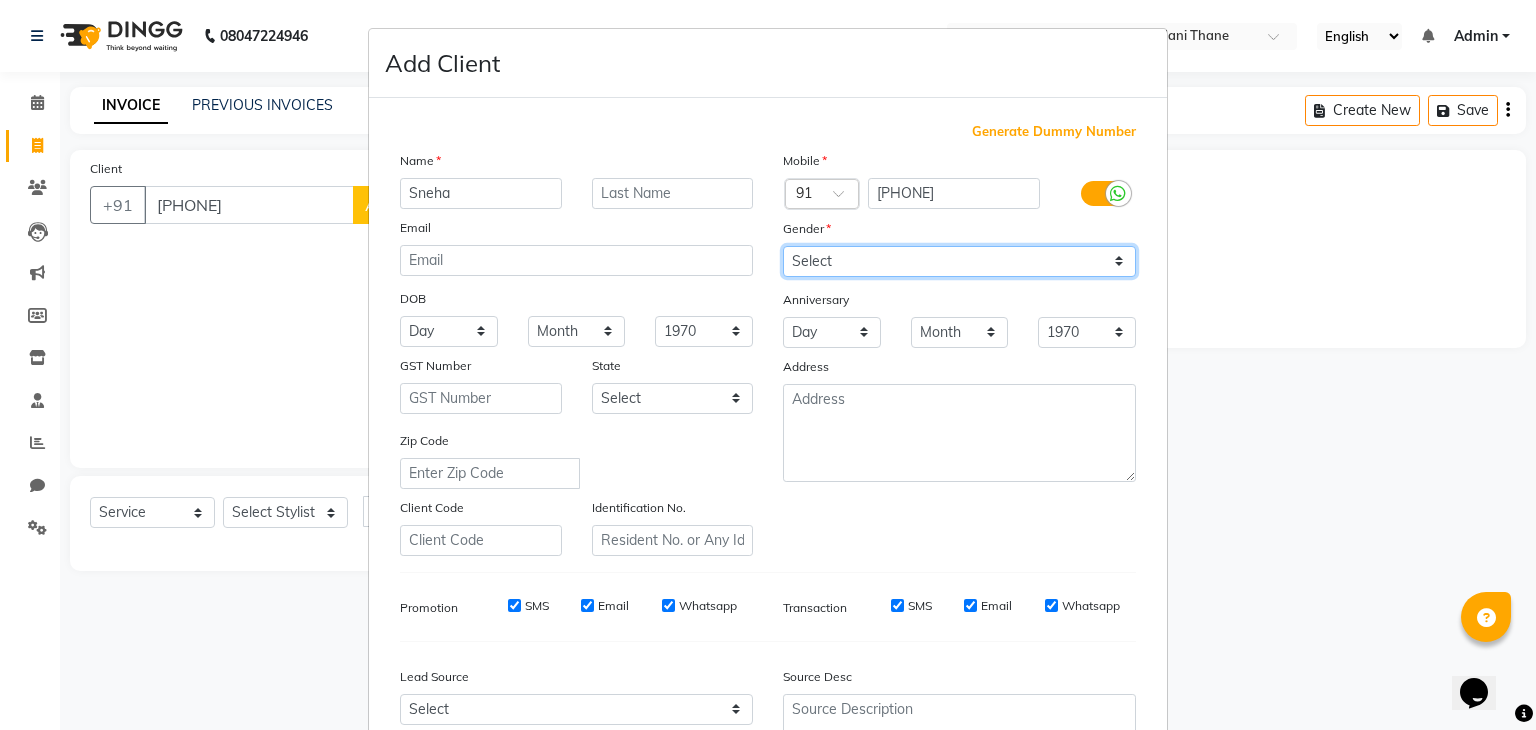 click on "Select Male Female Other Prefer Not To Say" at bounding box center [959, 261] 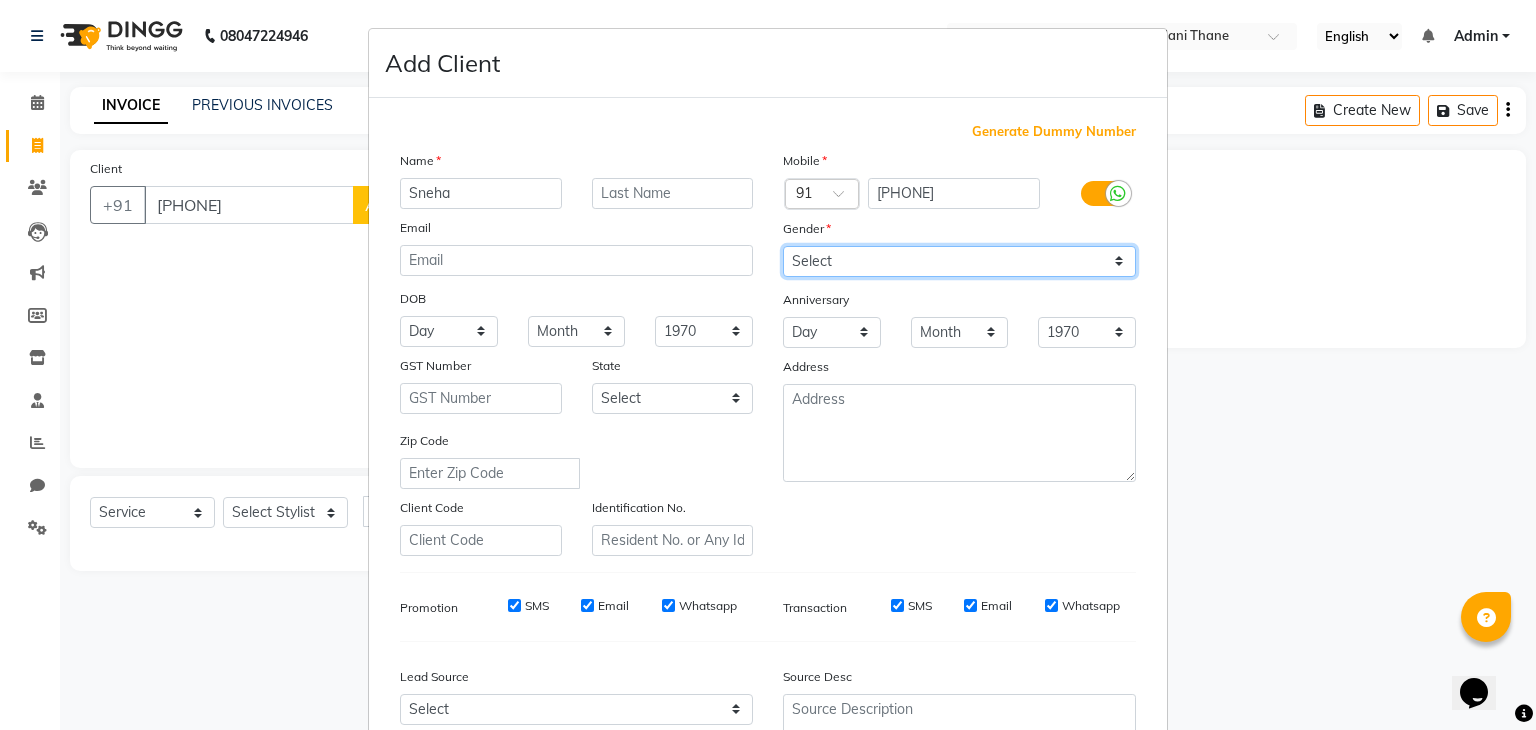select on "female" 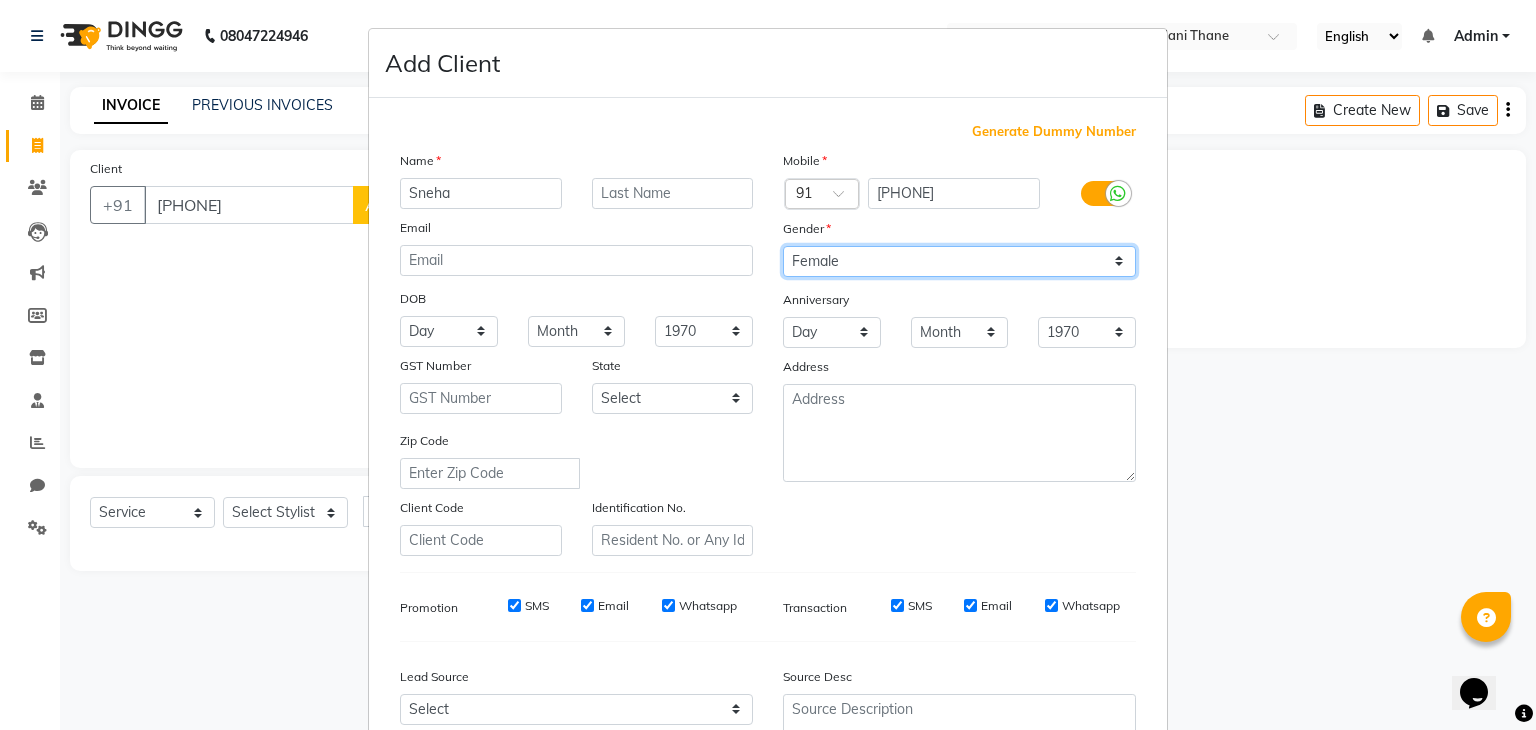 click on "Select Male Female Other Prefer Not To Say" at bounding box center [959, 261] 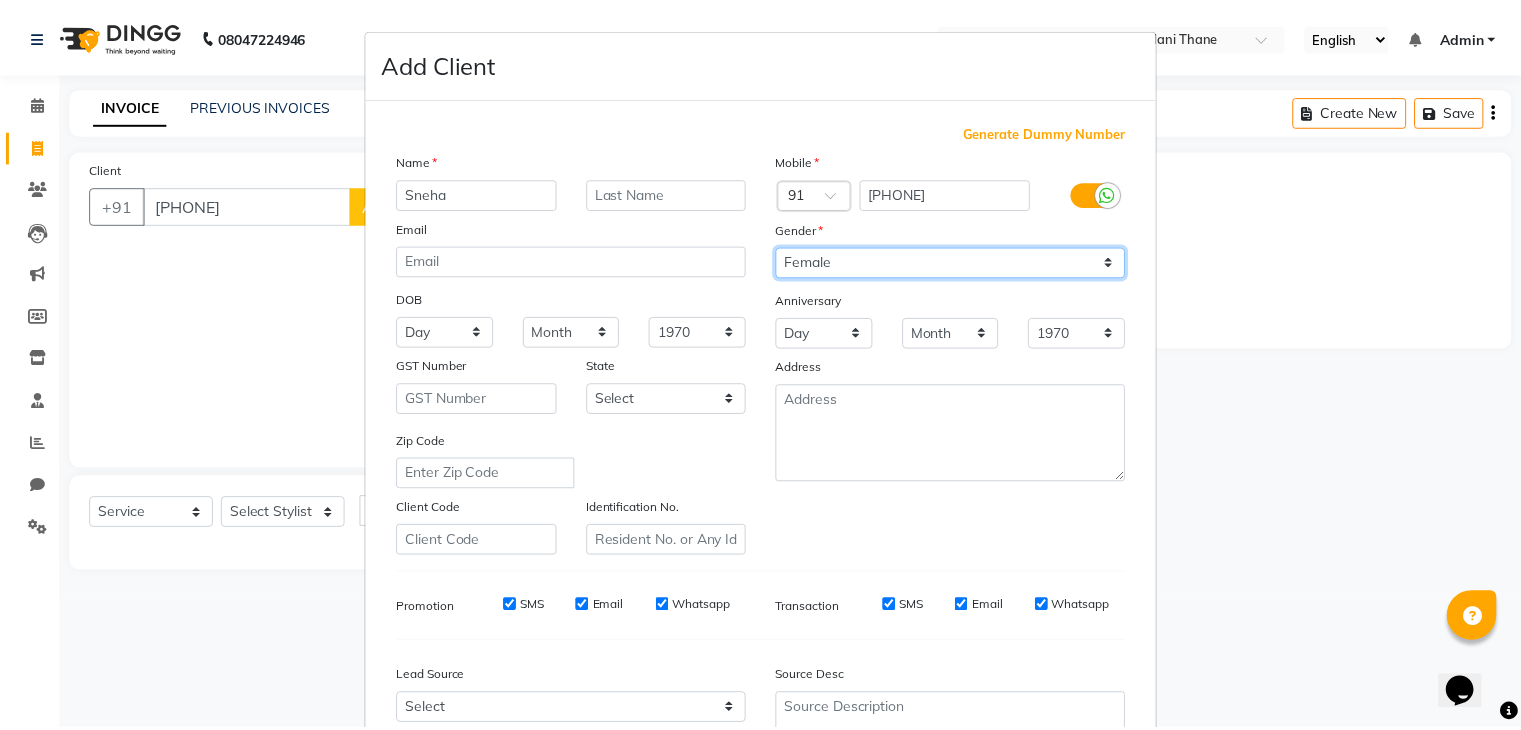 scroll, scrollTop: 203, scrollLeft: 0, axis: vertical 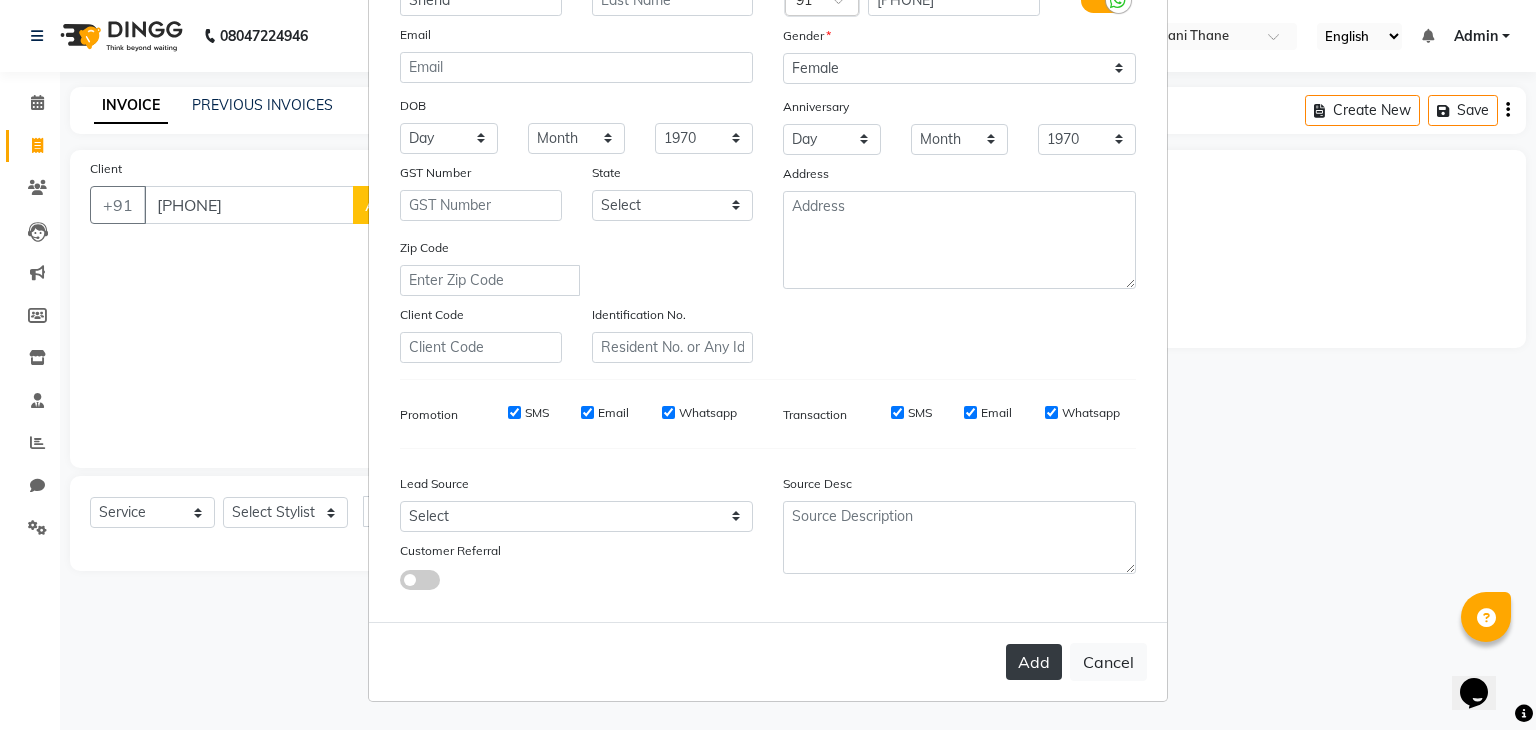 click on "Add" at bounding box center [1034, 662] 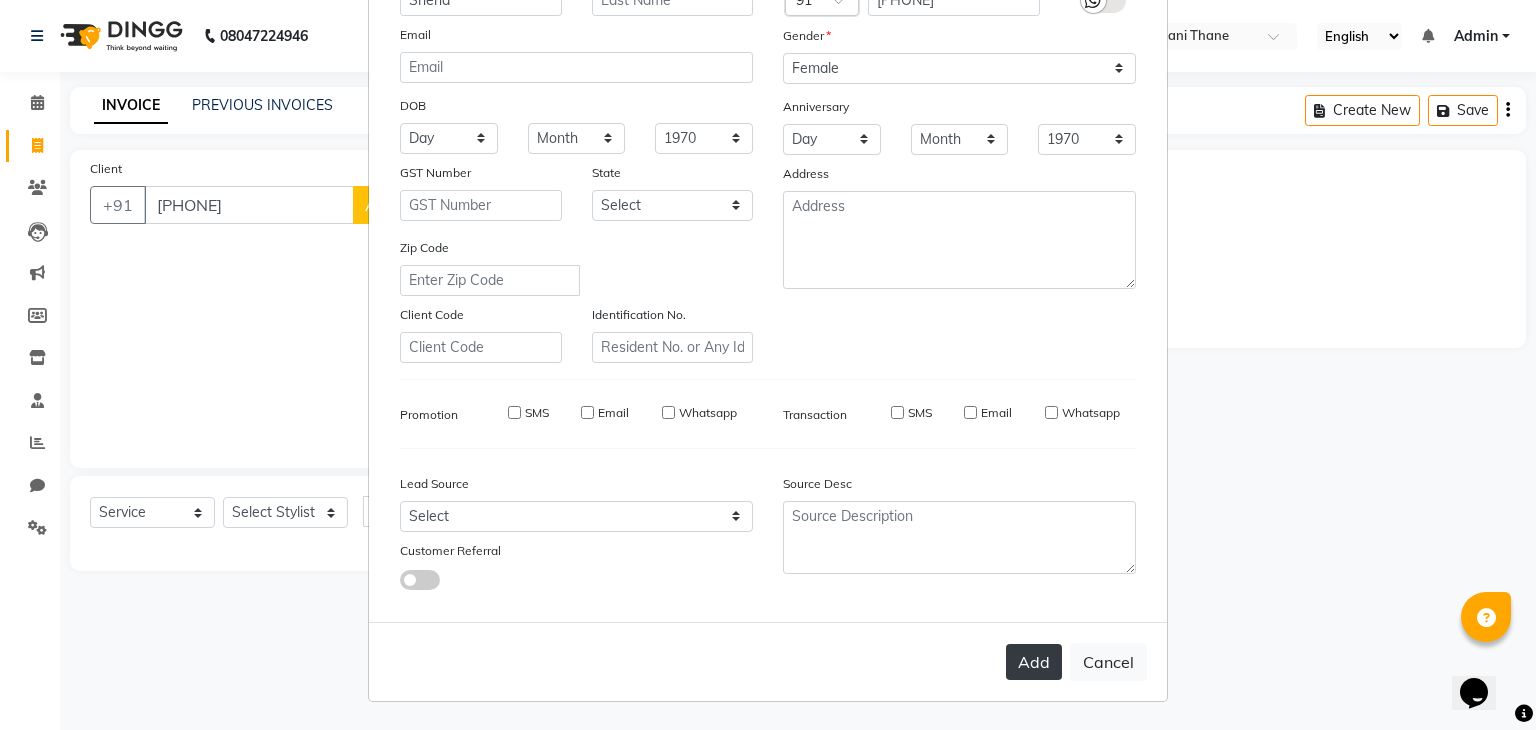 type 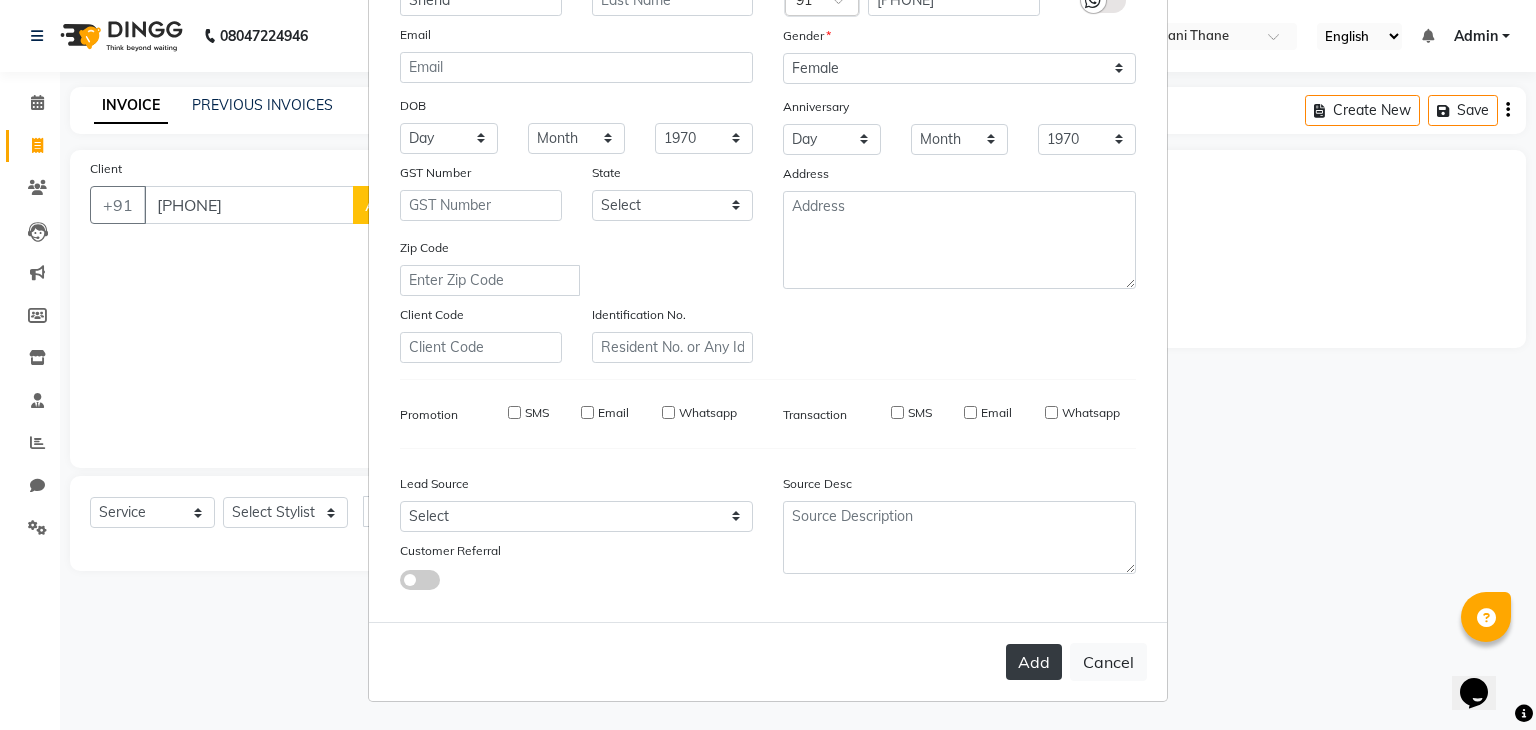 select 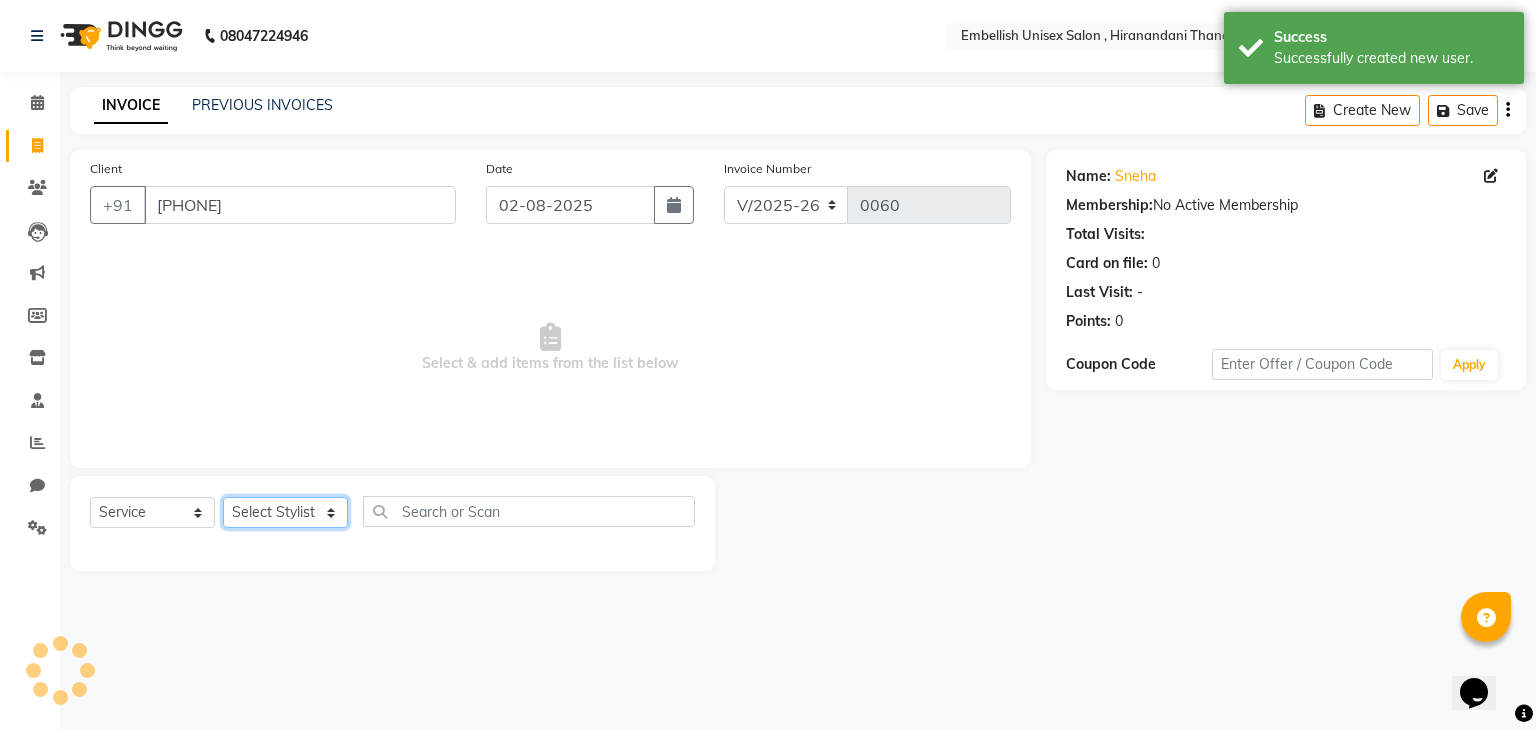 click on "Select Stylist Ayan Poonam Samir Tappu Vaishnavi" 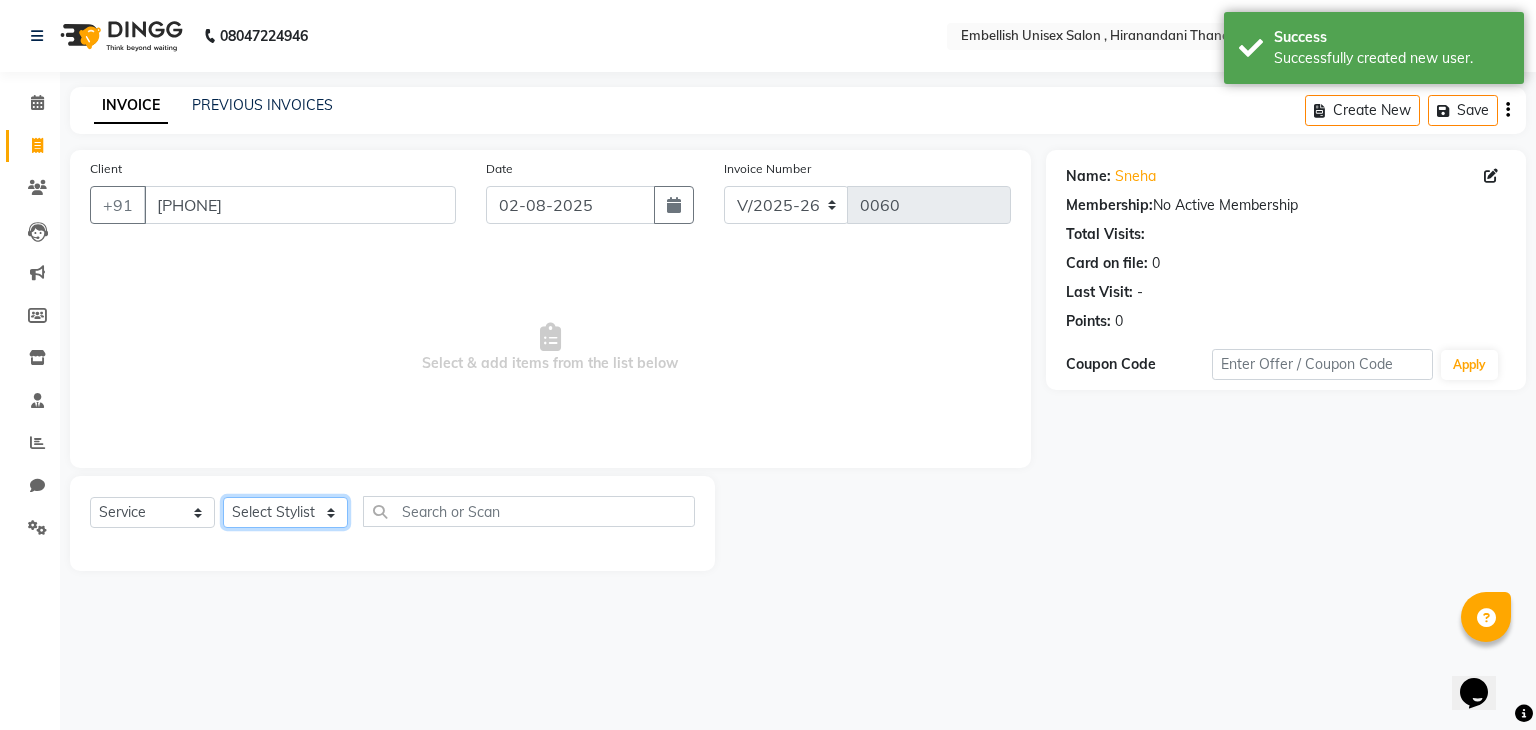select on "87269" 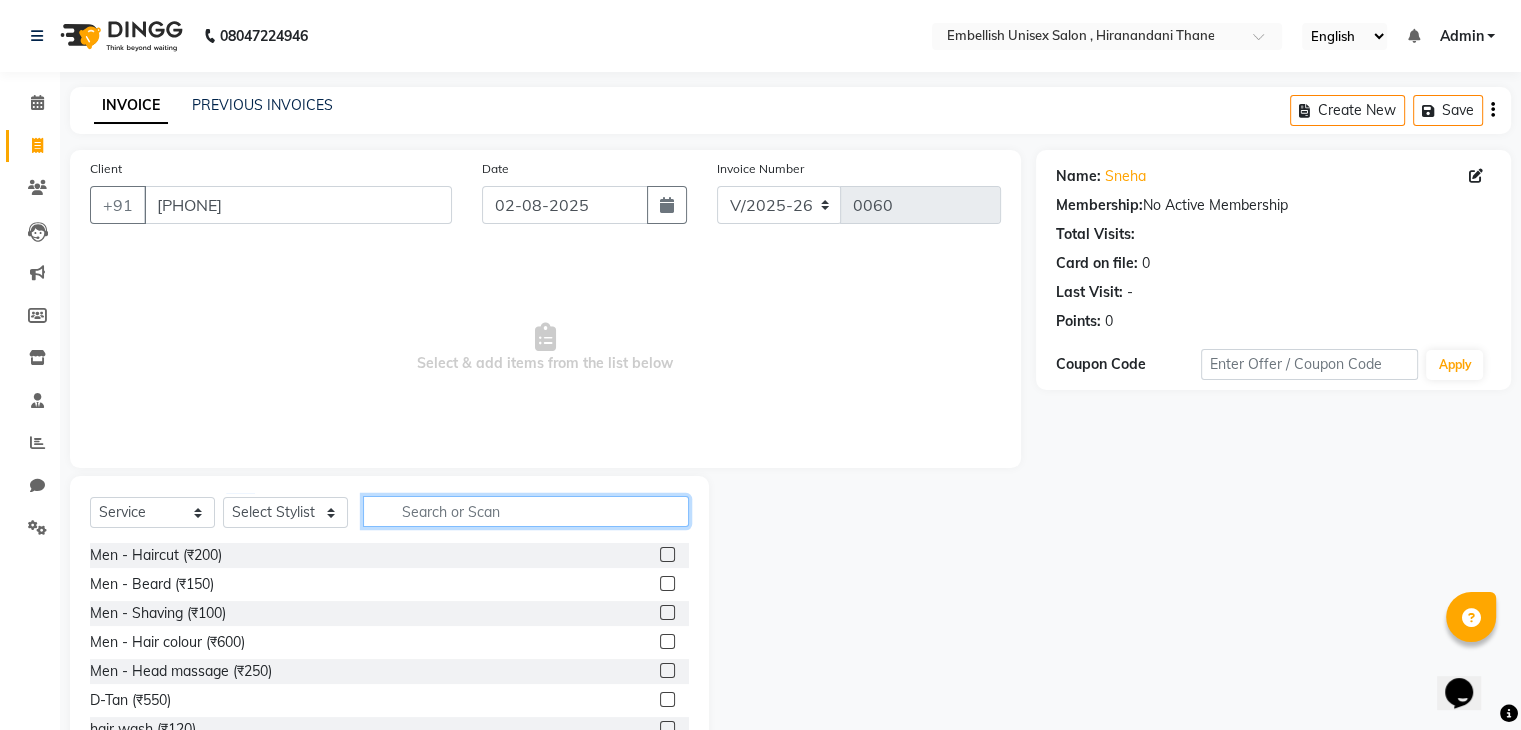 click 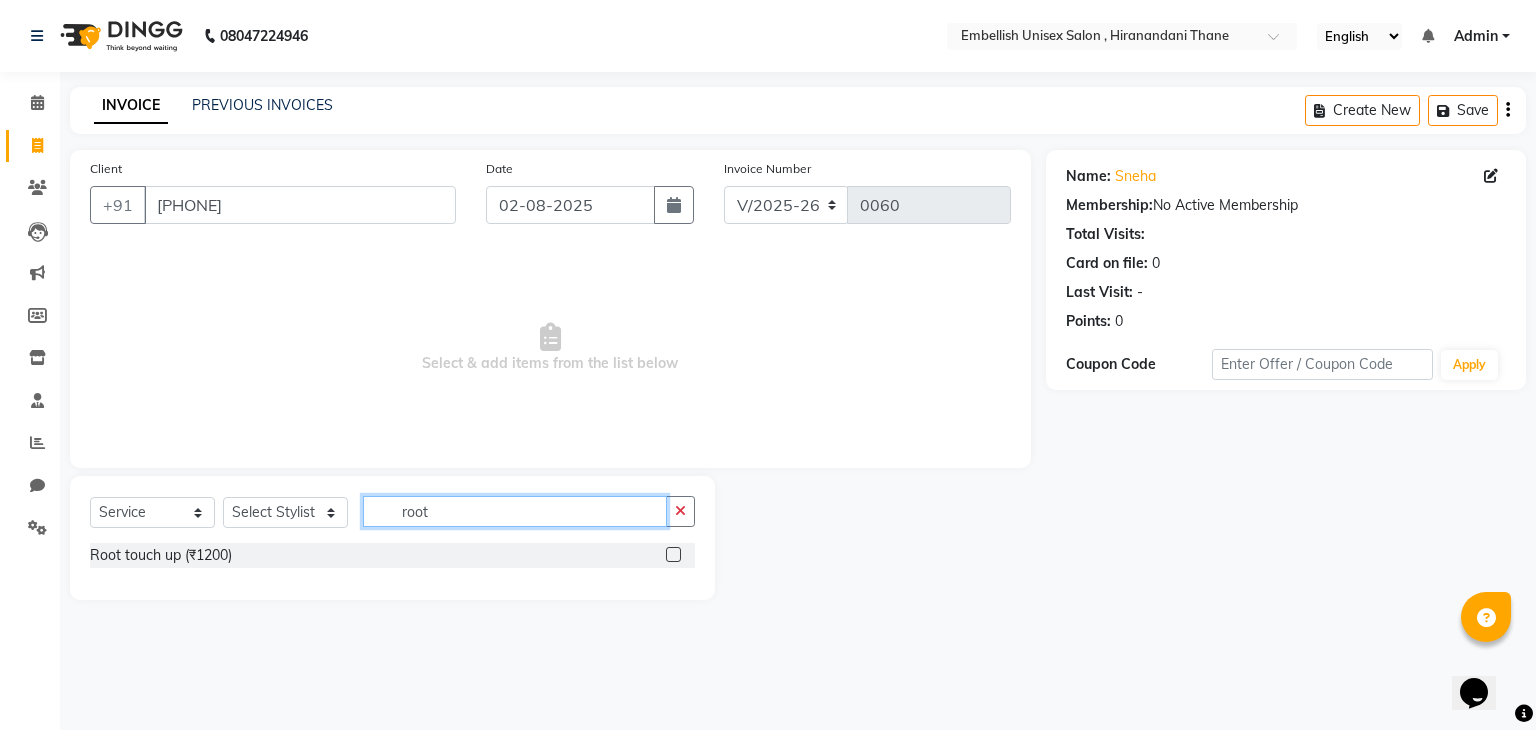 type on "root" 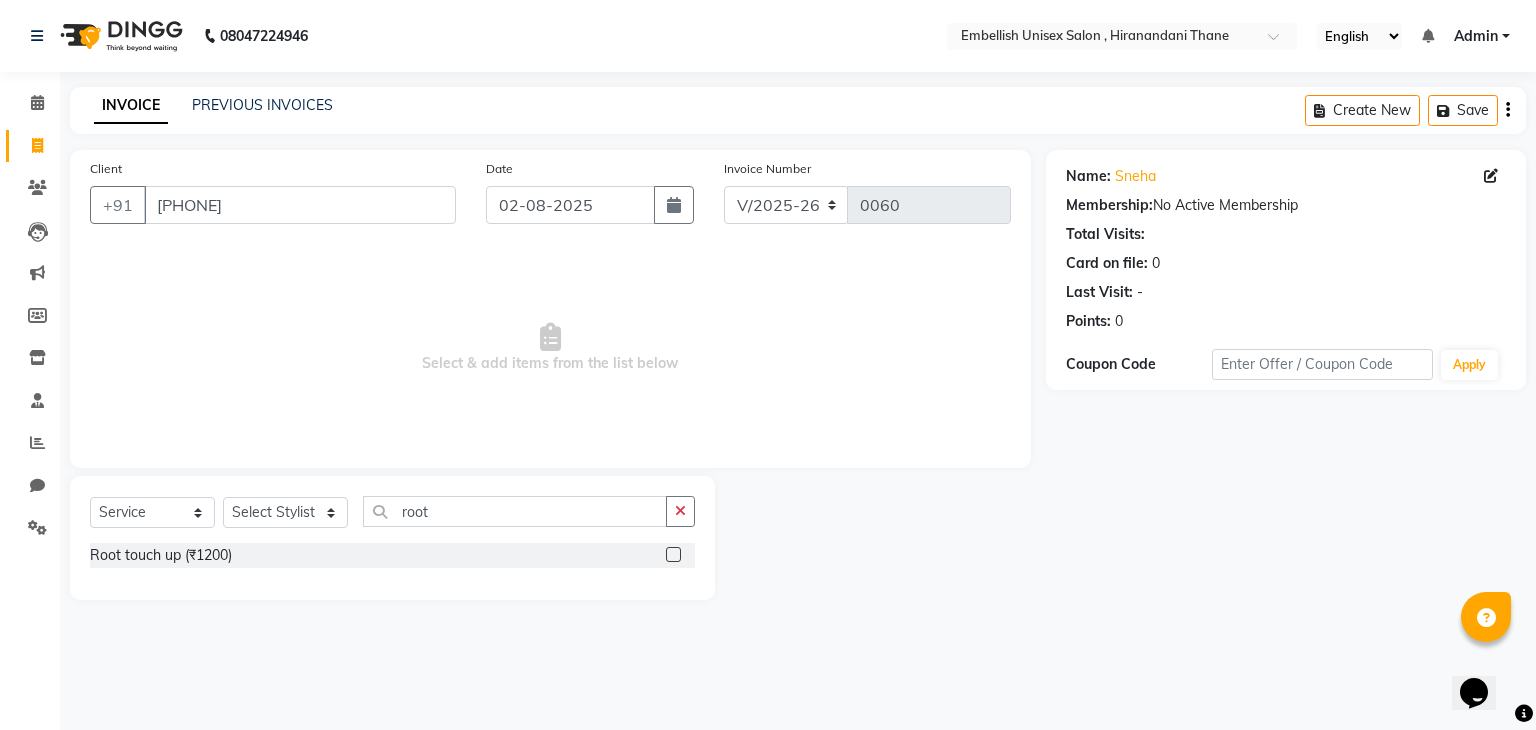 click 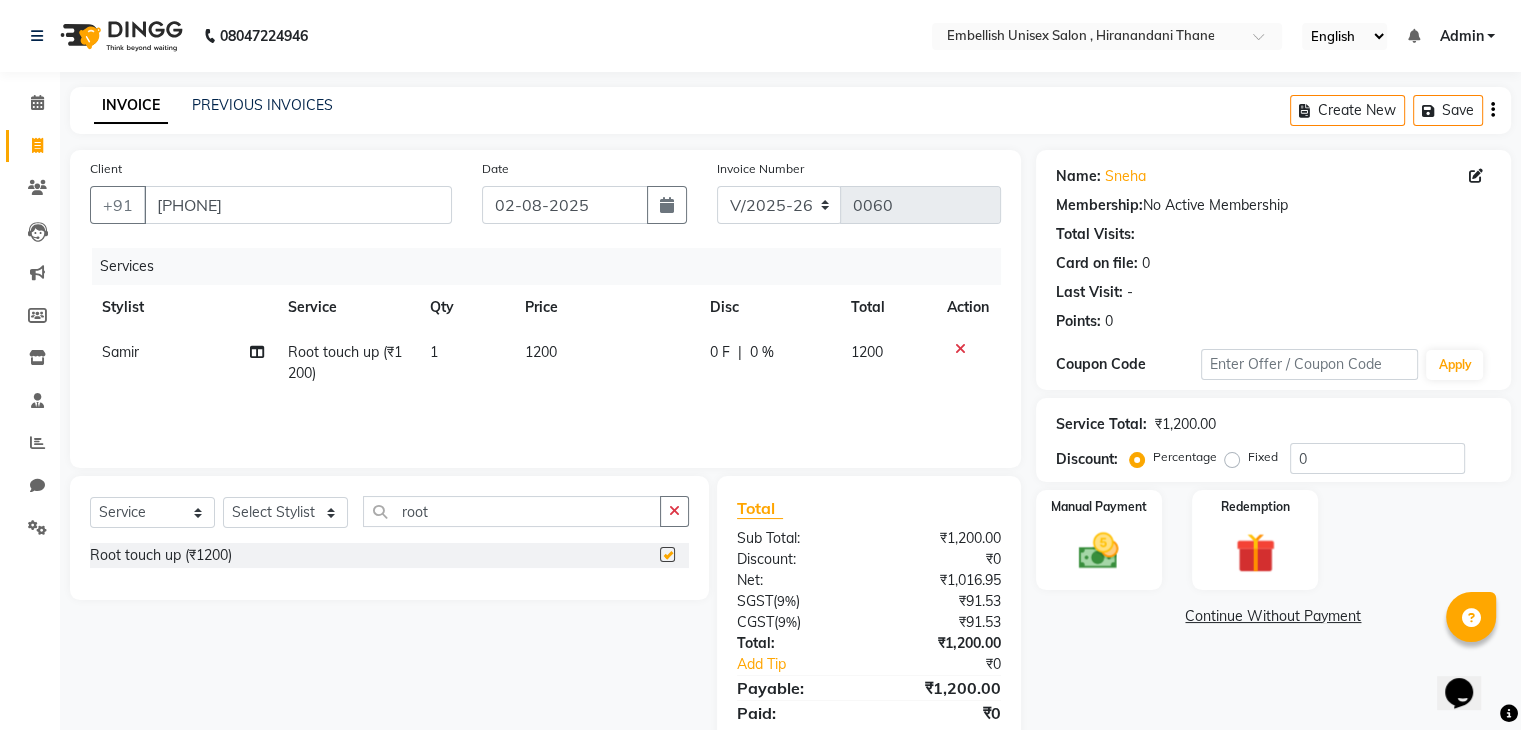 checkbox on "false" 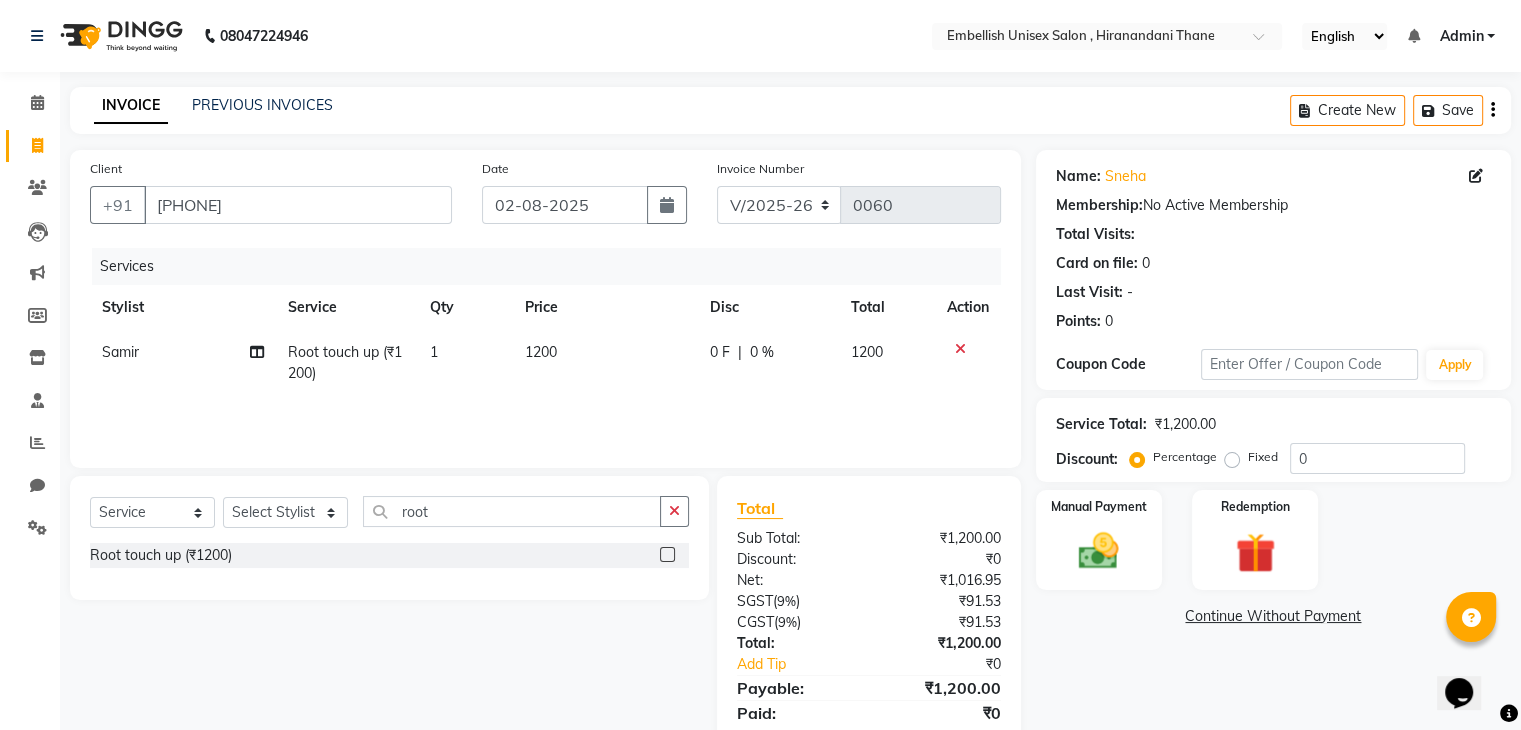 drag, startPoint x: 1227, startPoint y: 461, endPoint x: 1301, endPoint y: 465, distance: 74.10803 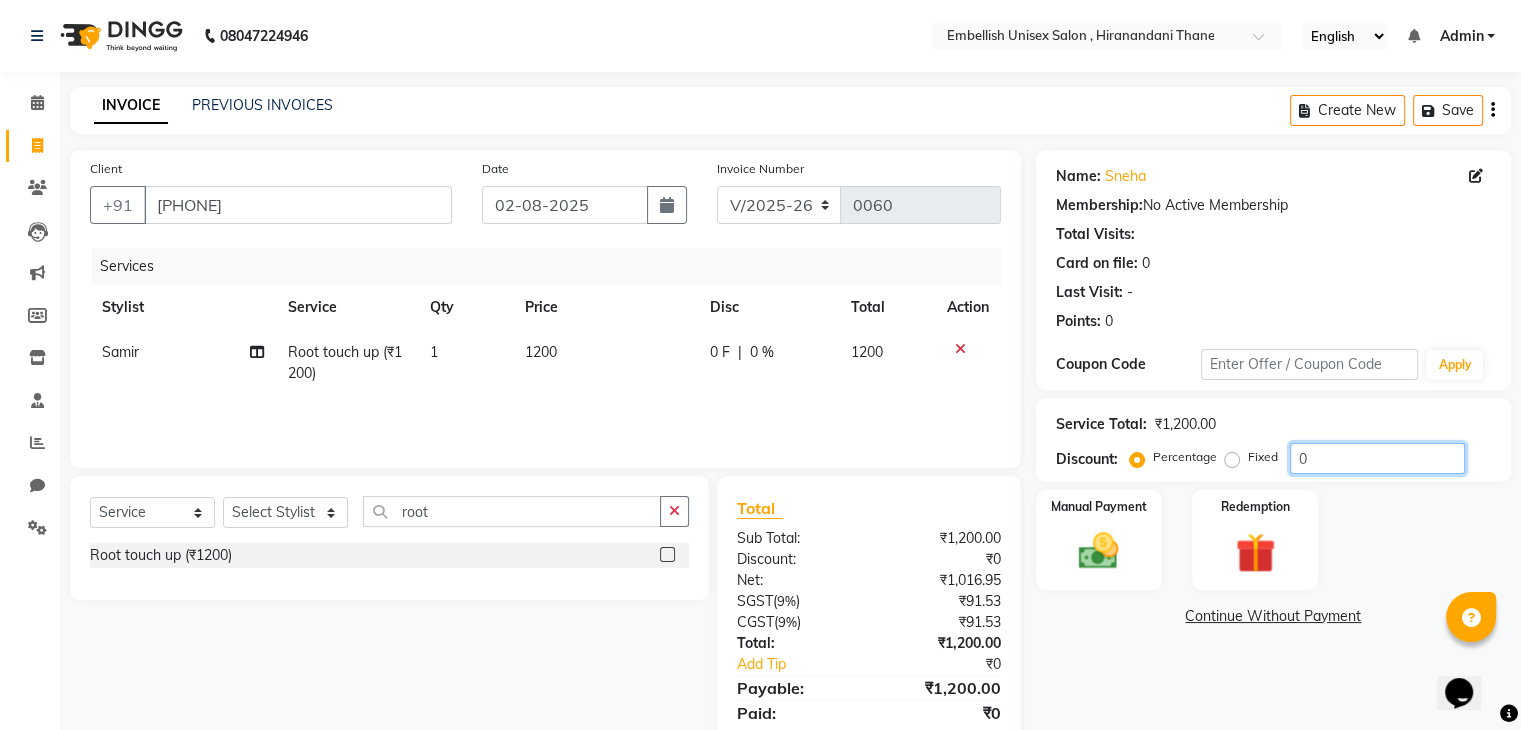 click on "0" 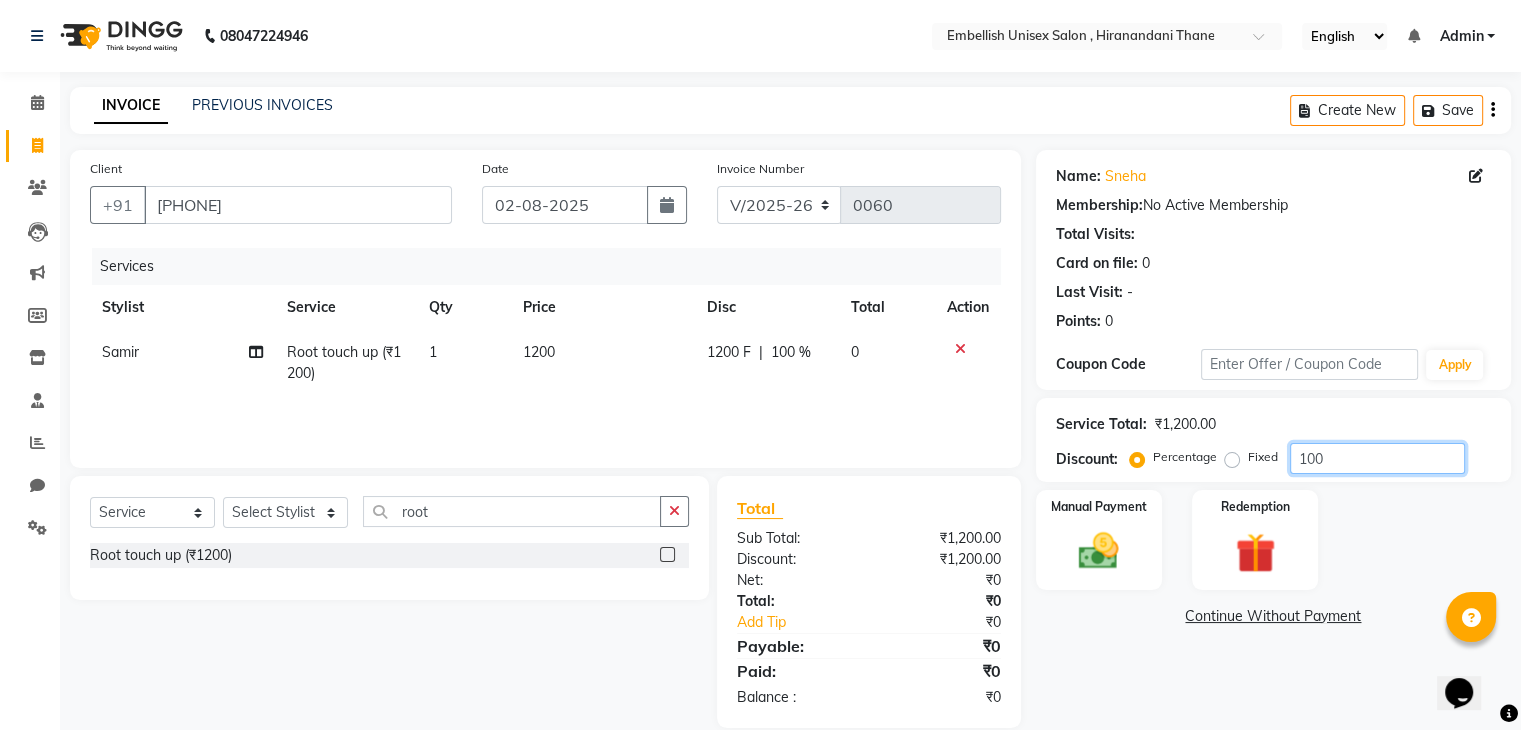 type on "100" 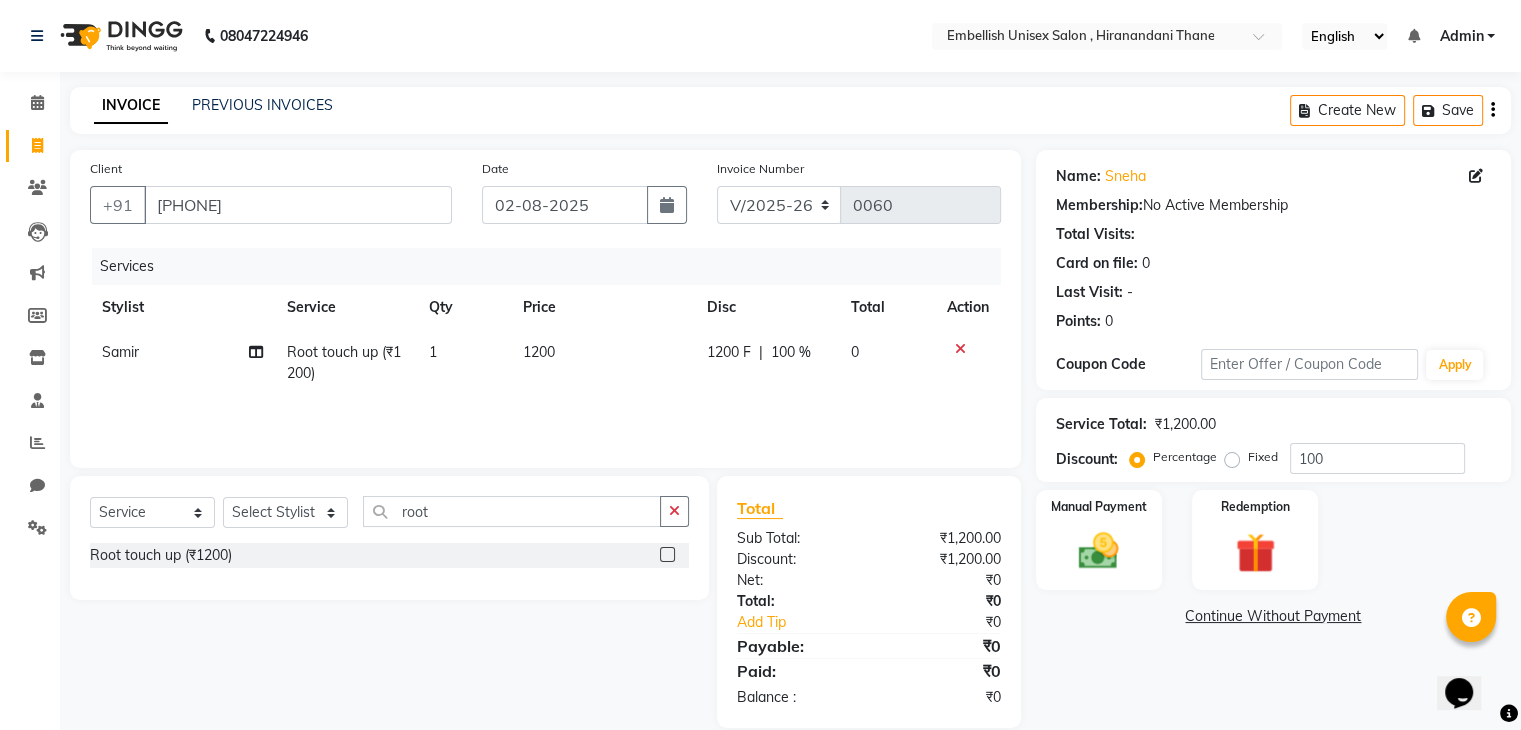 click on "Fixed" 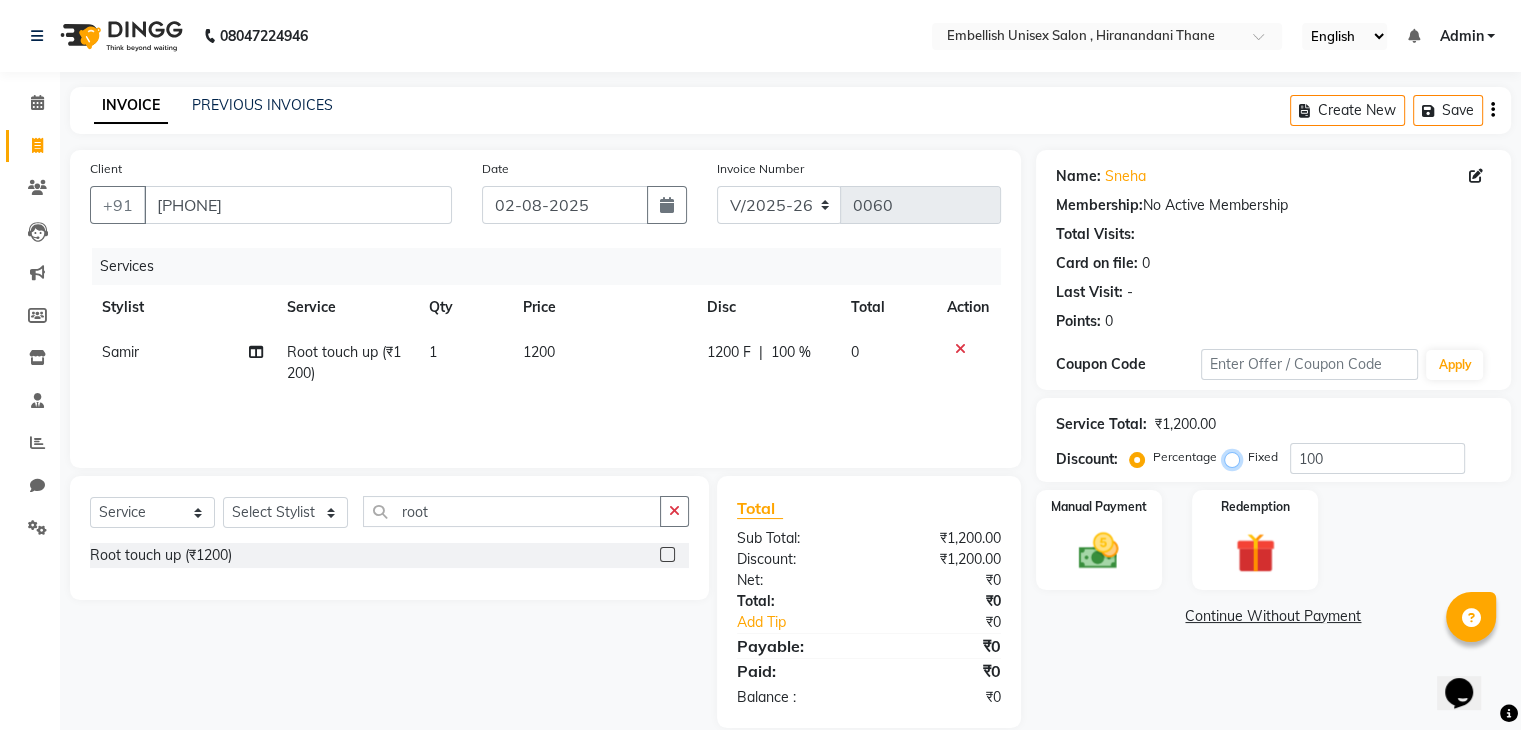 click on "Fixed" at bounding box center [1236, 457] 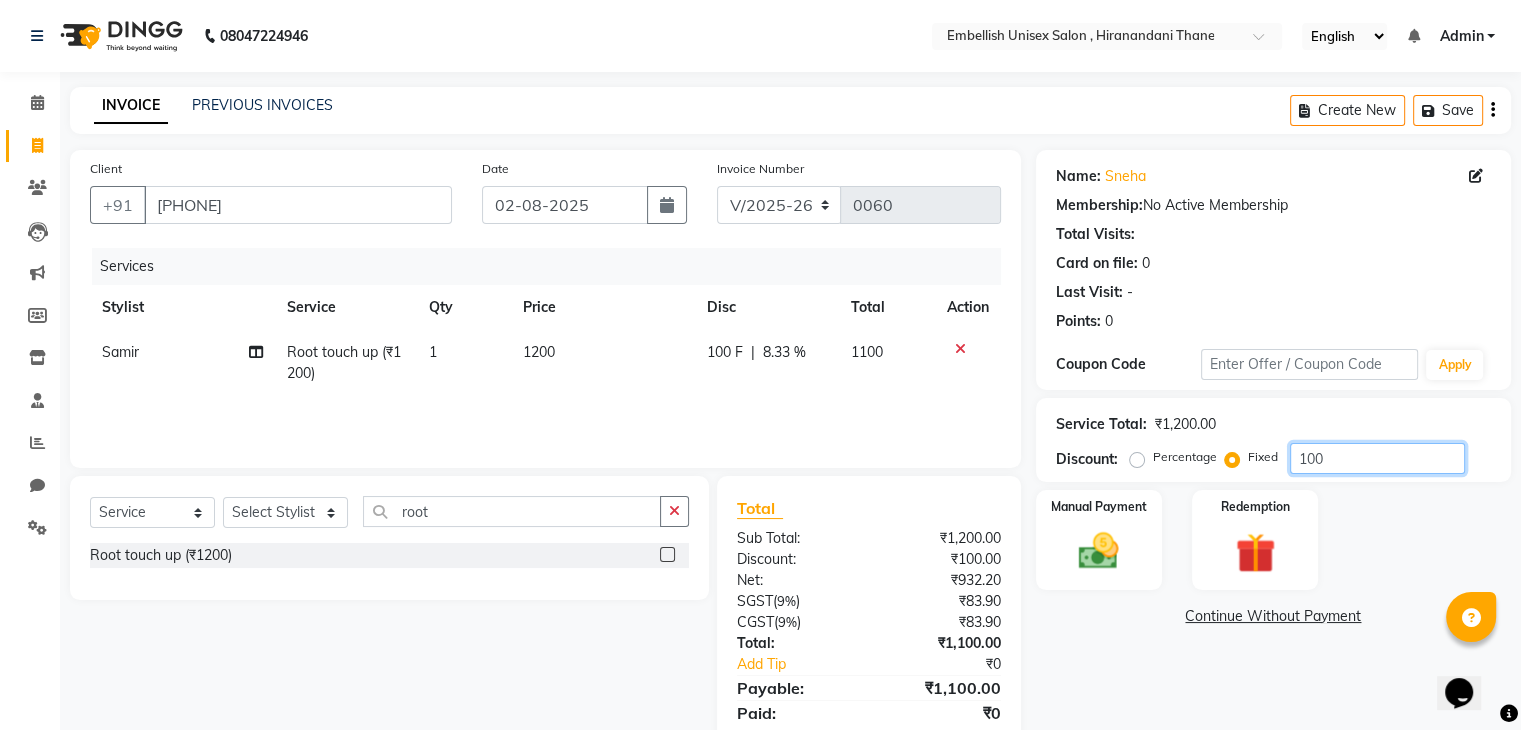 click on "100" 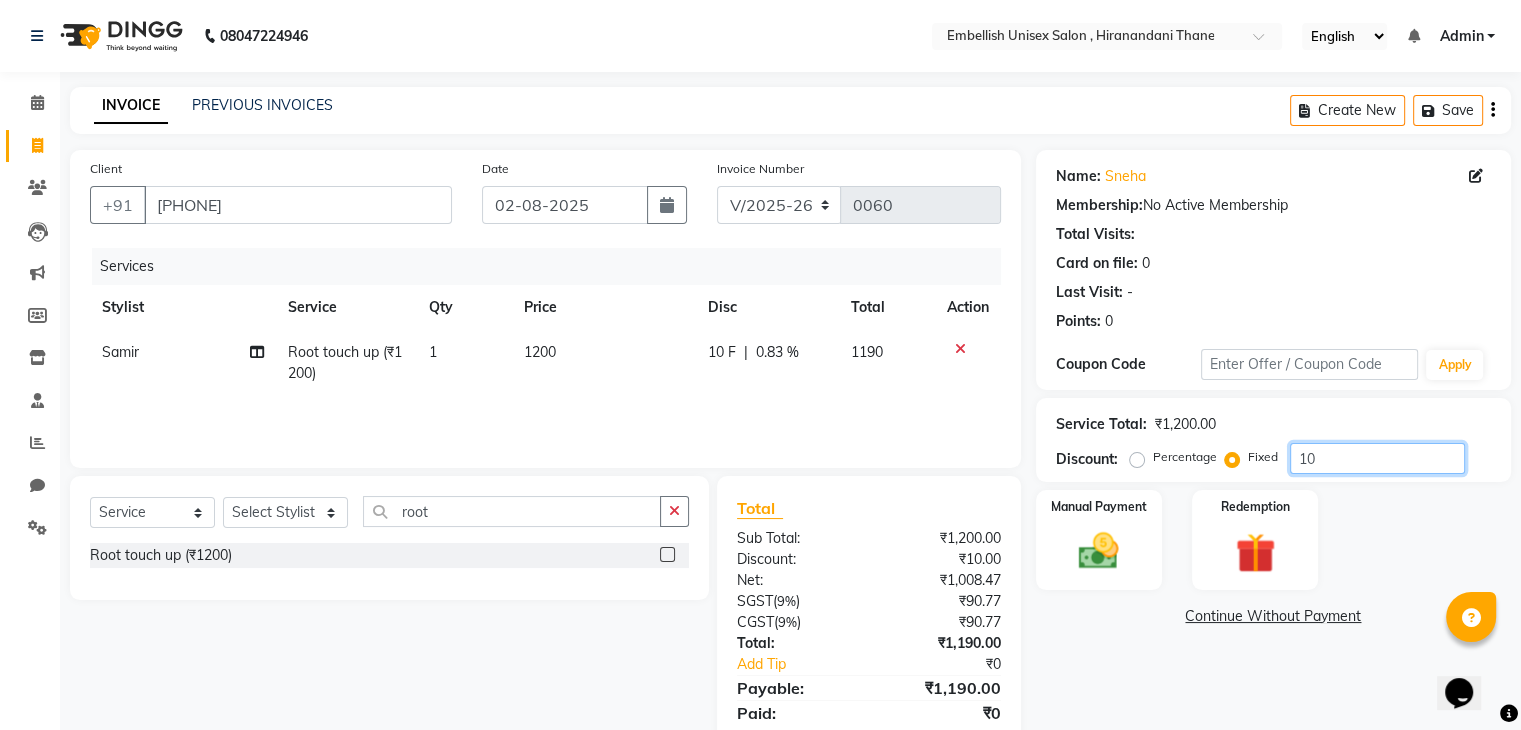 type on "1" 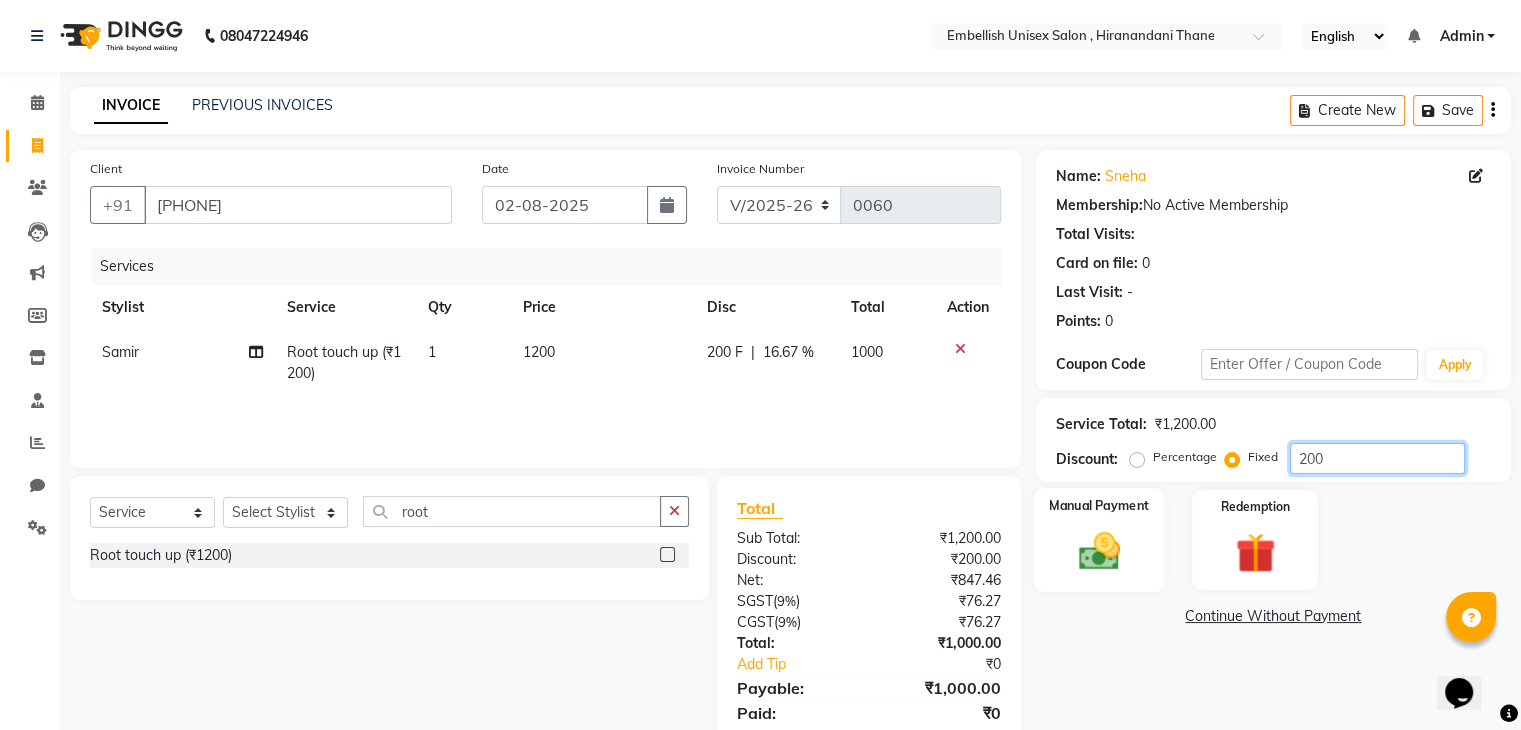 type on "200" 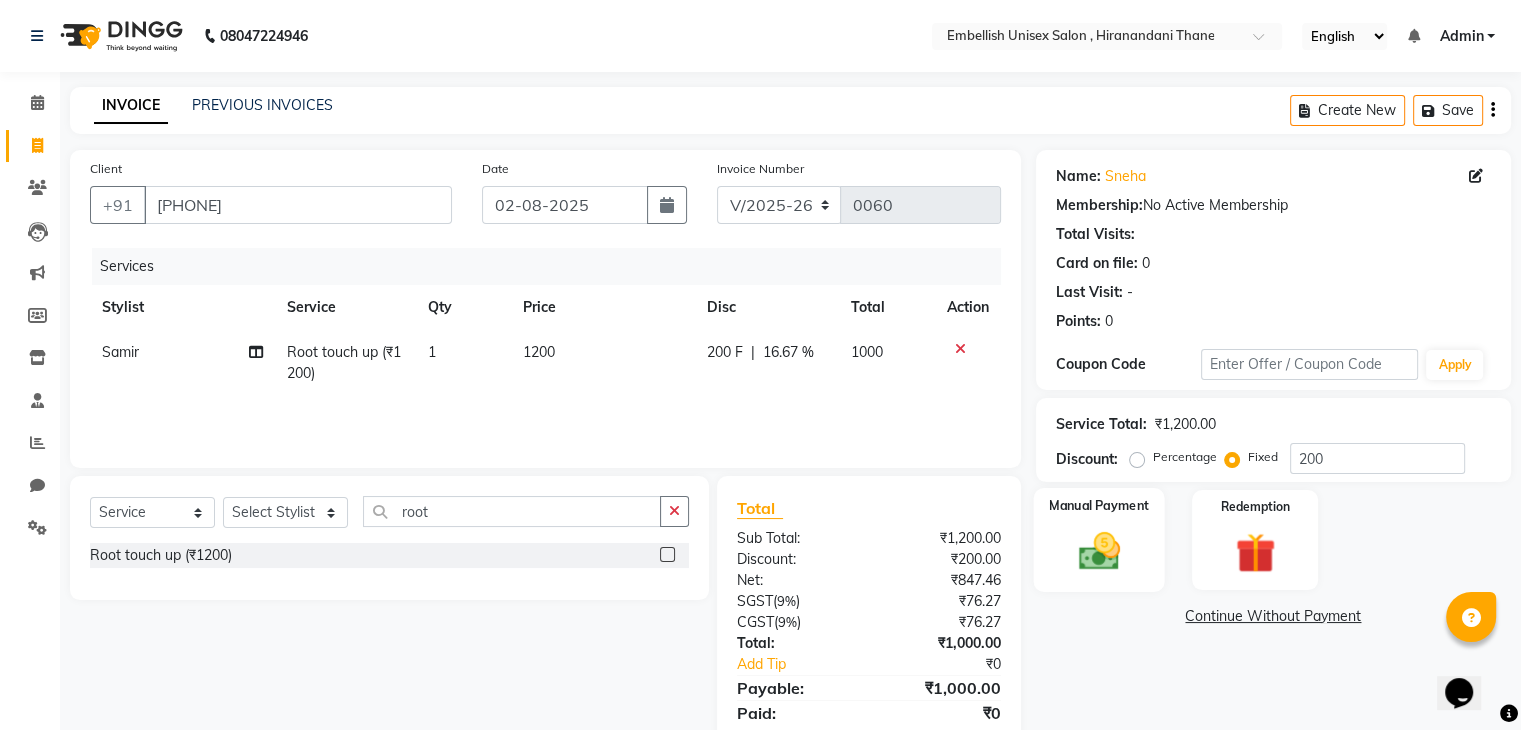 click 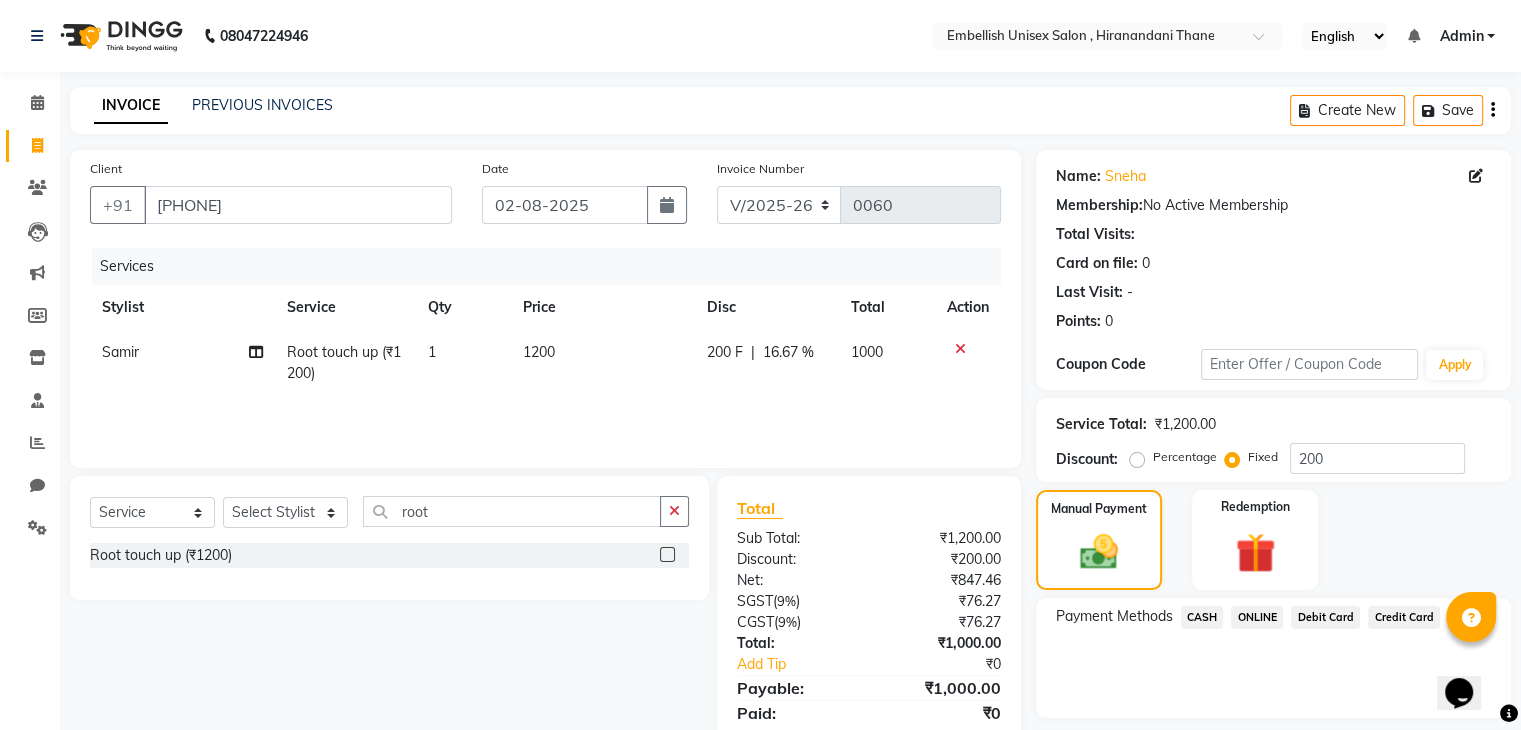click on "CASH" 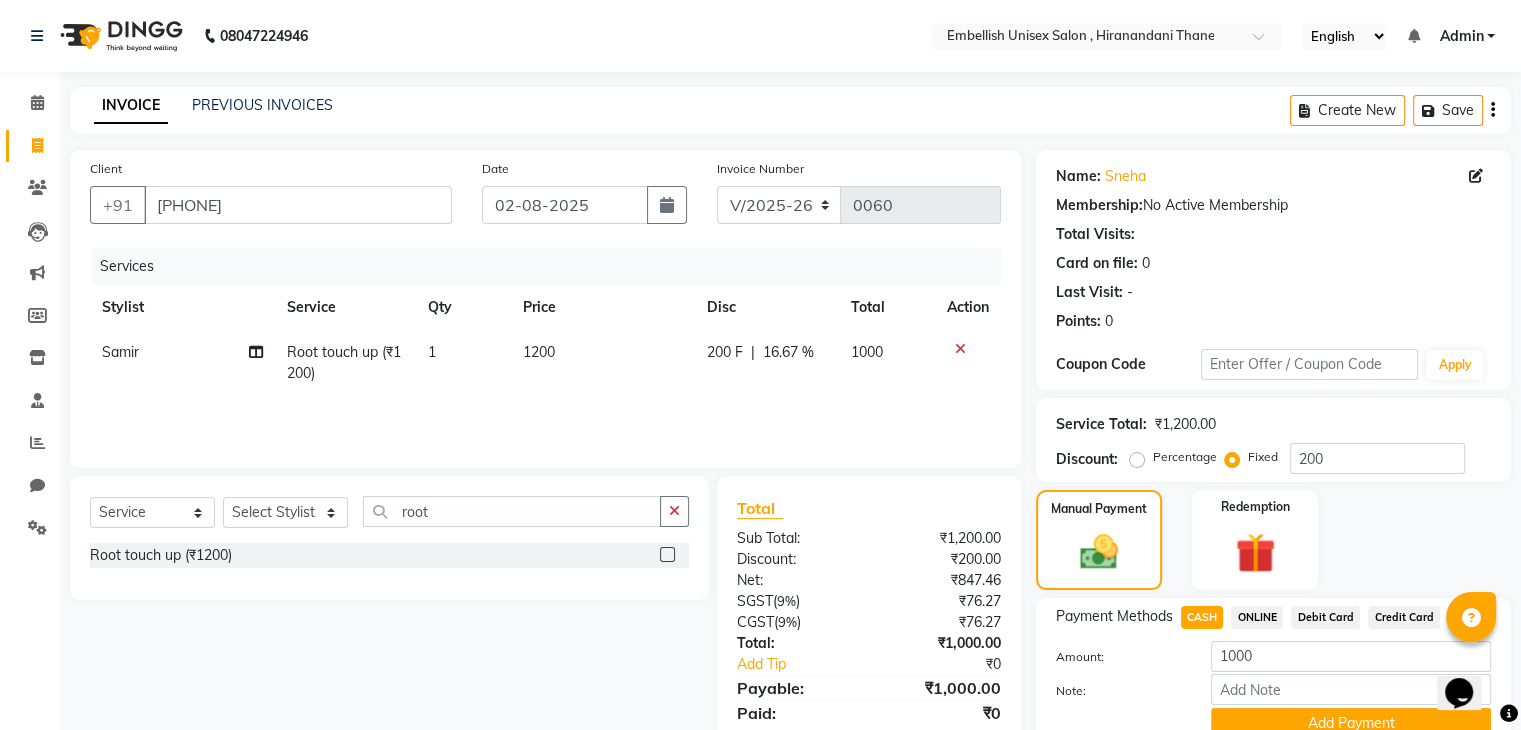 scroll, scrollTop: 89, scrollLeft: 0, axis: vertical 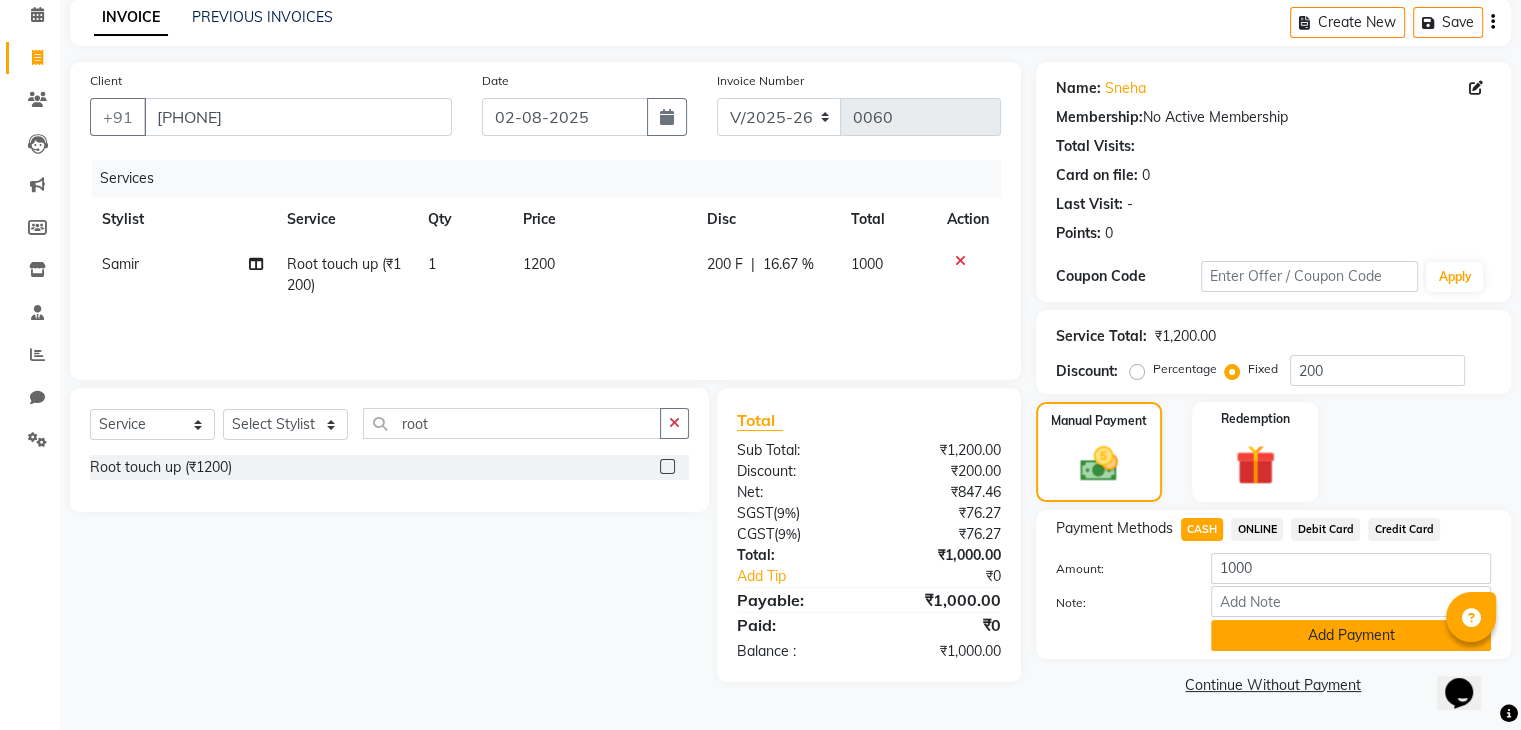 click on "Add Payment" 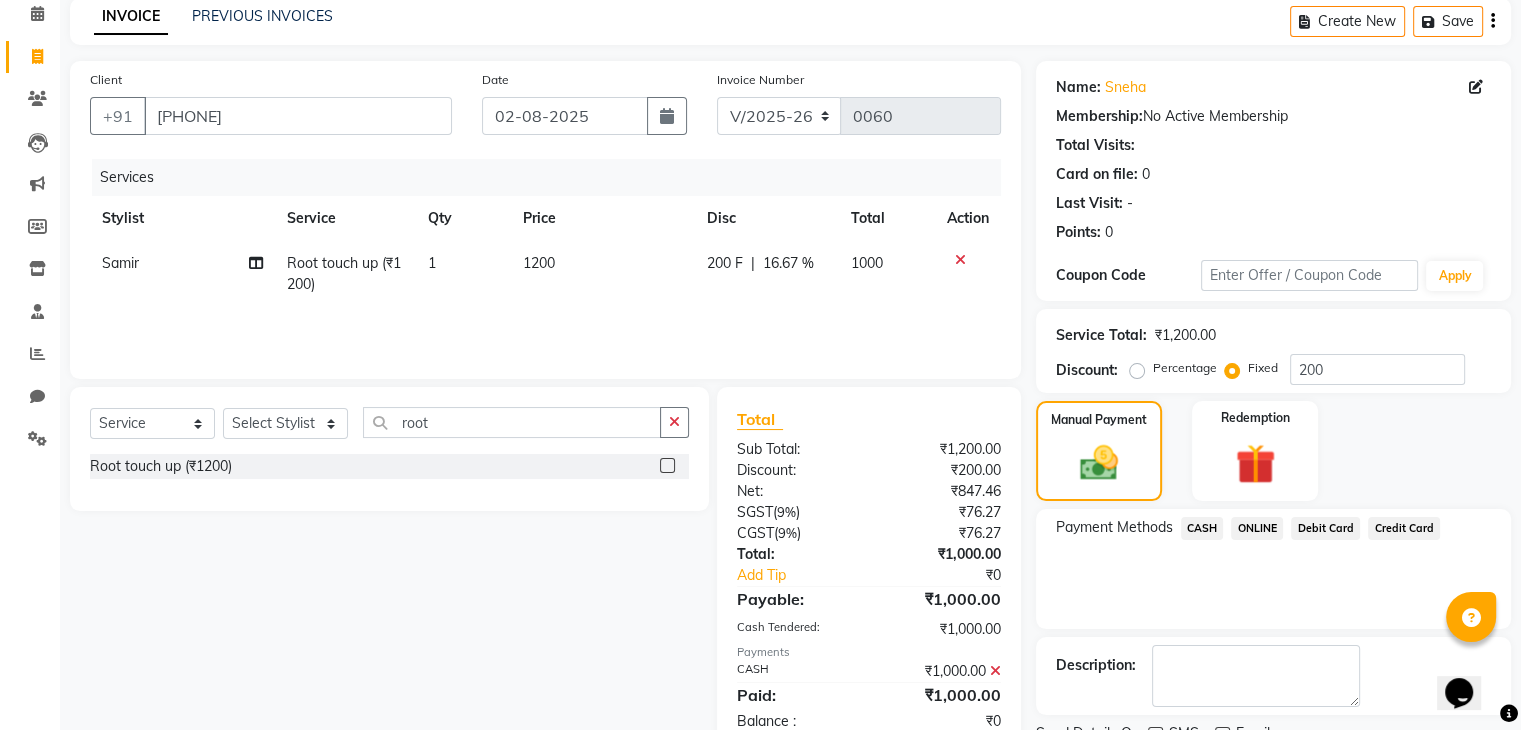scroll, scrollTop: 171, scrollLeft: 0, axis: vertical 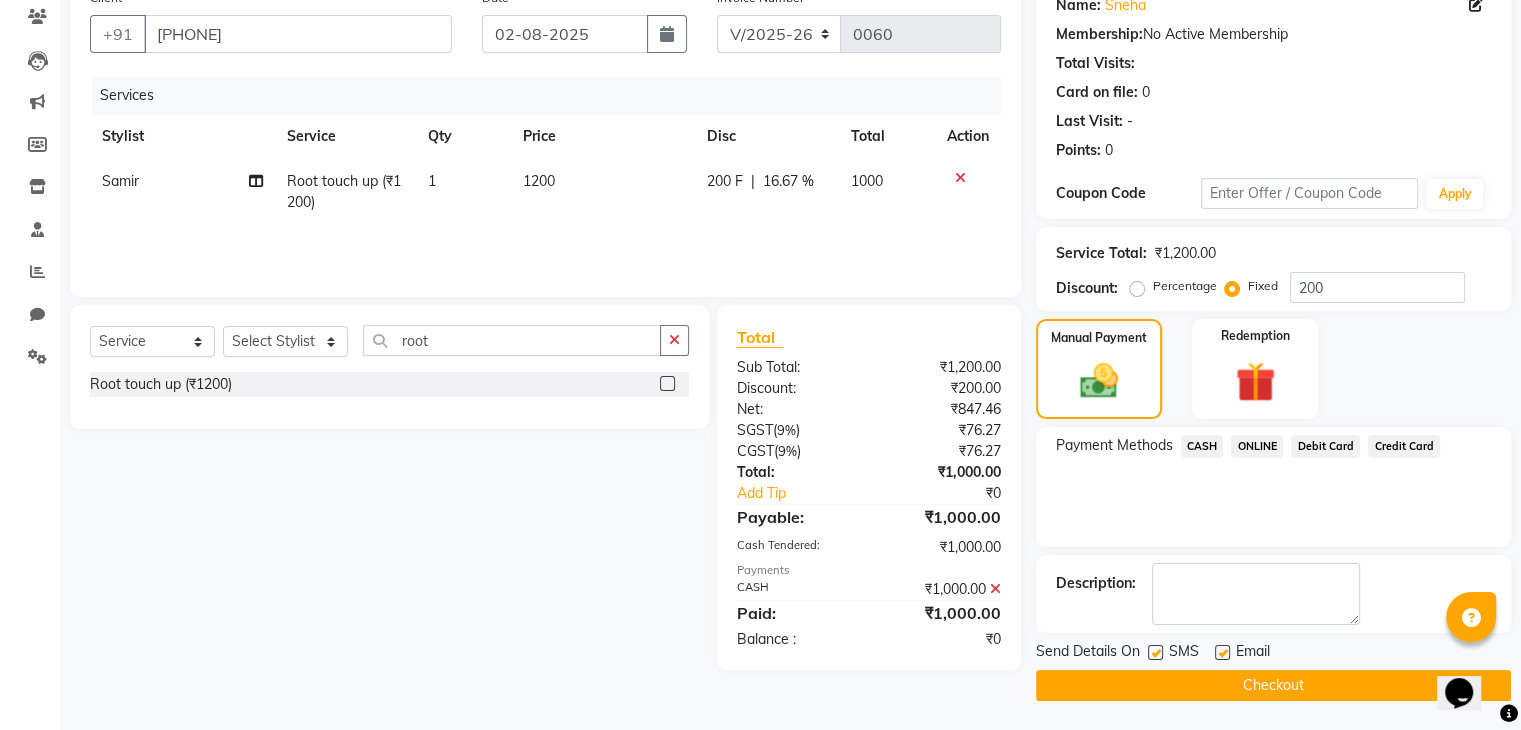 click on "Checkout" 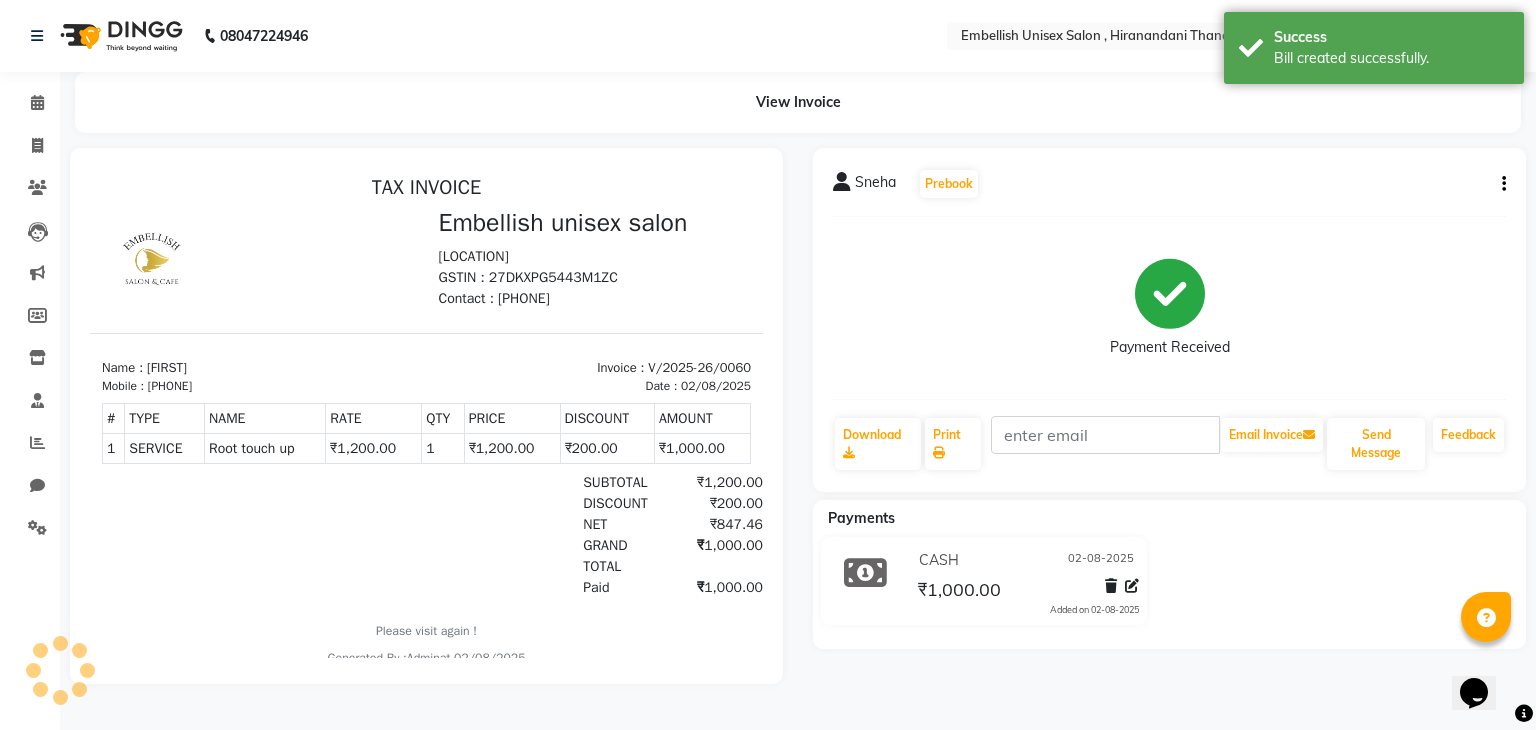 scroll, scrollTop: 0, scrollLeft: 0, axis: both 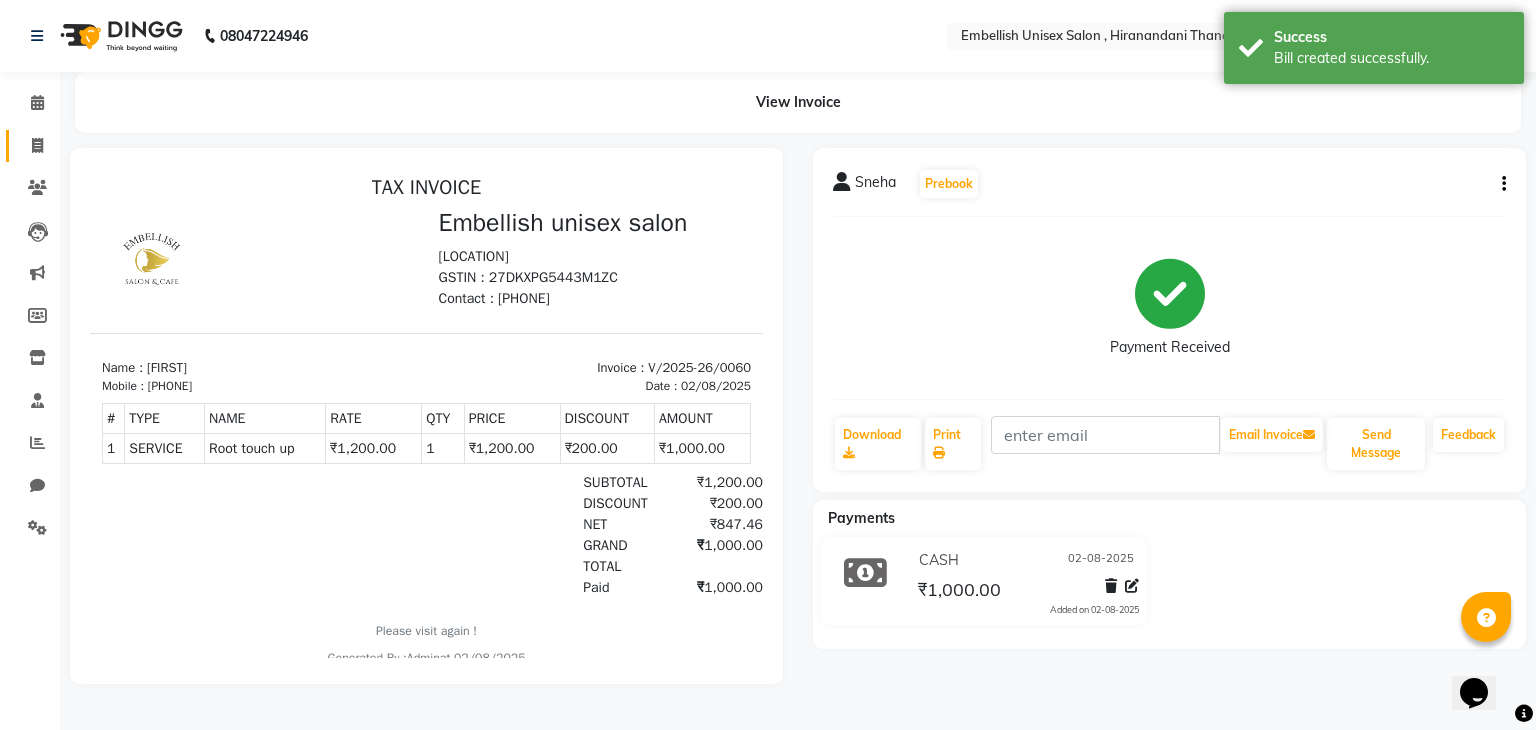 click on "Invoice" 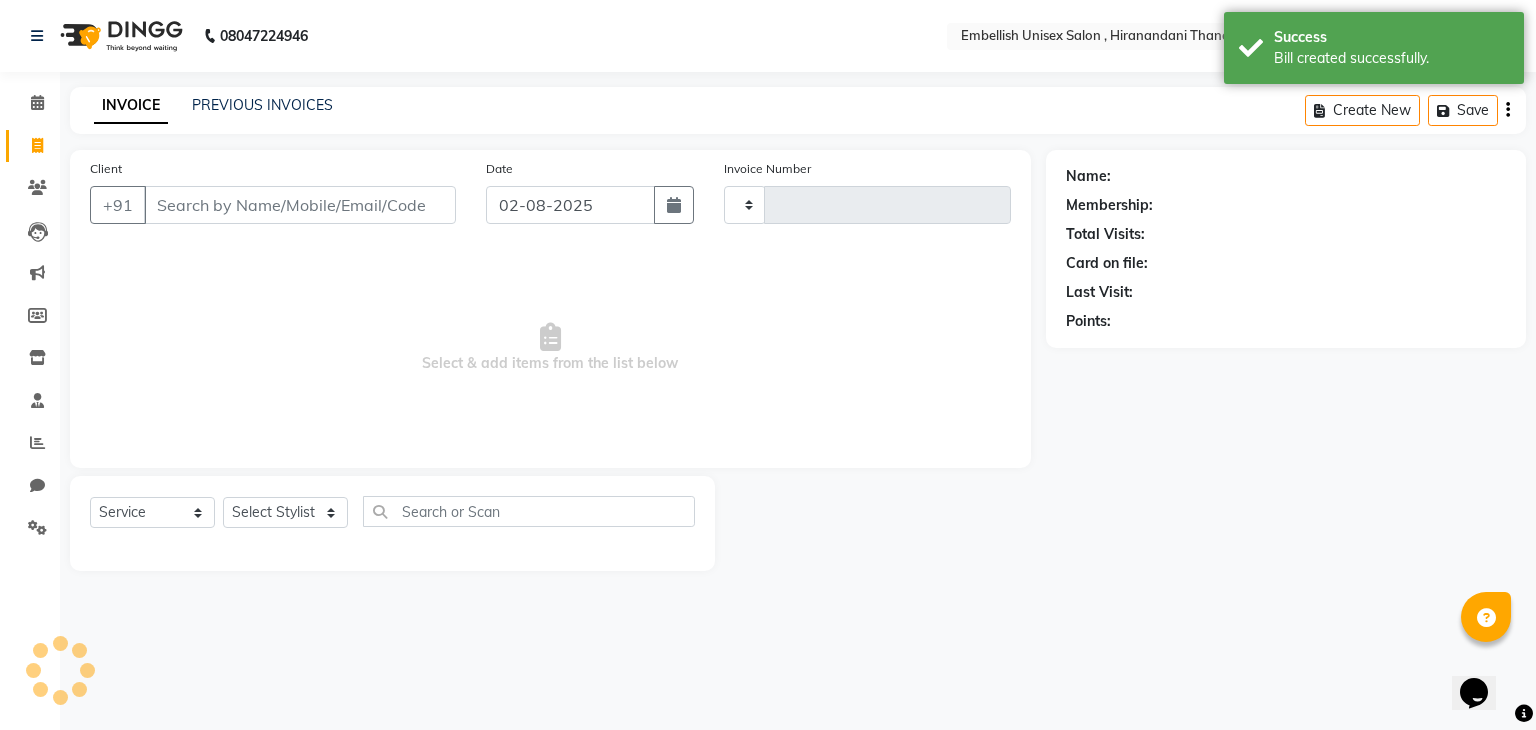 type on "0061" 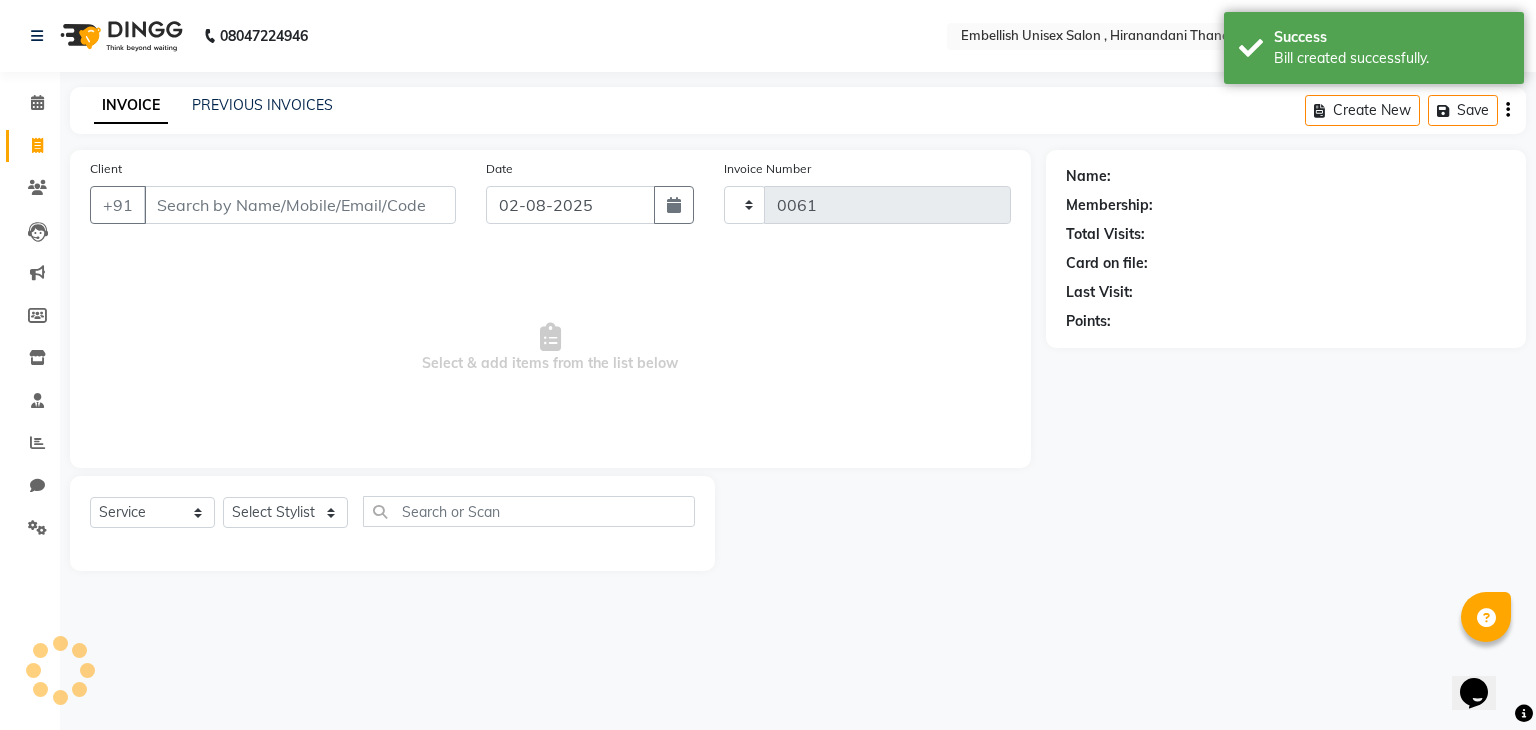 select on "8665" 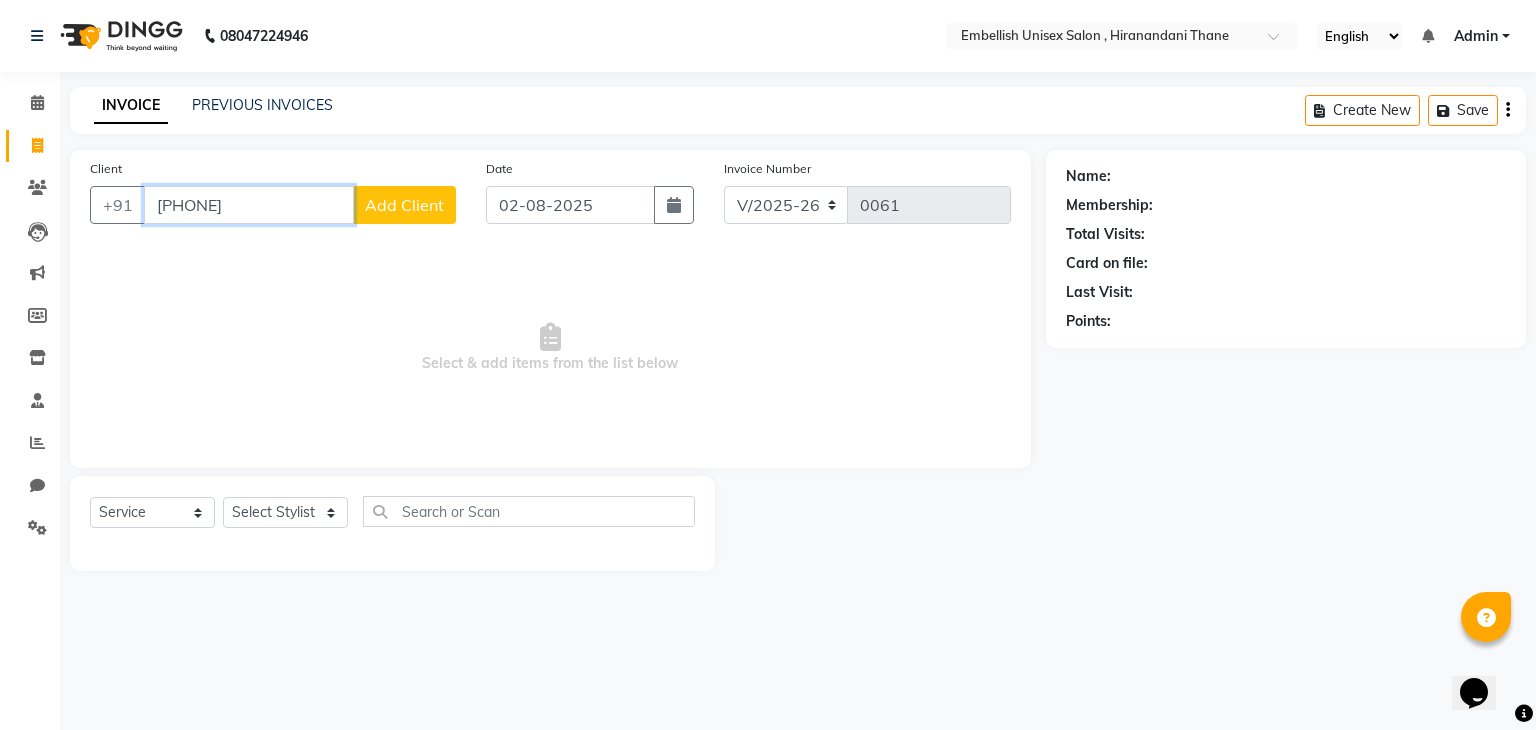 type on "9930333888" 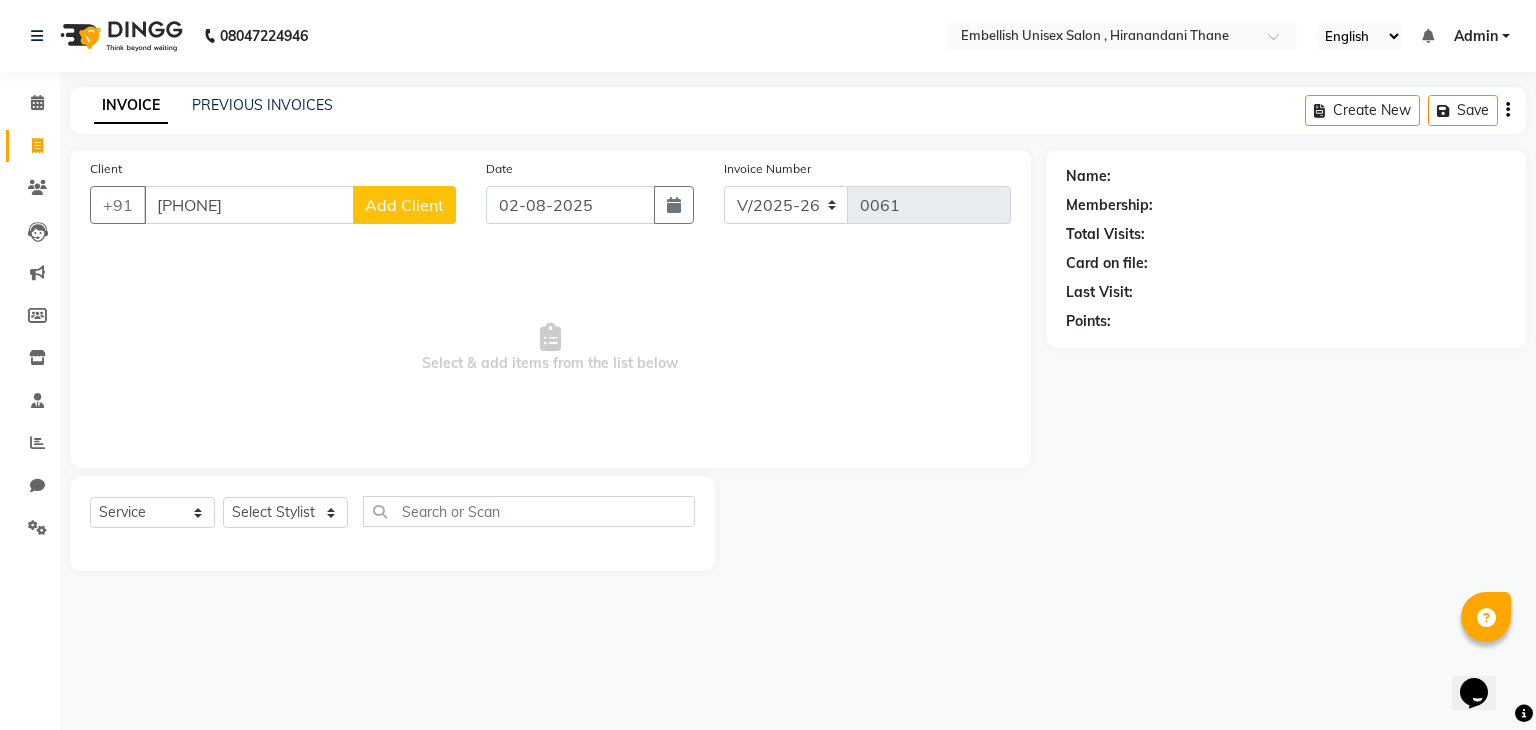 click on "Add Client" 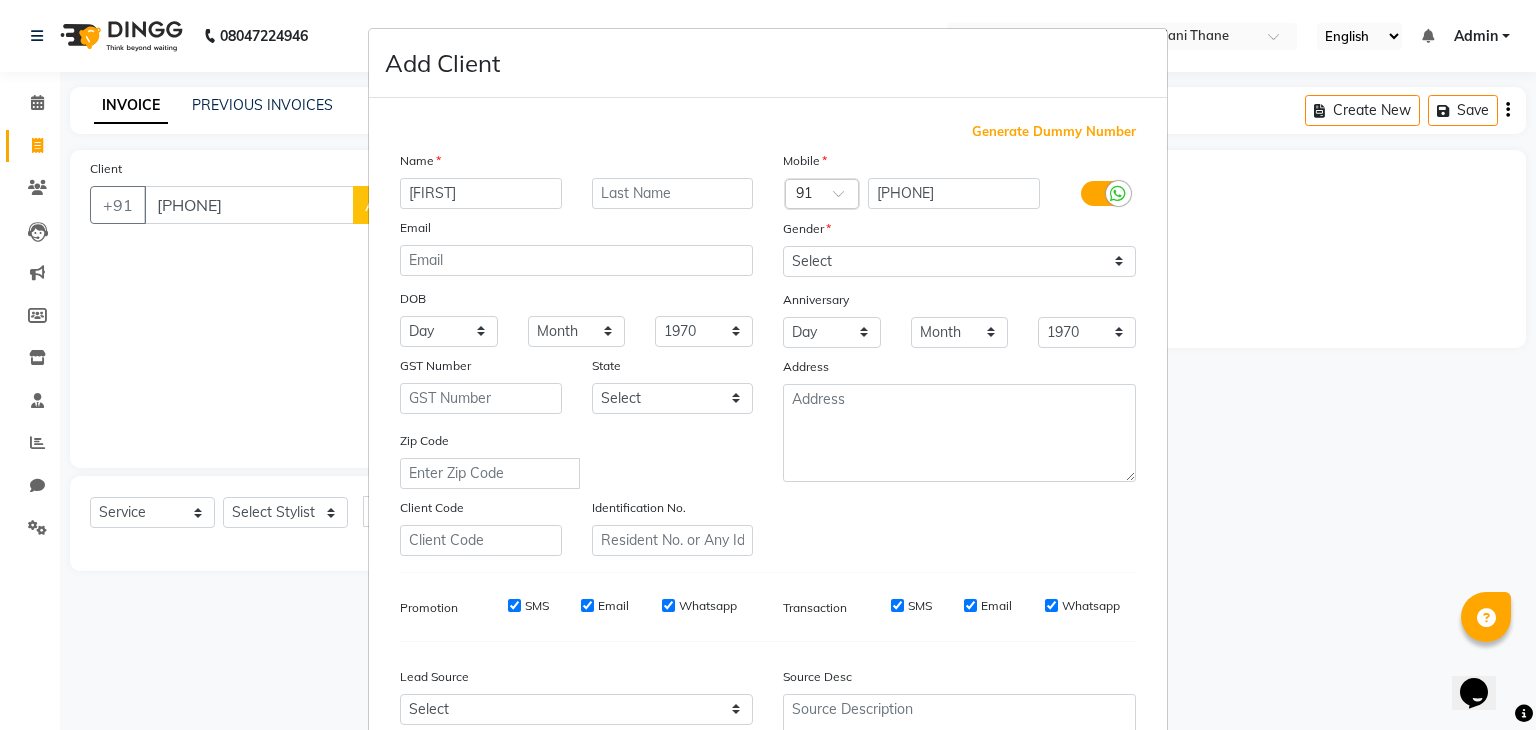 type on "Anjna" 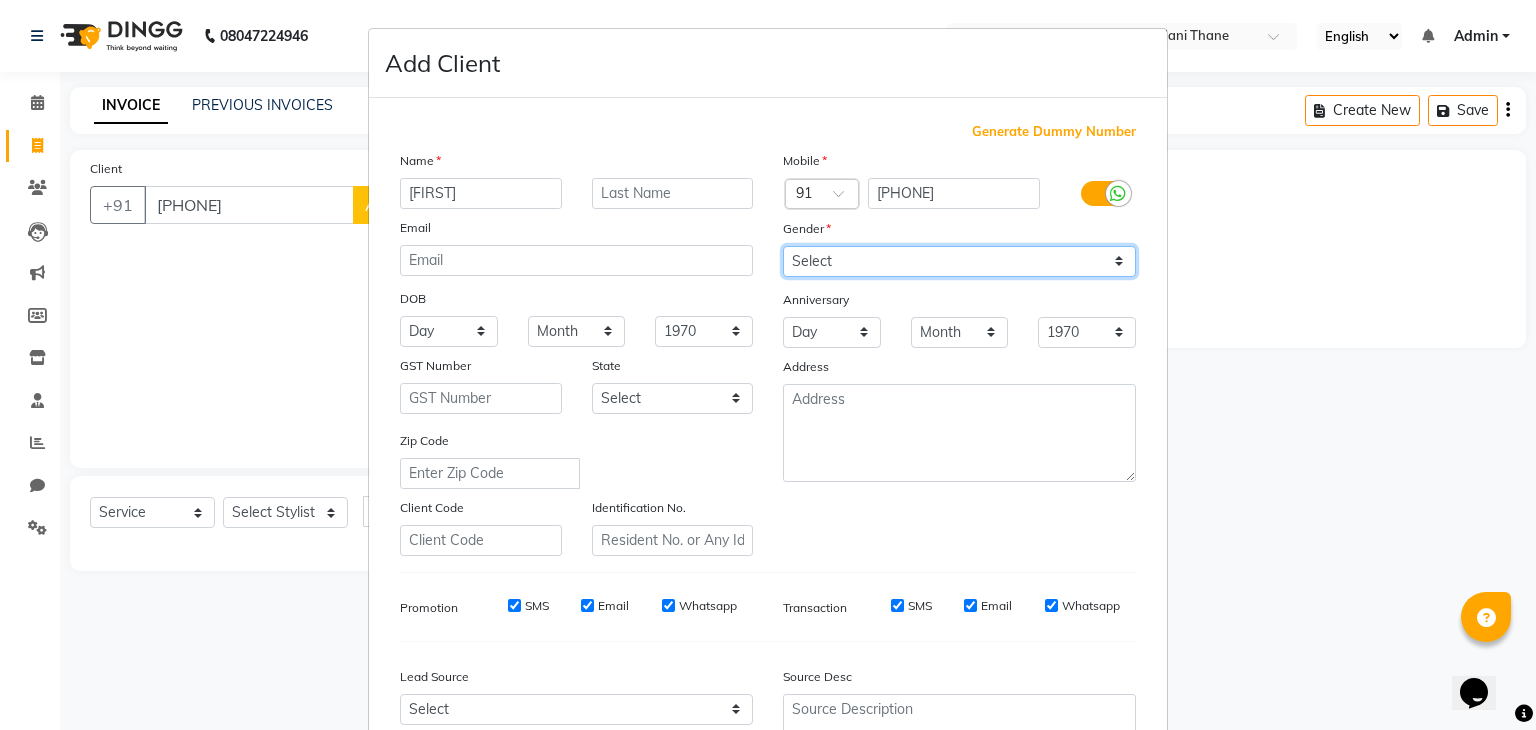 click on "Select Male Female Other Prefer Not To Say" at bounding box center (959, 261) 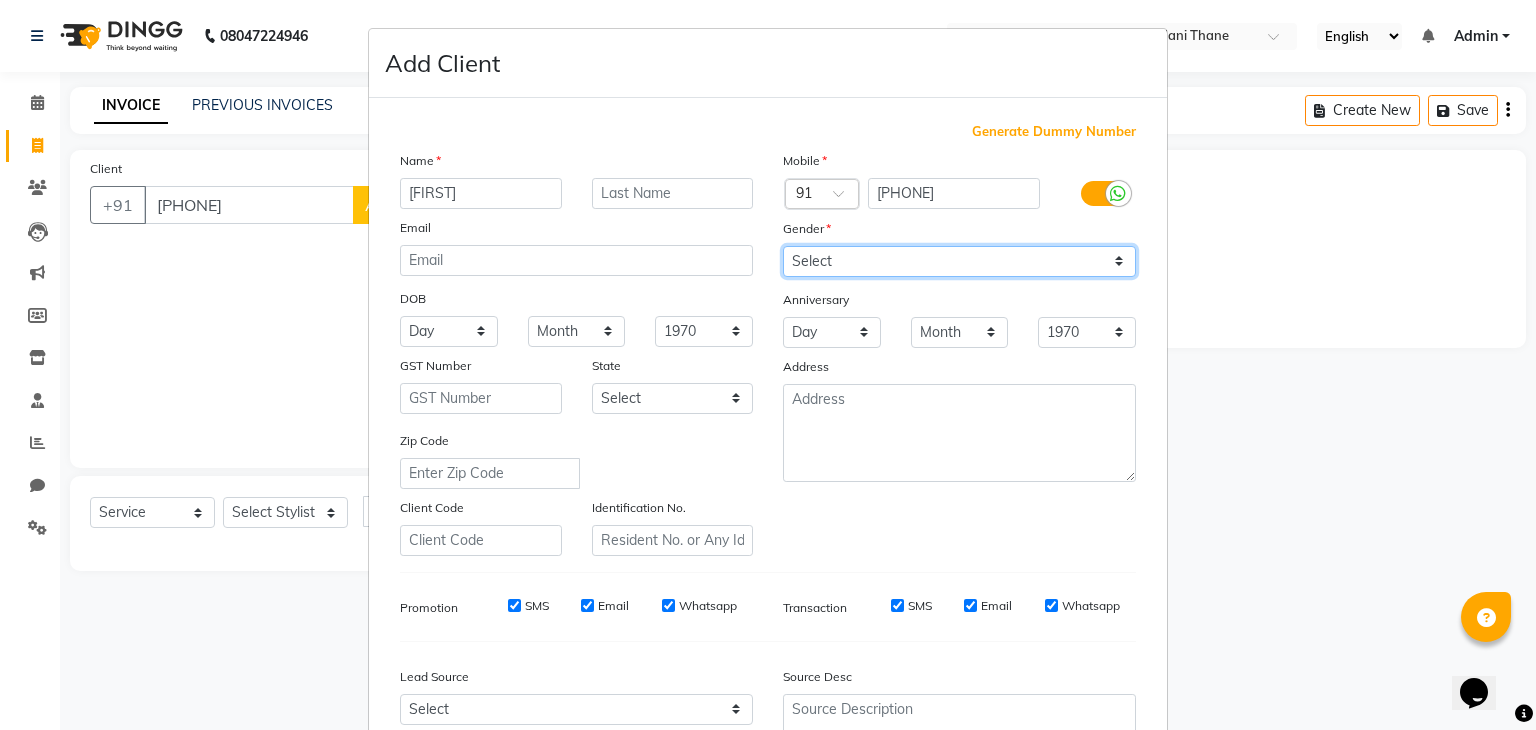 select on "female" 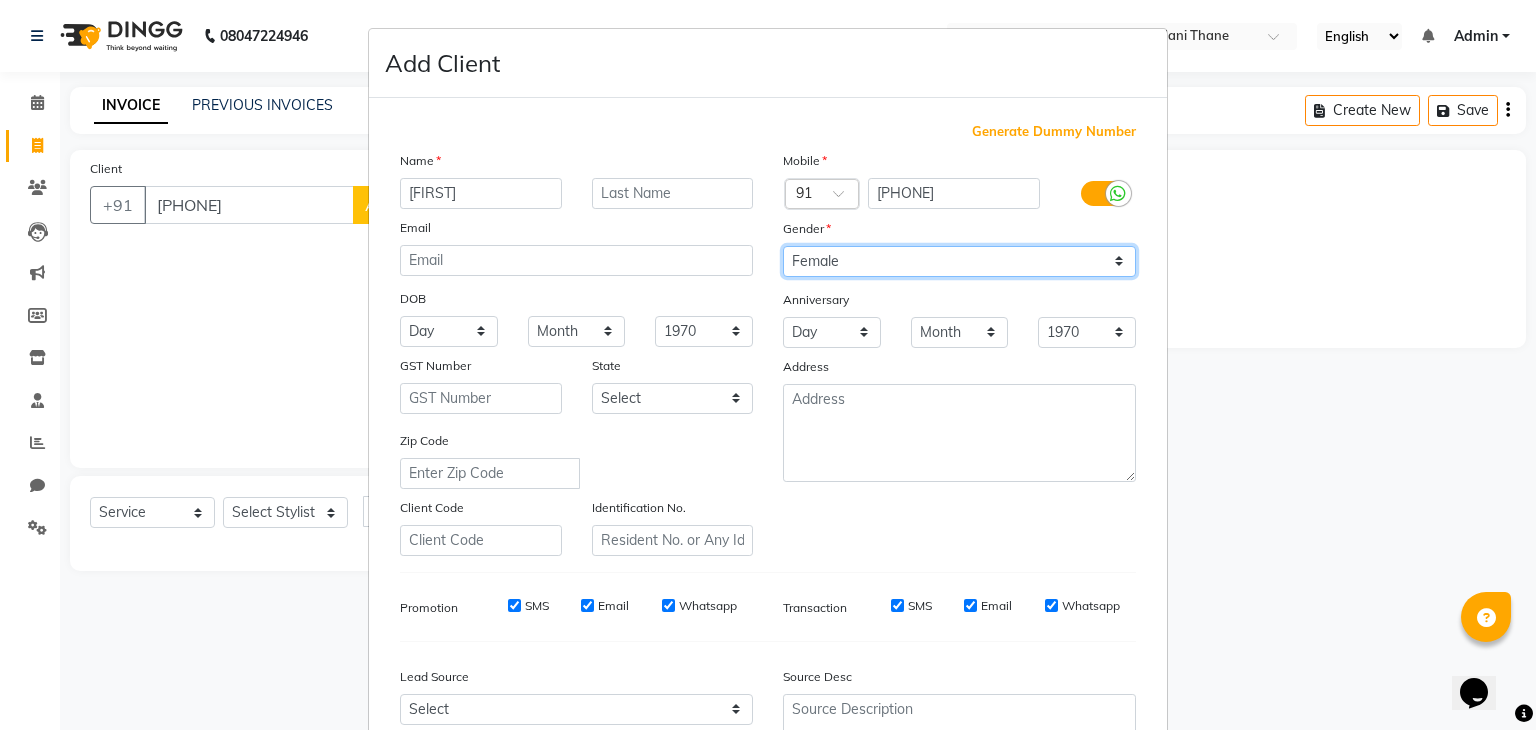click on "Select Male Female Other Prefer Not To Say" at bounding box center (959, 261) 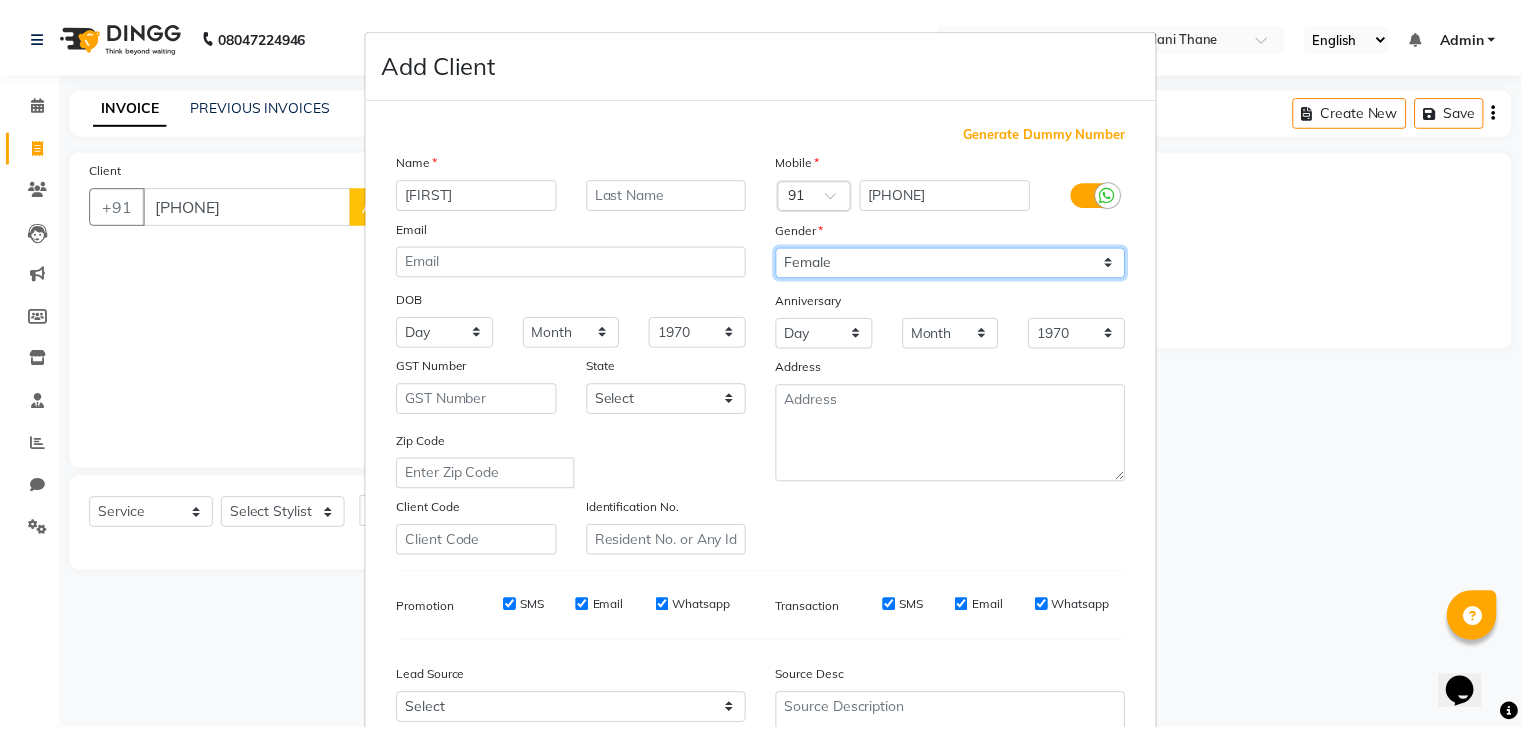 scroll, scrollTop: 203, scrollLeft: 0, axis: vertical 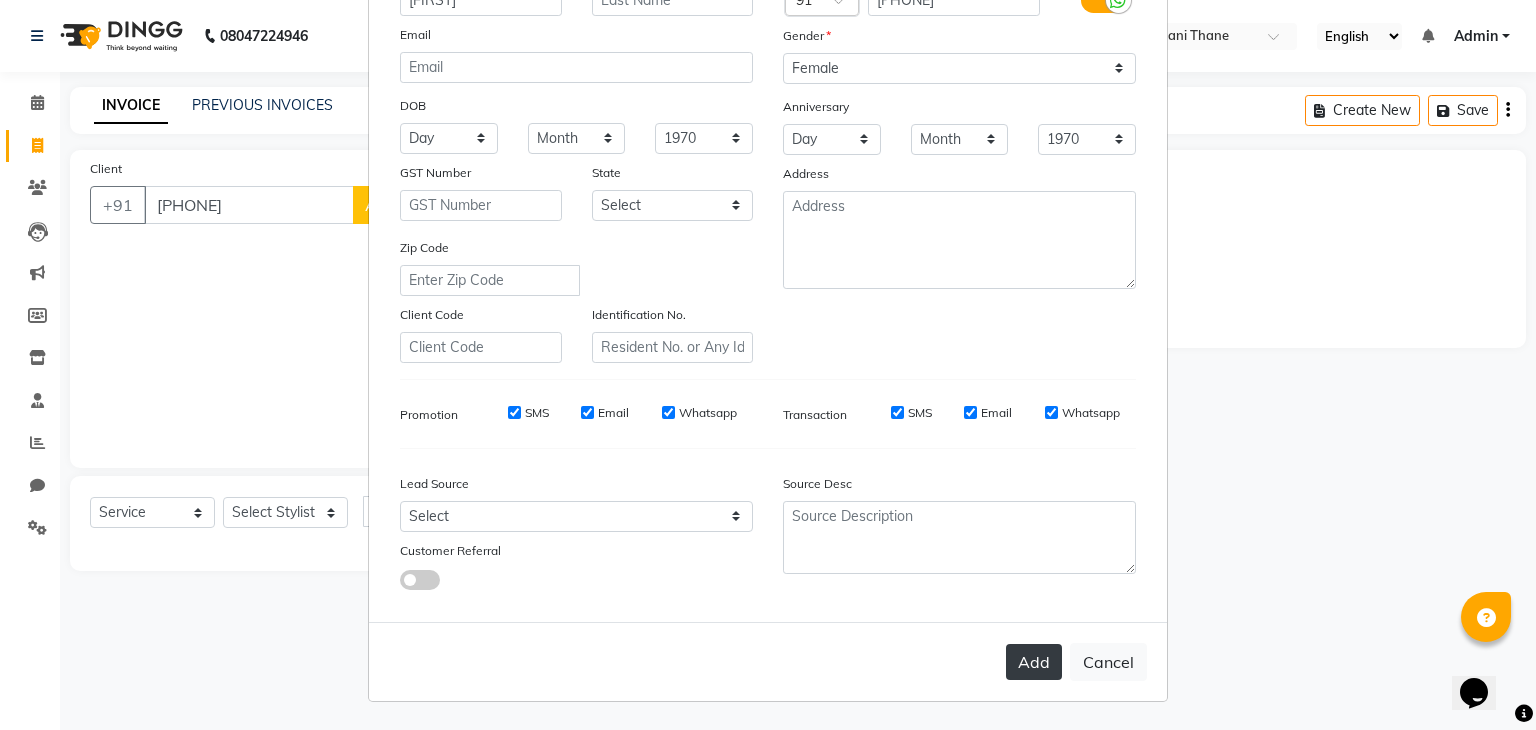 click on "Add" at bounding box center [1034, 662] 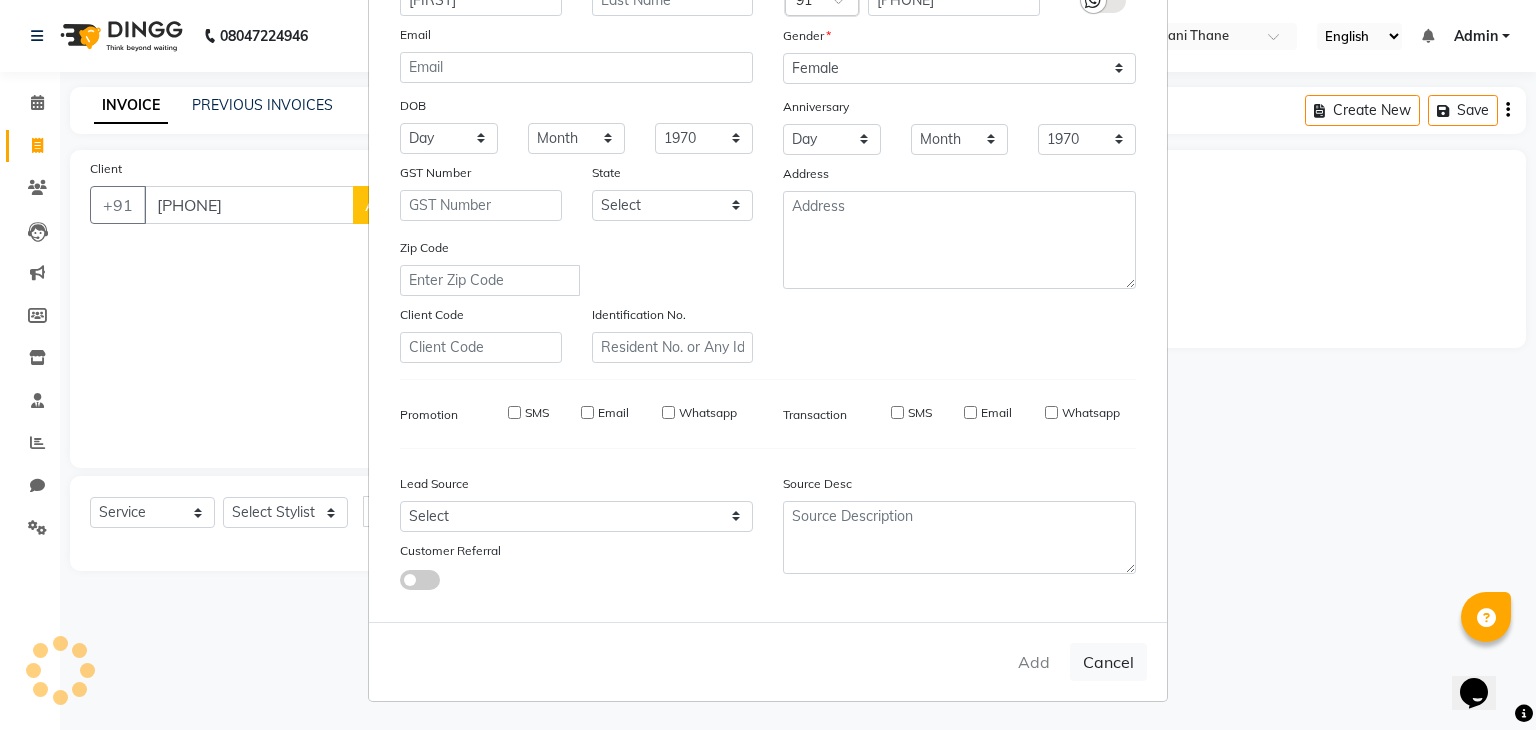 type 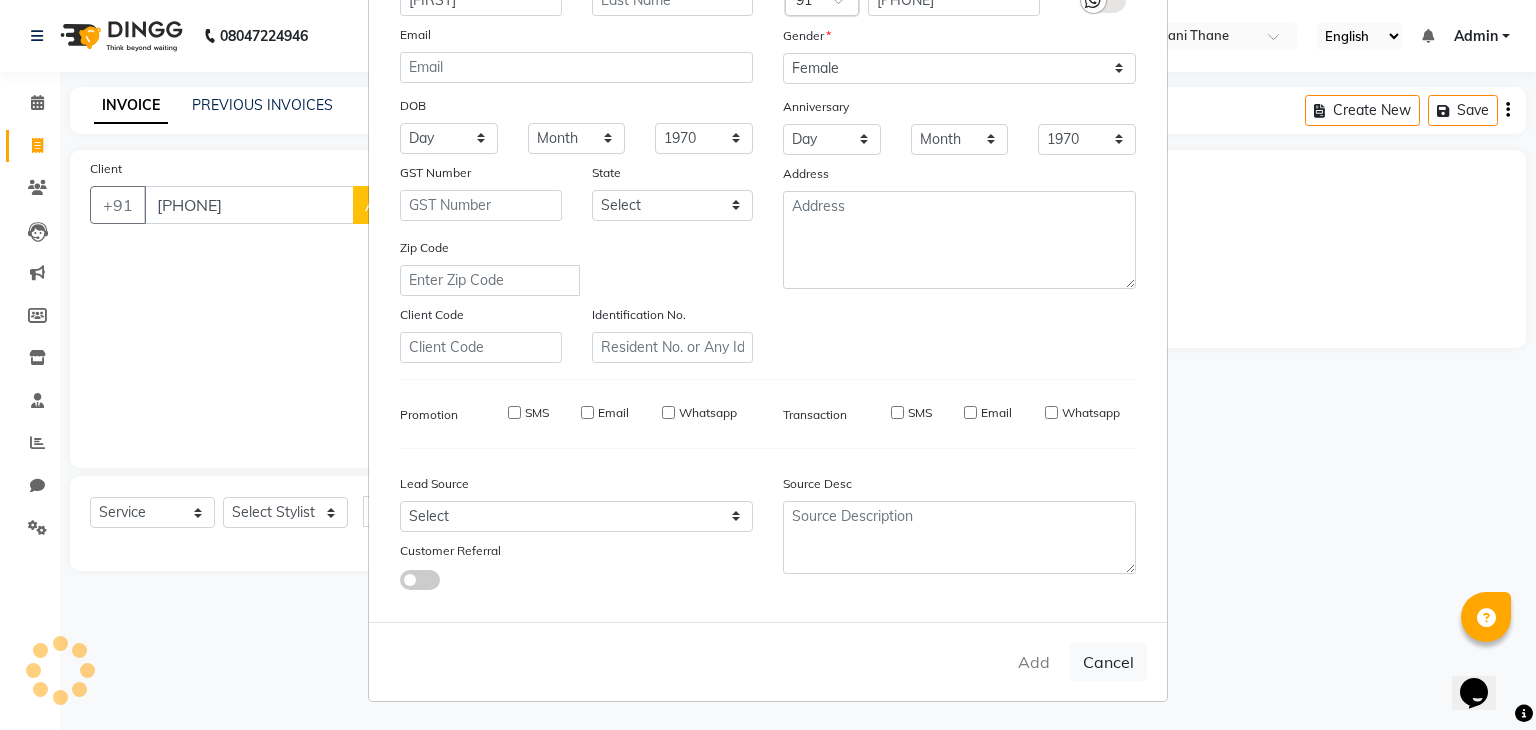 select 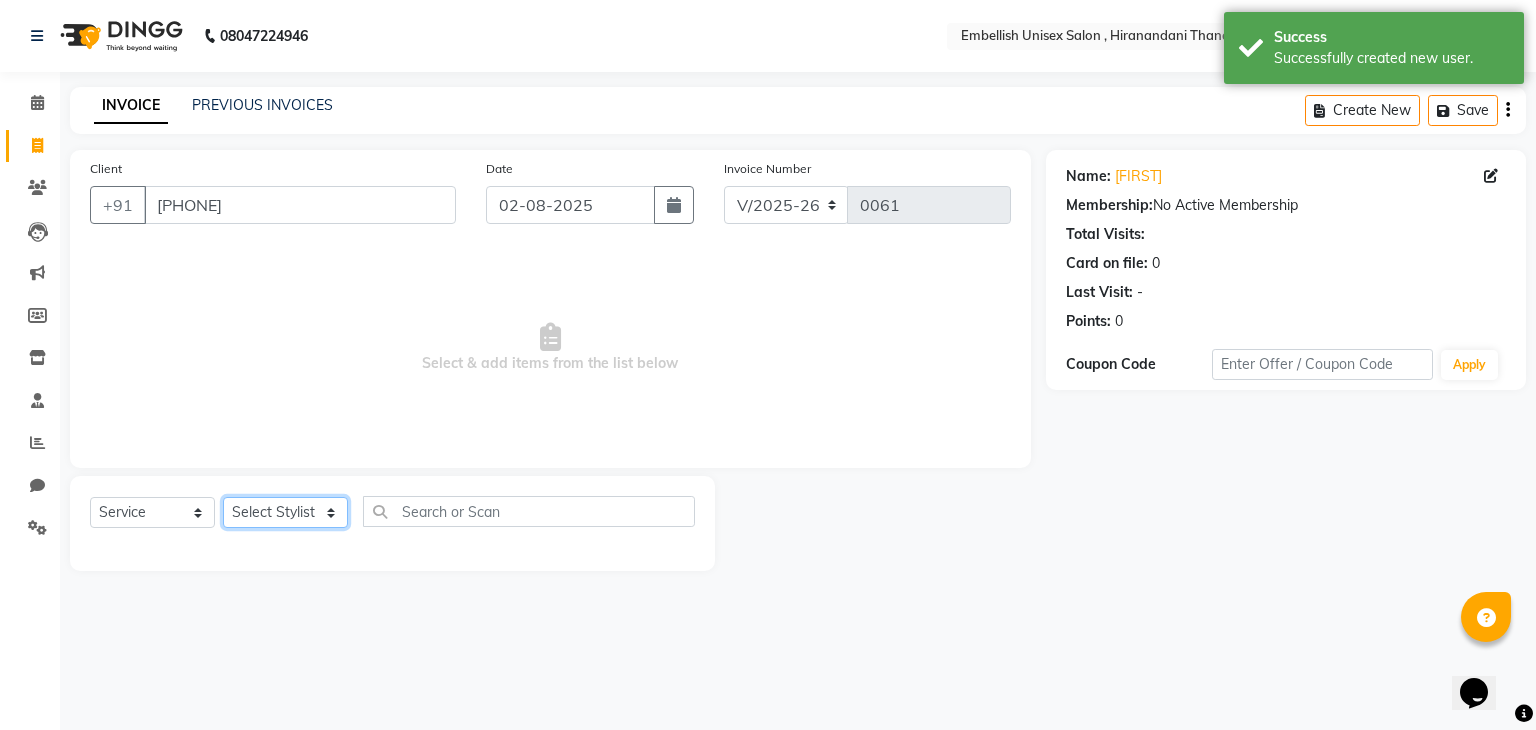click on "Select Stylist Ayan Poonam Samir Tappu Vaishnavi" 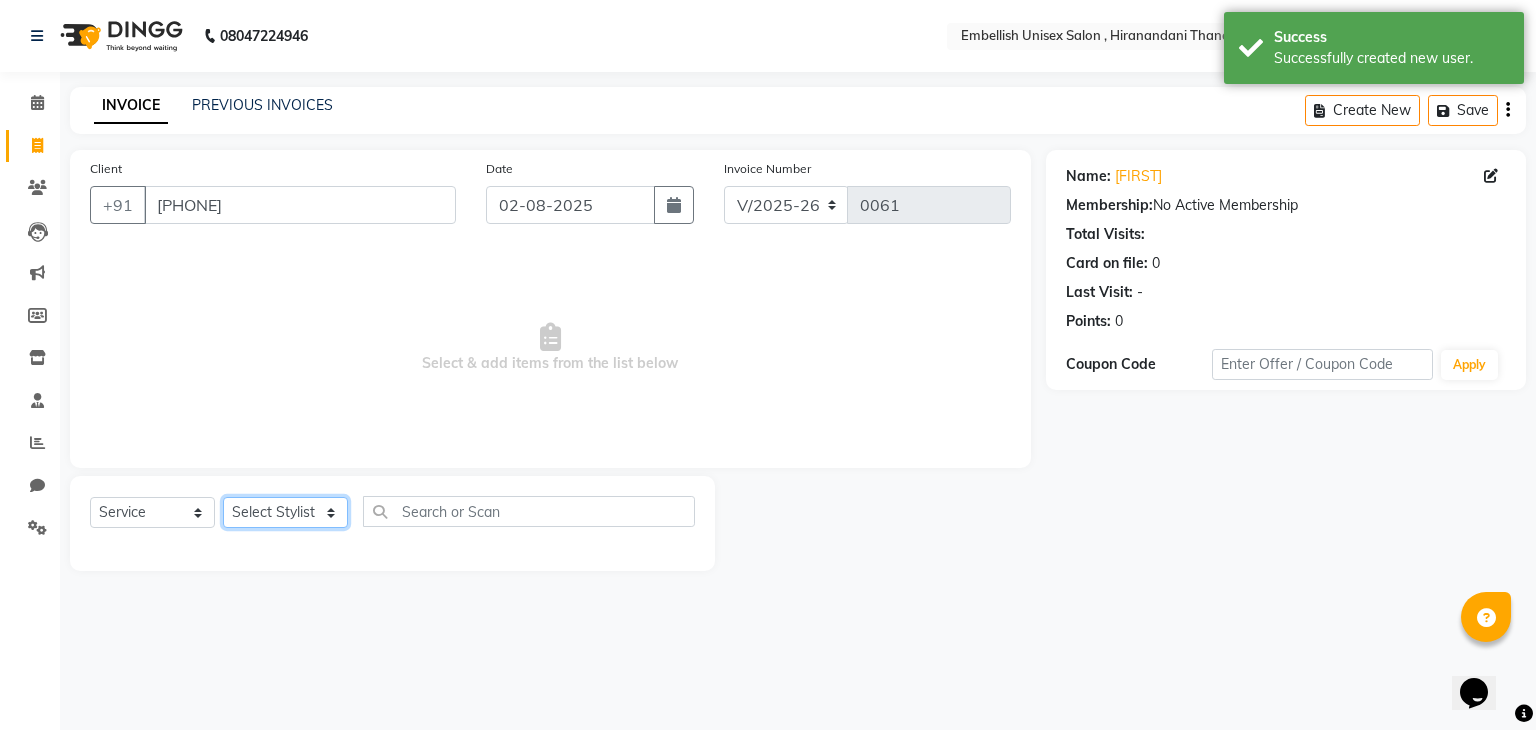 select on "87269" 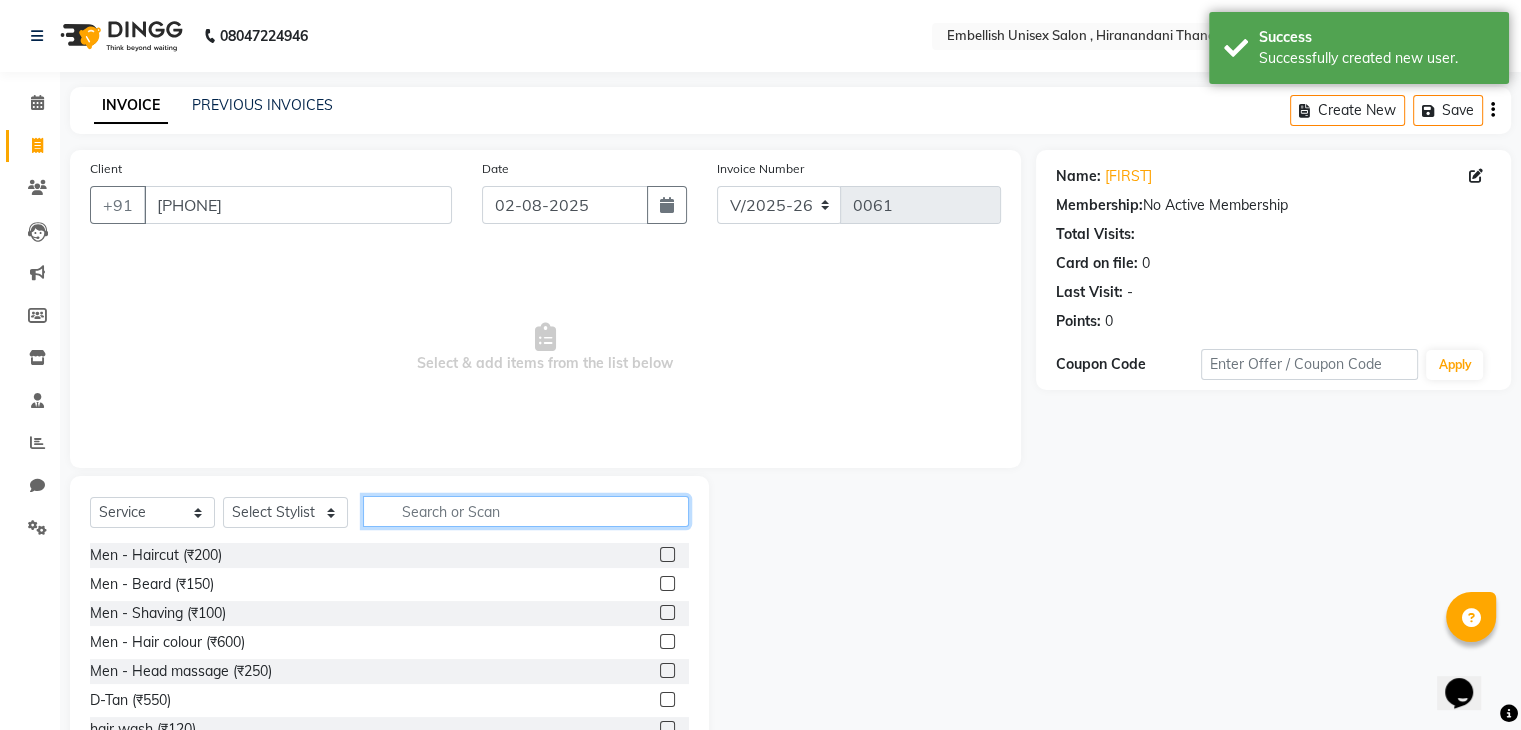 click 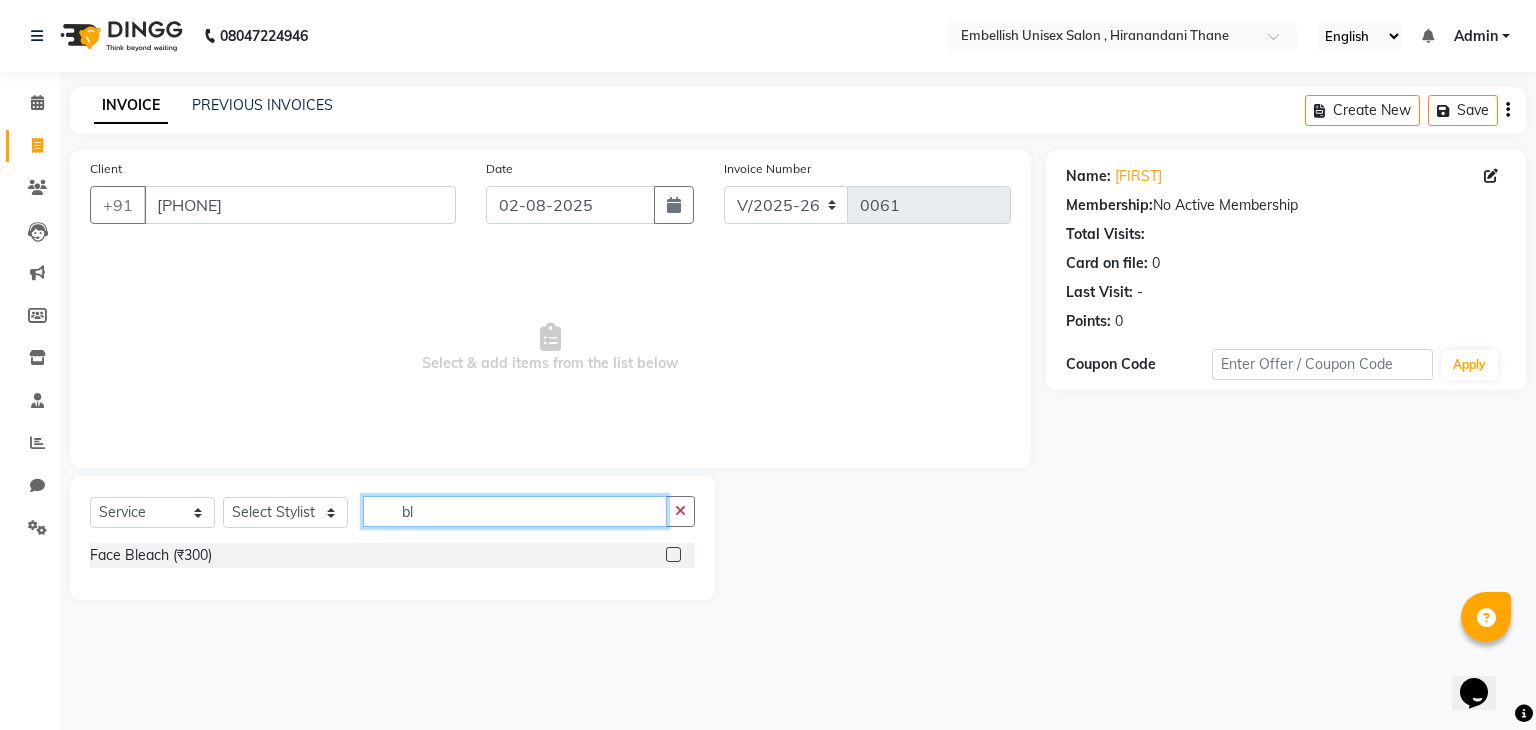type on "b" 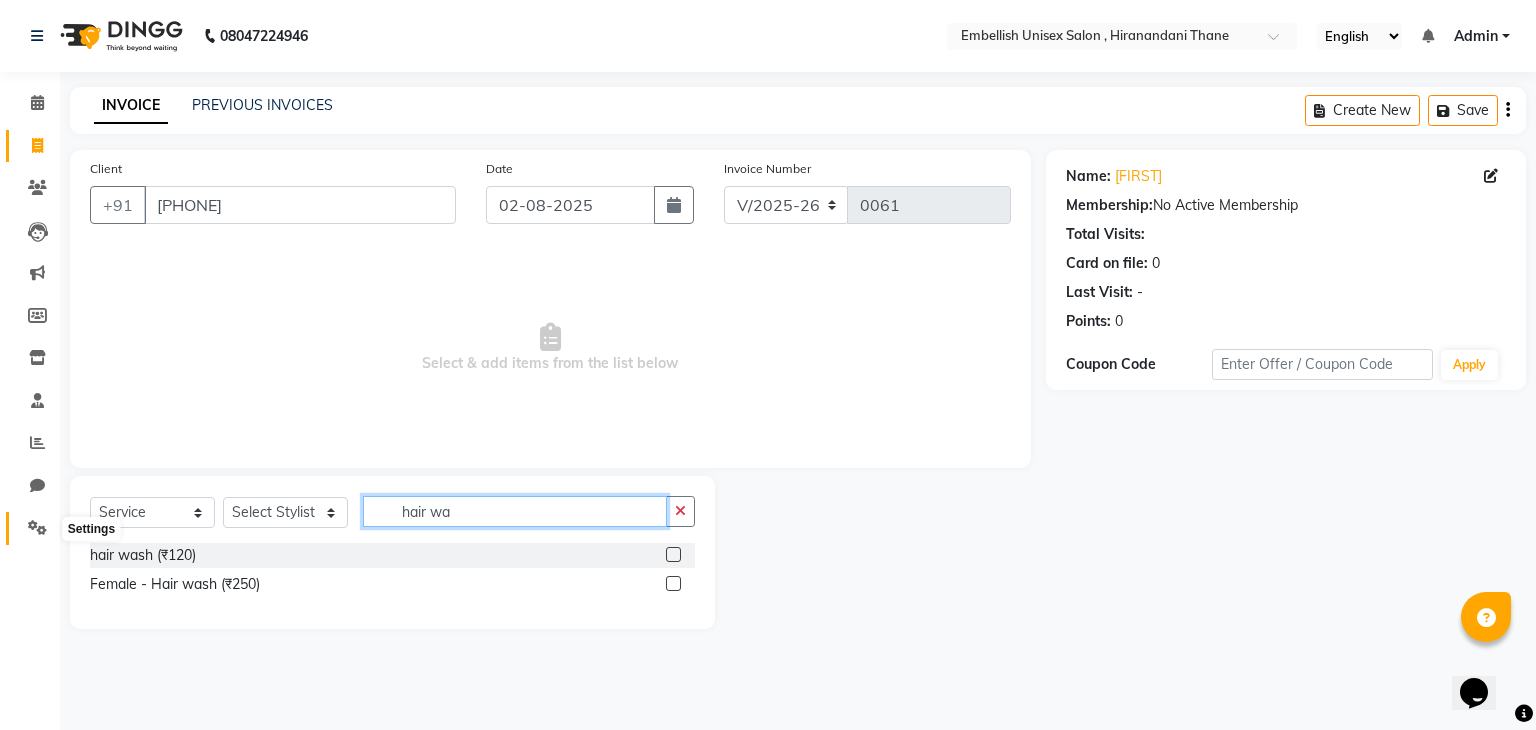 type on "hair wa" 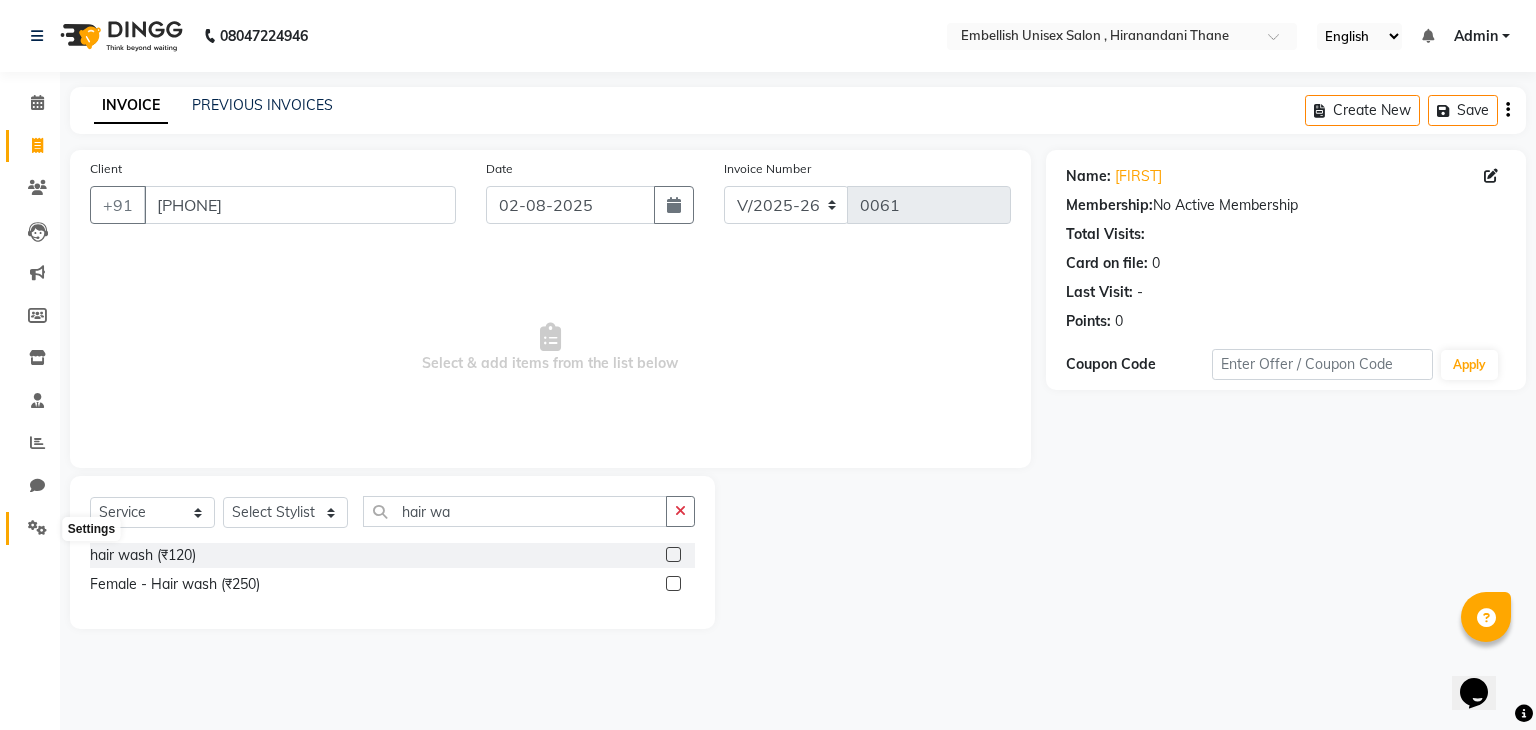 click 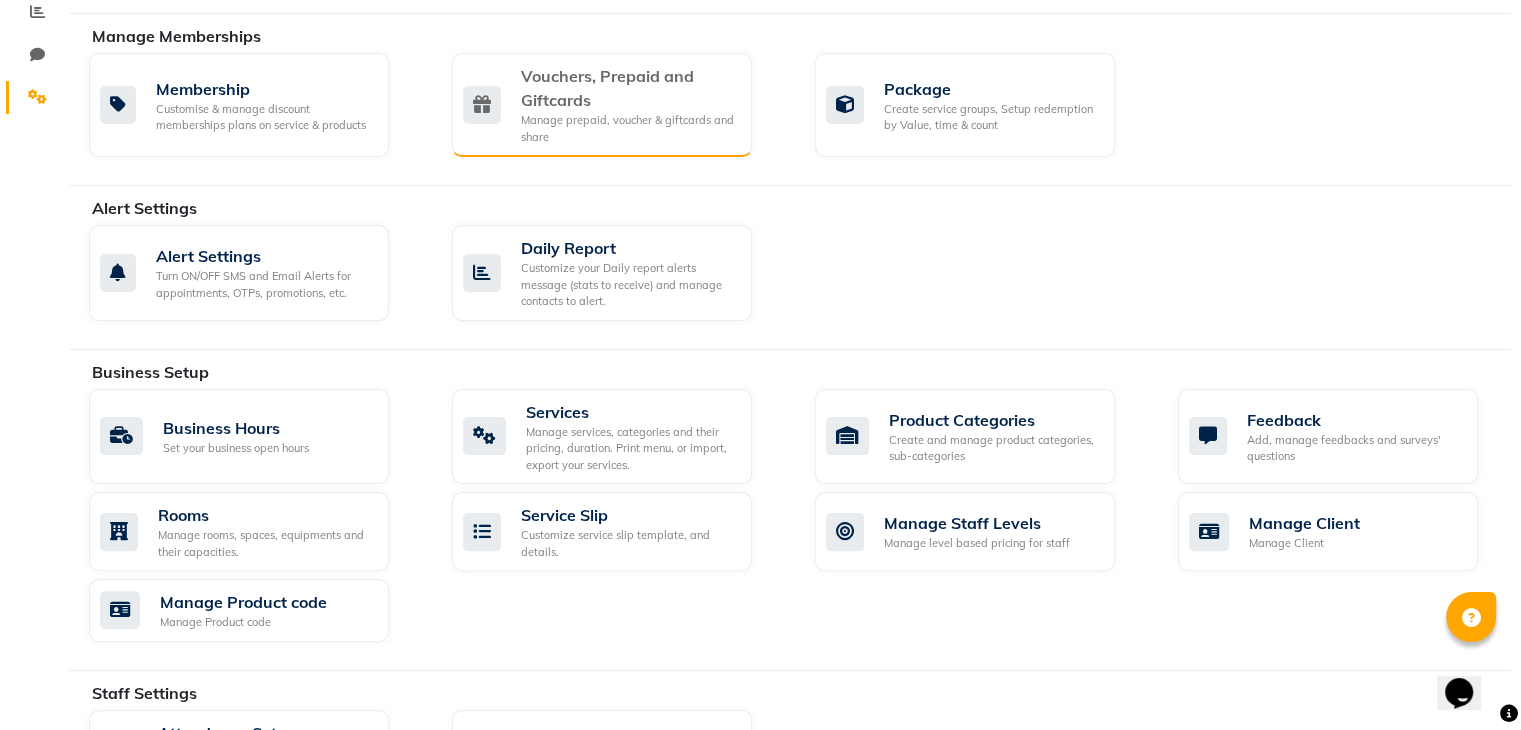 scroll, scrollTop: 436, scrollLeft: 0, axis: vertical 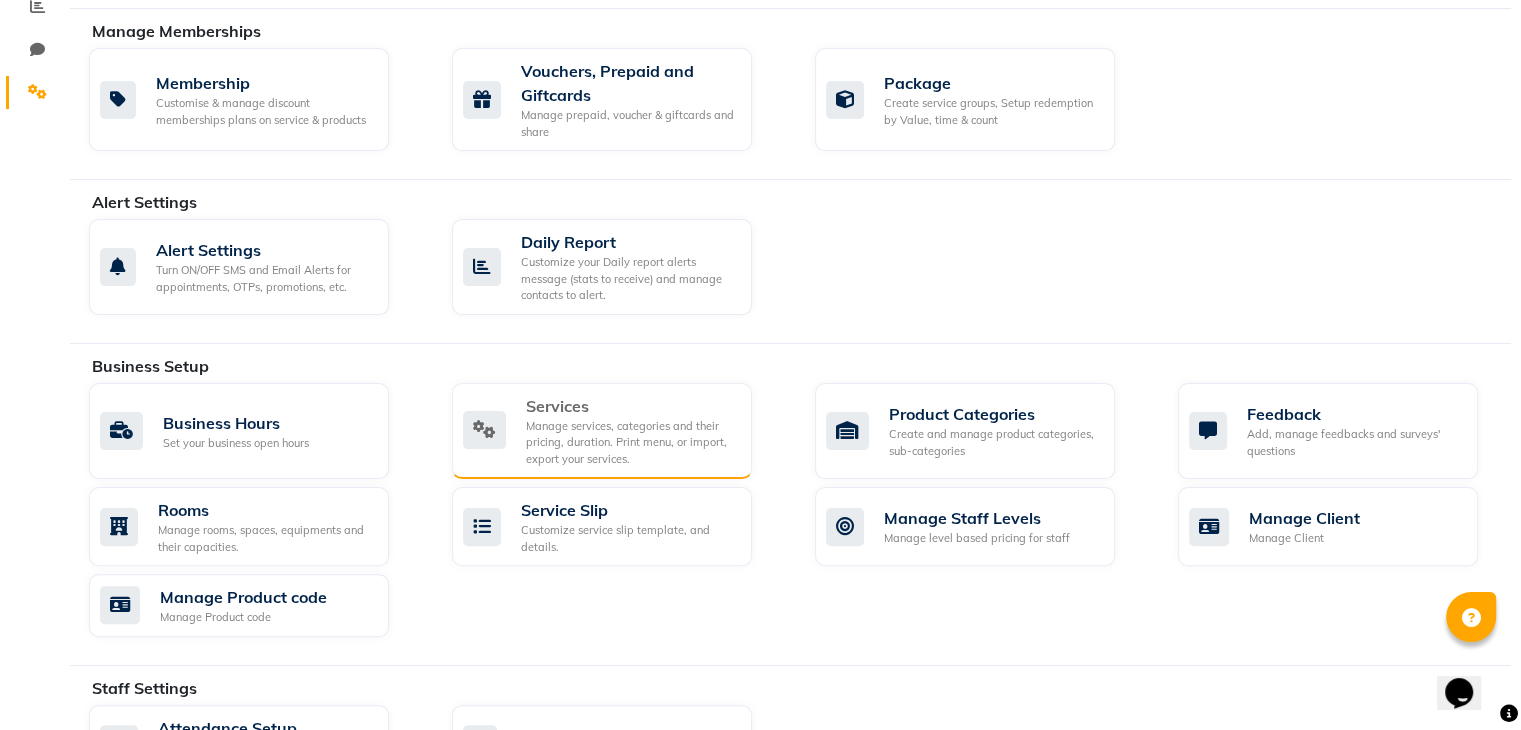 click on "Manage services, categories and their pricing, duration. Print menu, or import, export your services." 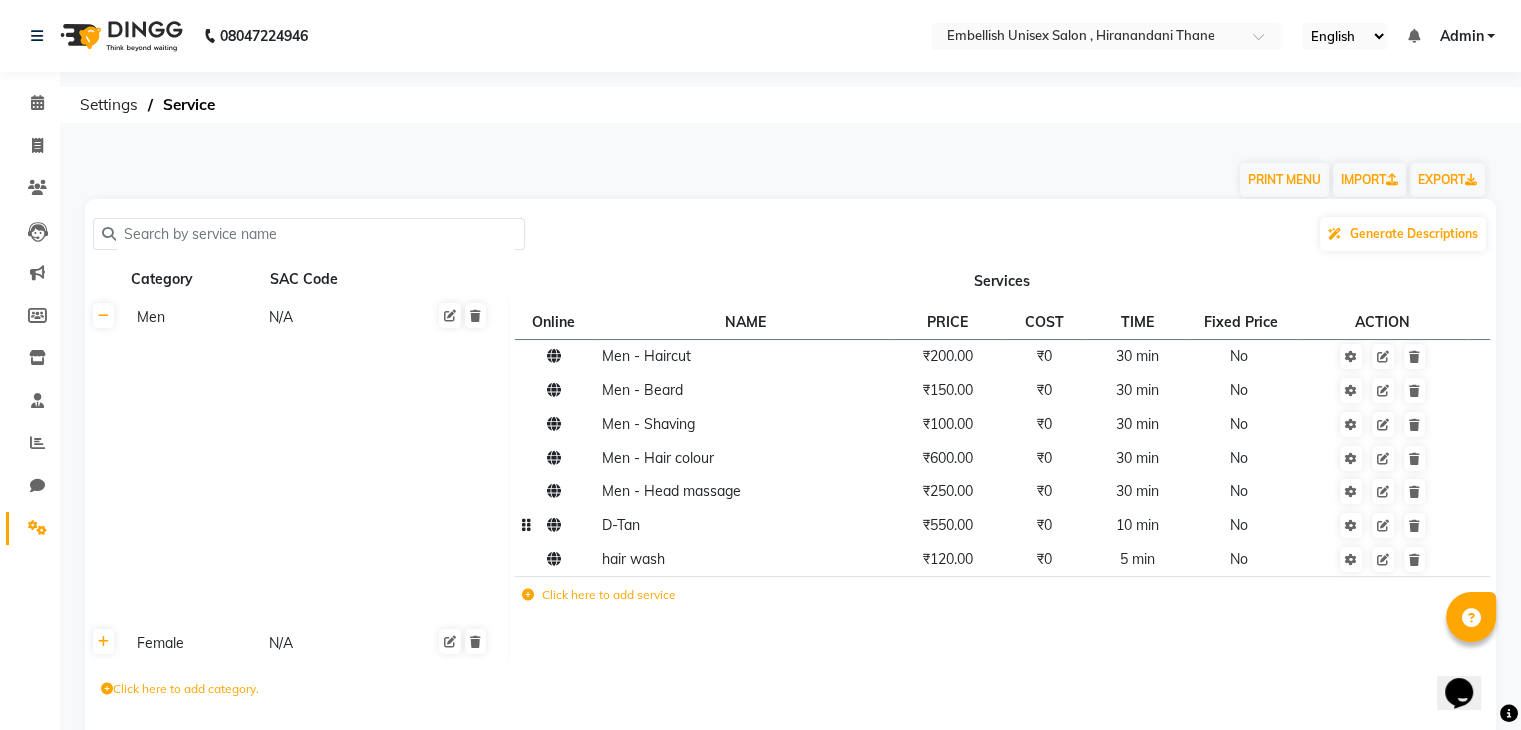 scroll, scrollTop: 88, scrollLeft: 0, axis: vertical 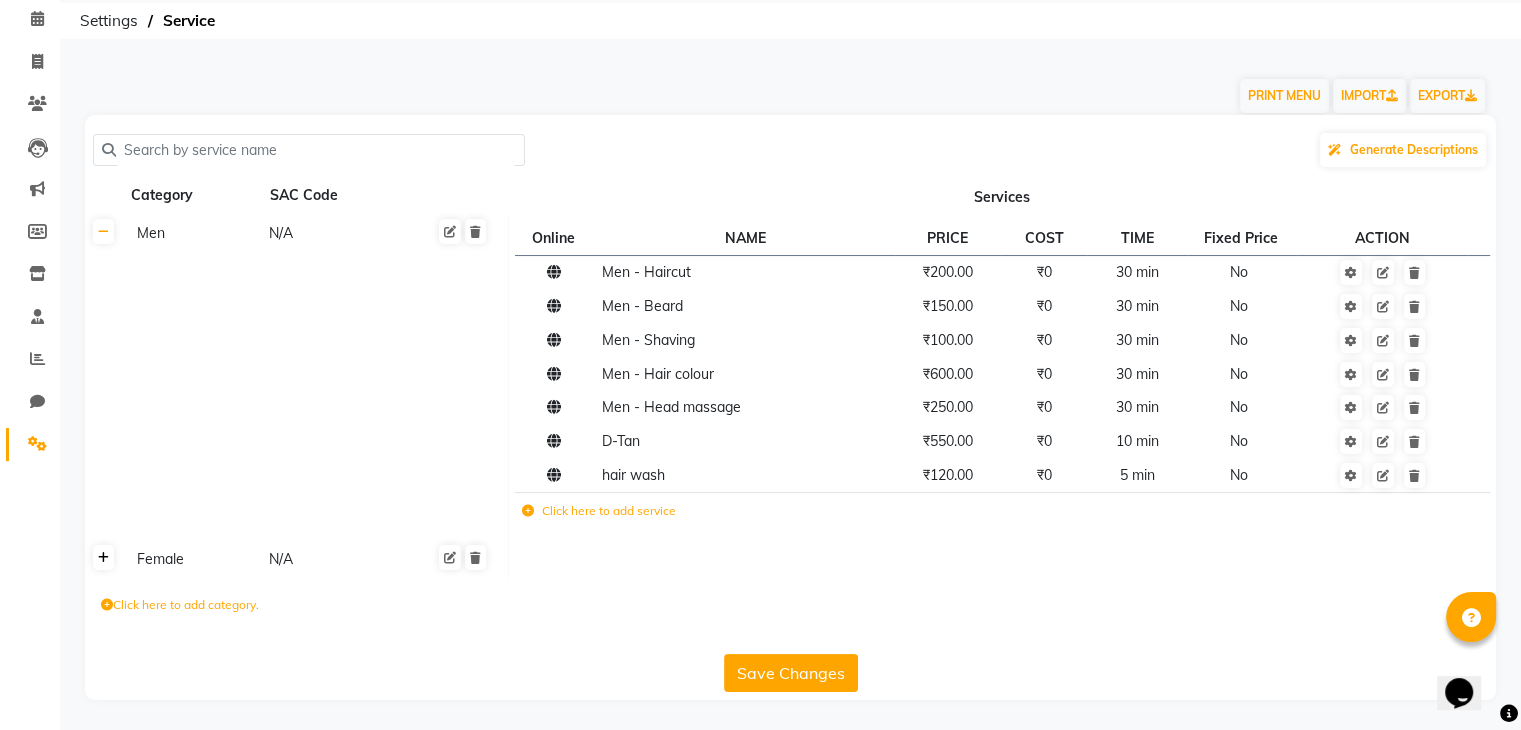 click 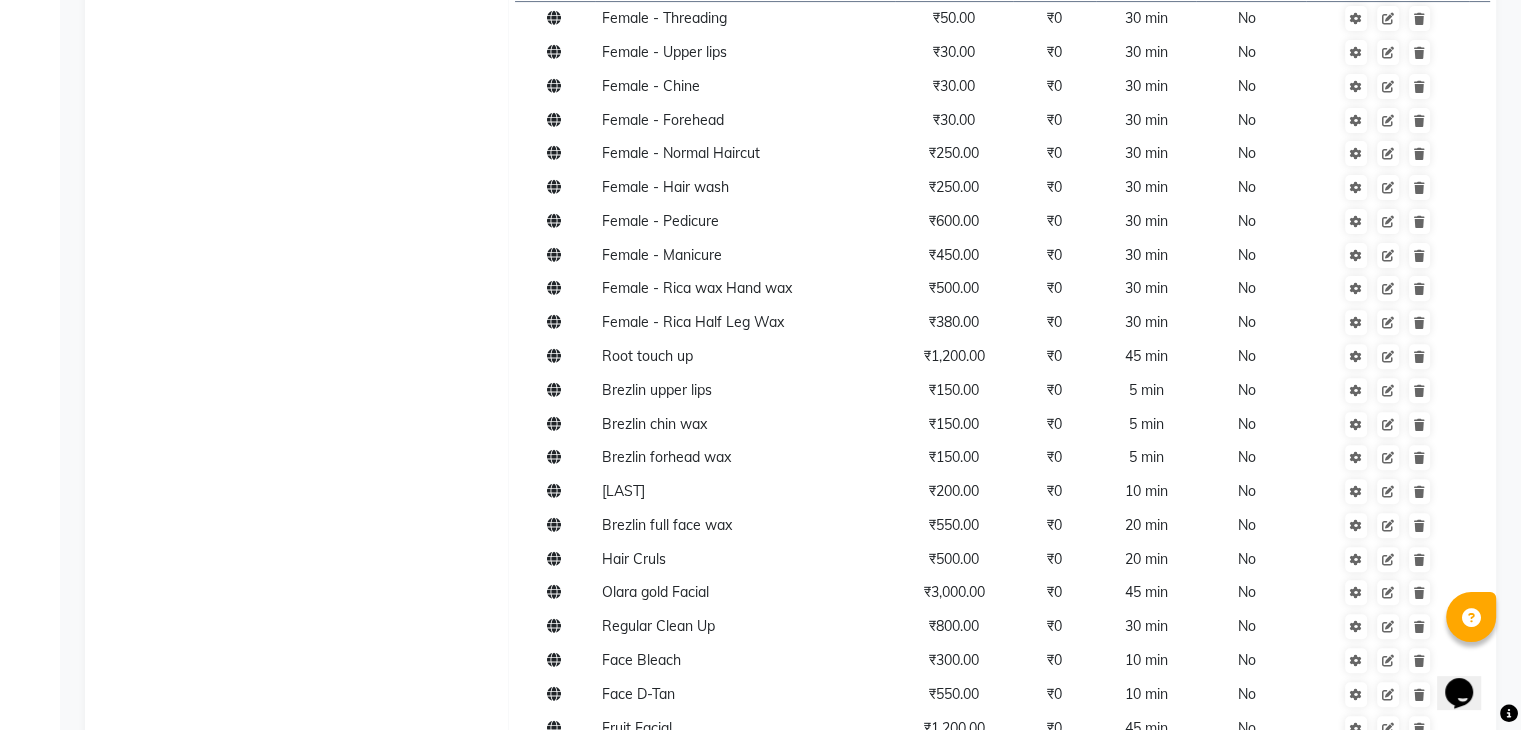 scroll, scrollTop: 1058, scrollLeft: 0, axis: vertical 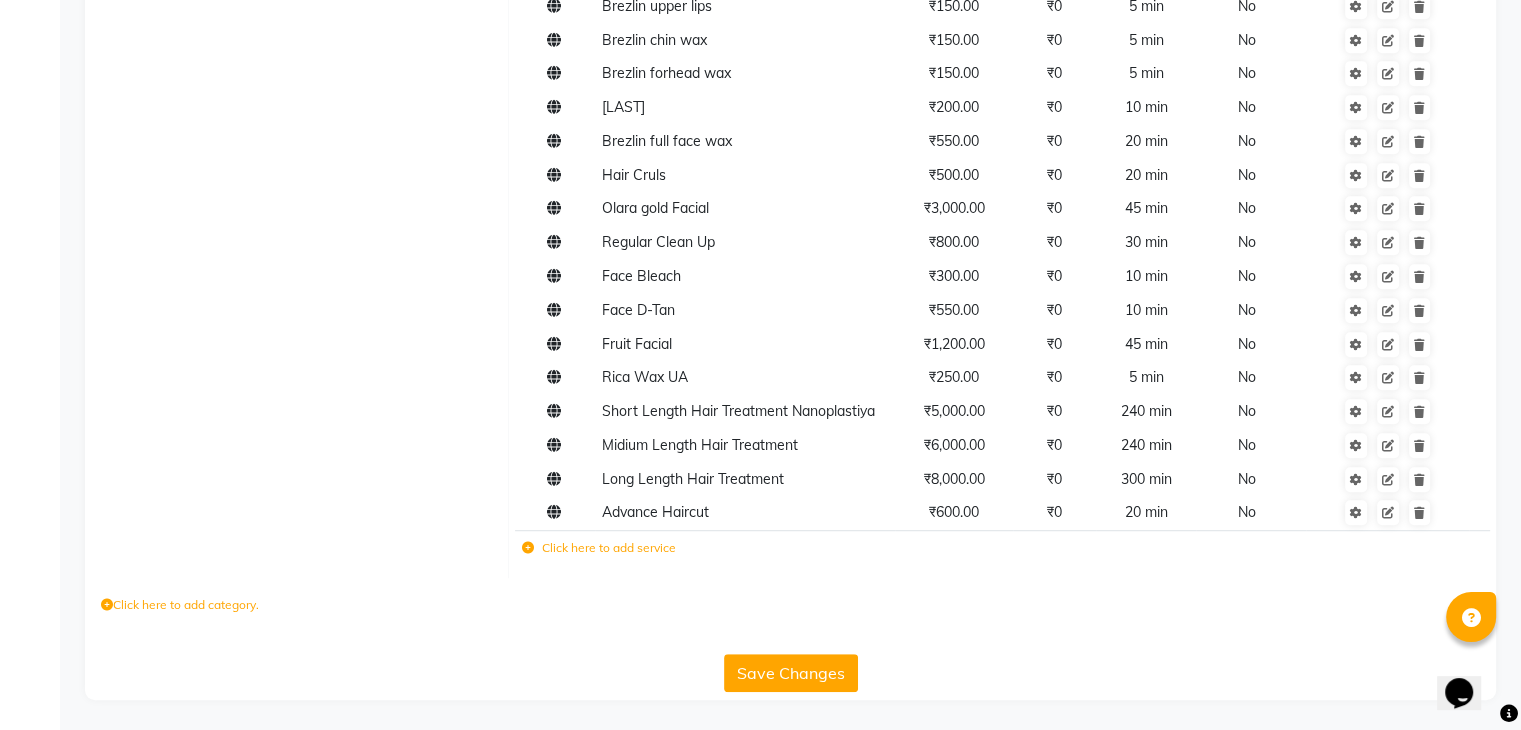click on "Click here to add service" 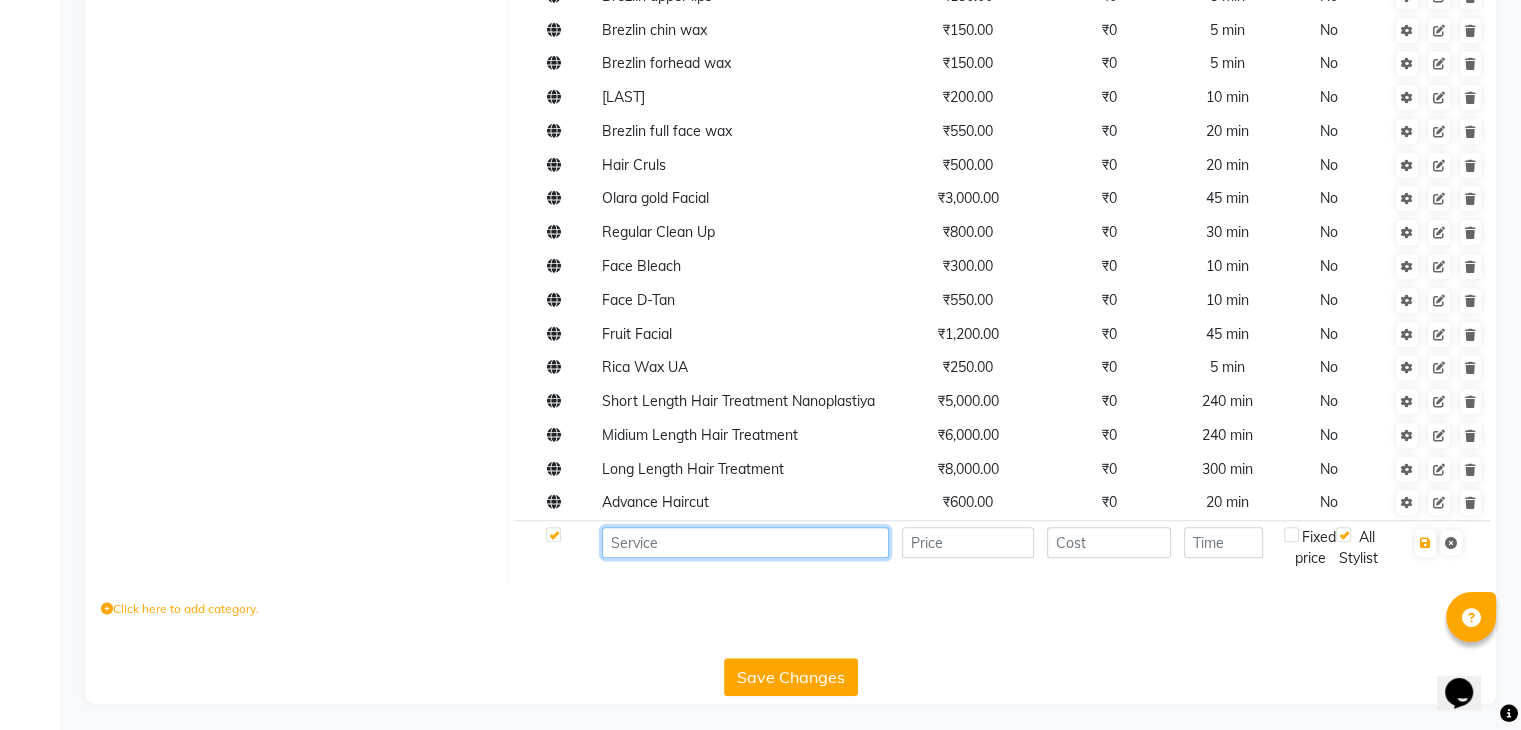 click 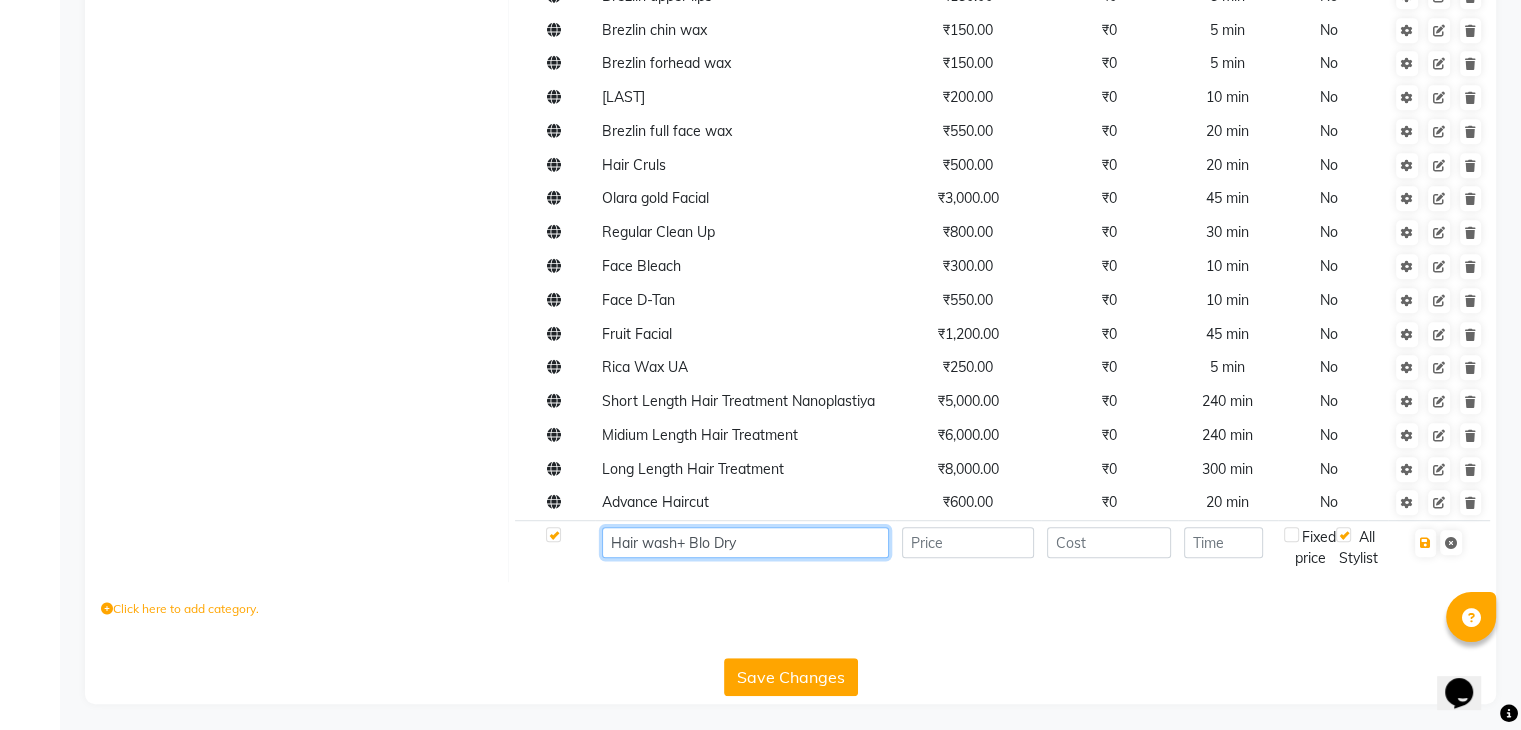 type on "Hair wash+ Blo Dry" 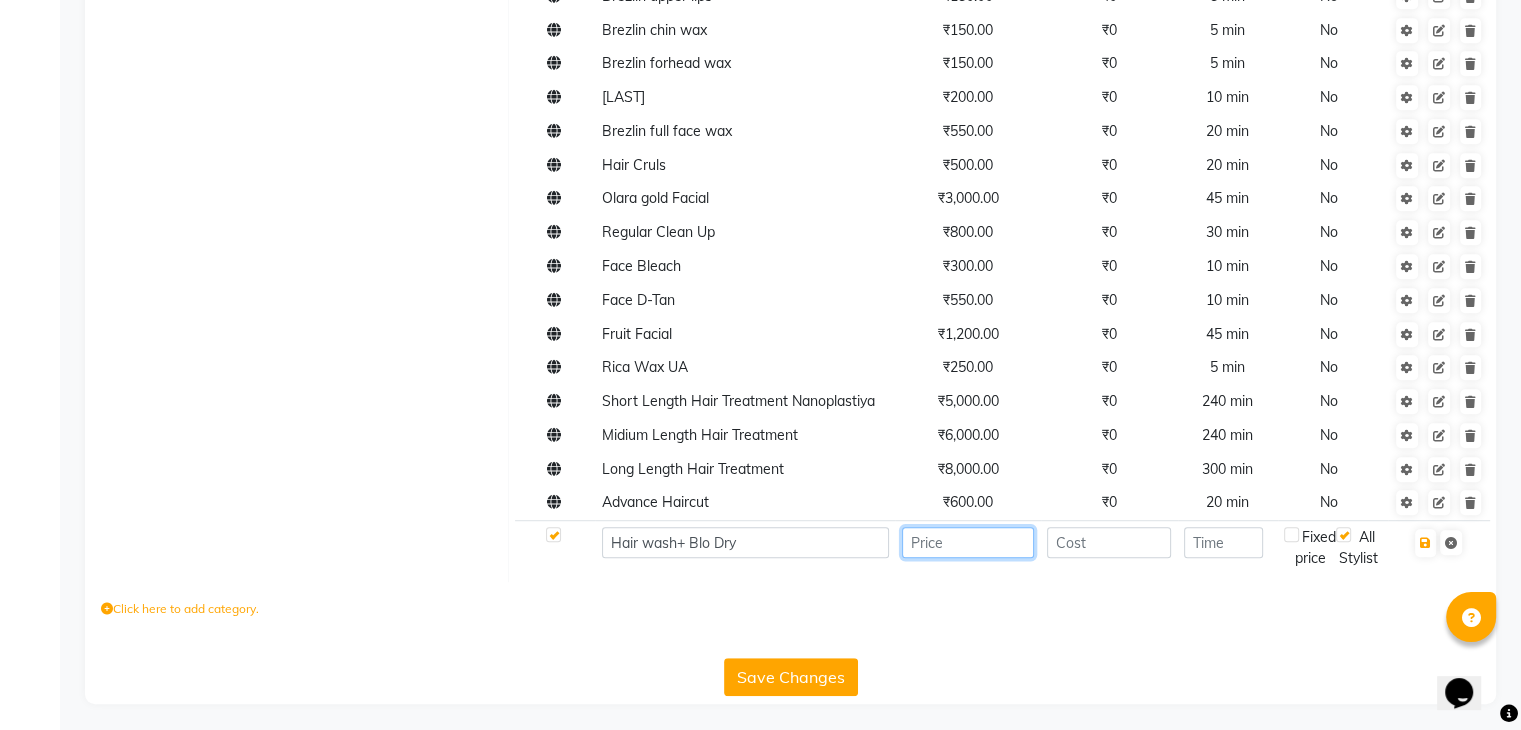 click 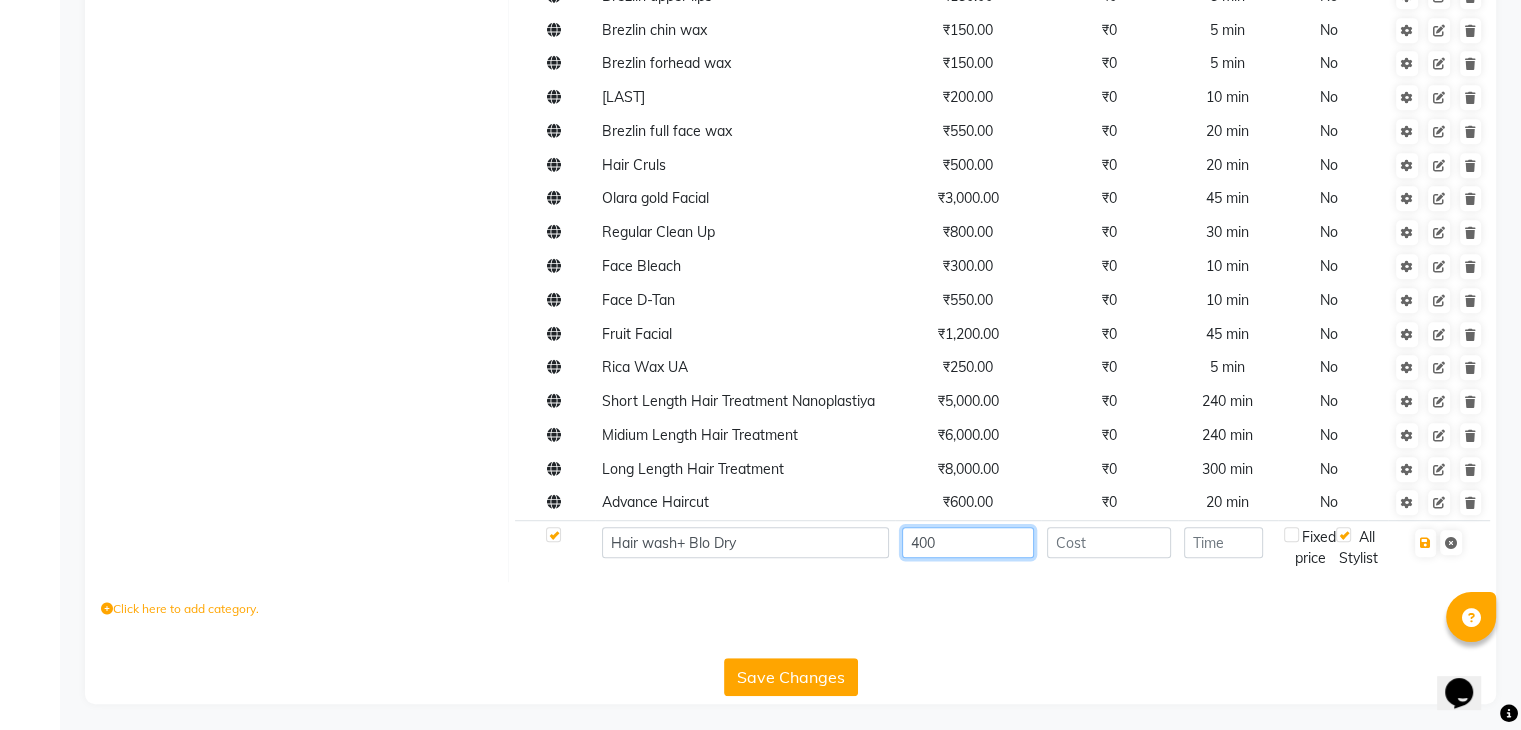 type on "400" 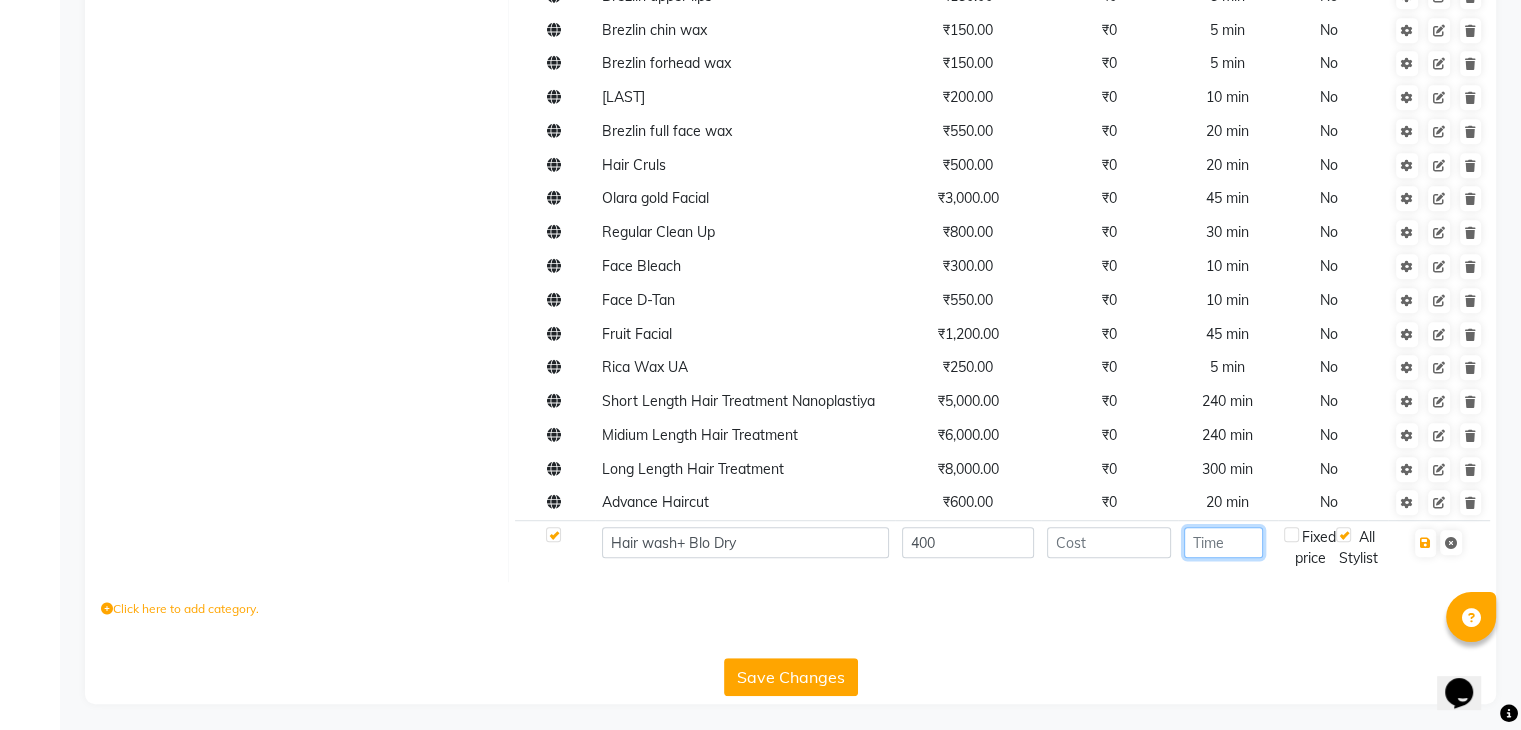 click 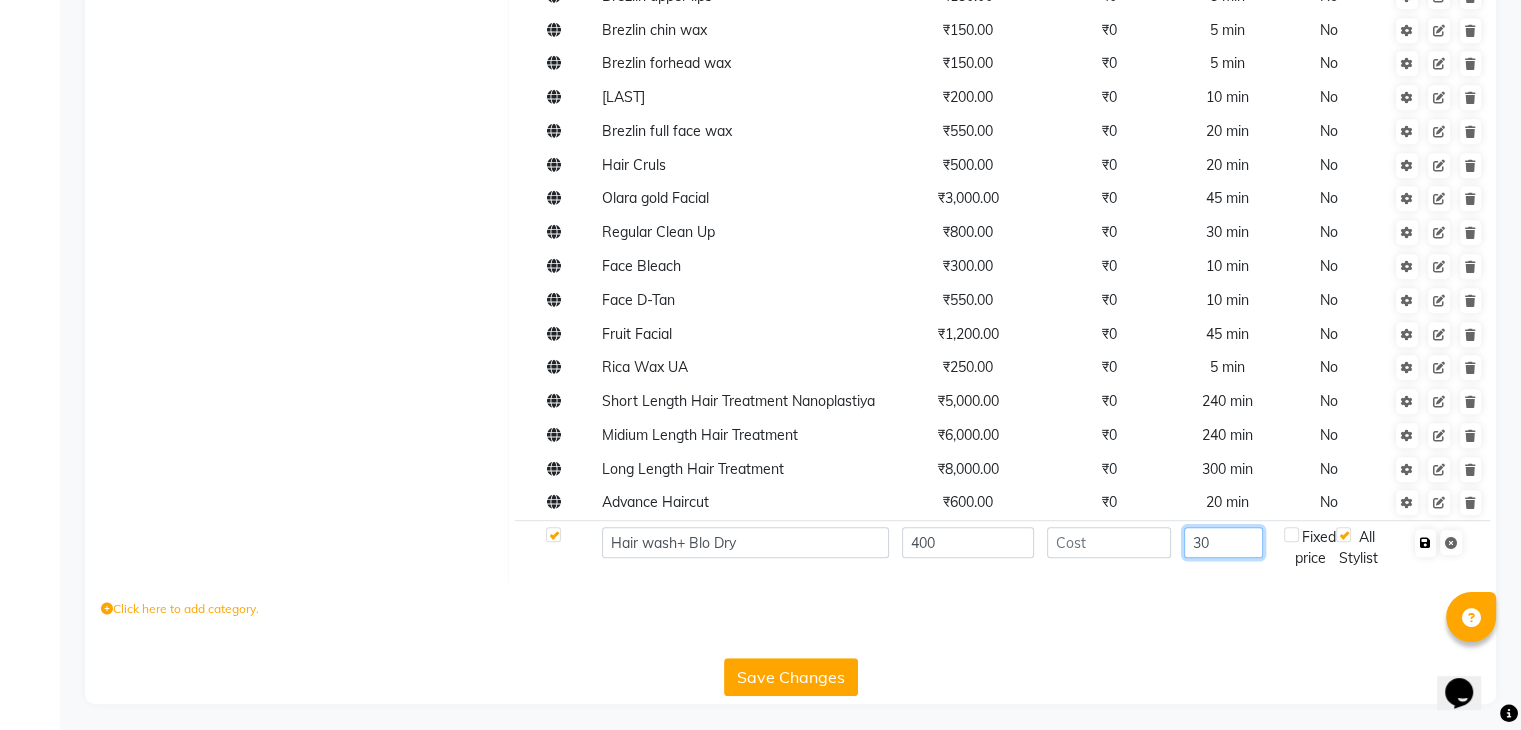 type on "30" 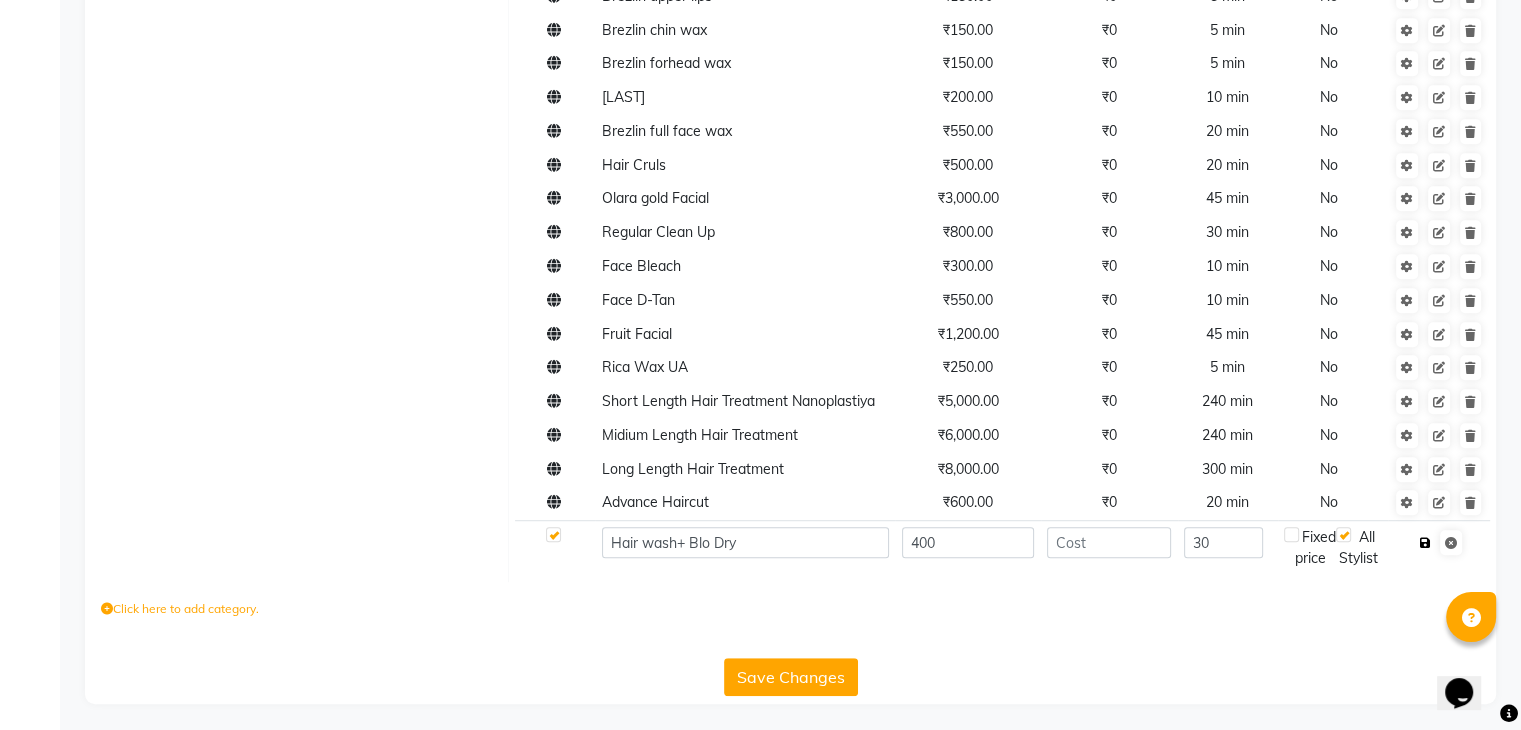 click at bounding box center (1425, 543) 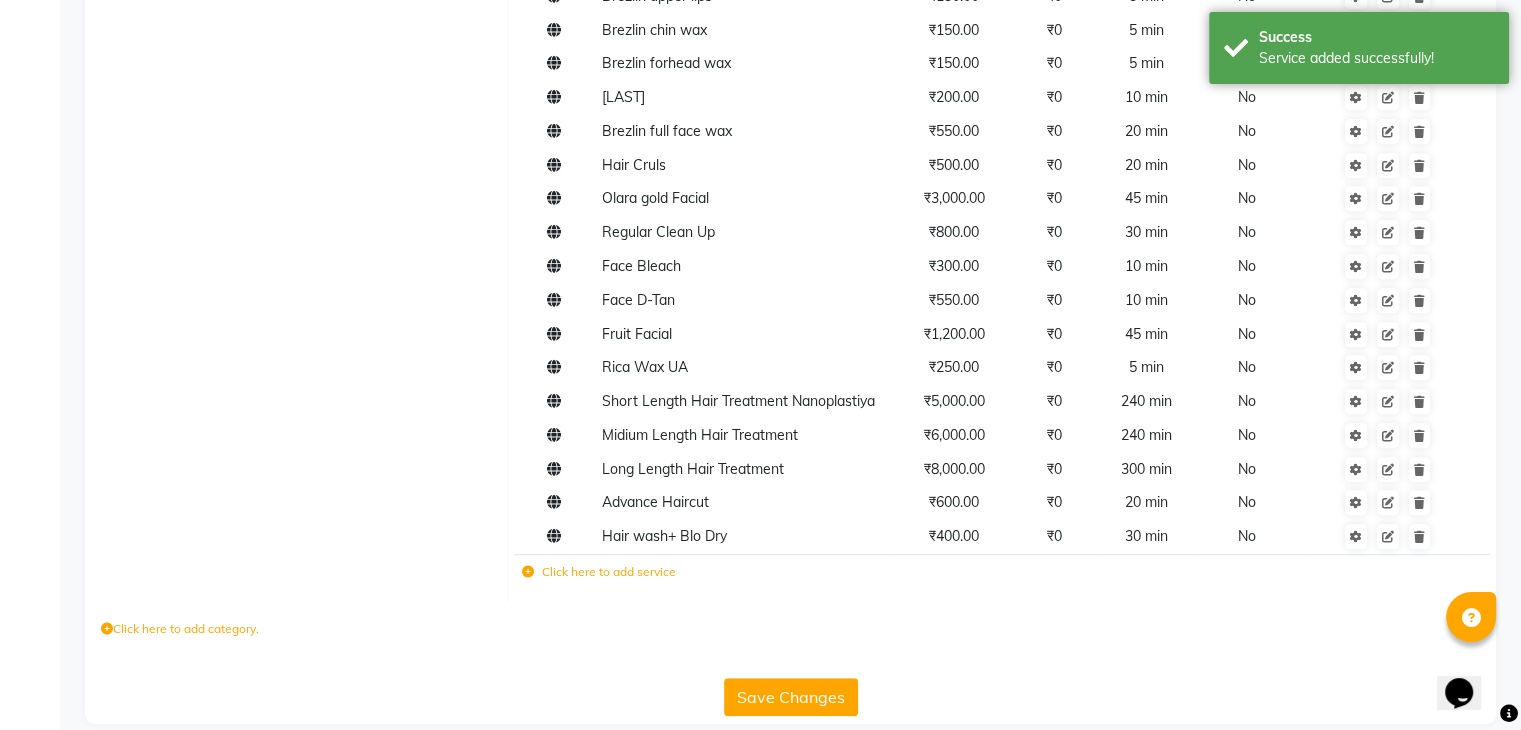 scroll, scrollTop: 1092, scrollLeft: 0, axis: vertical 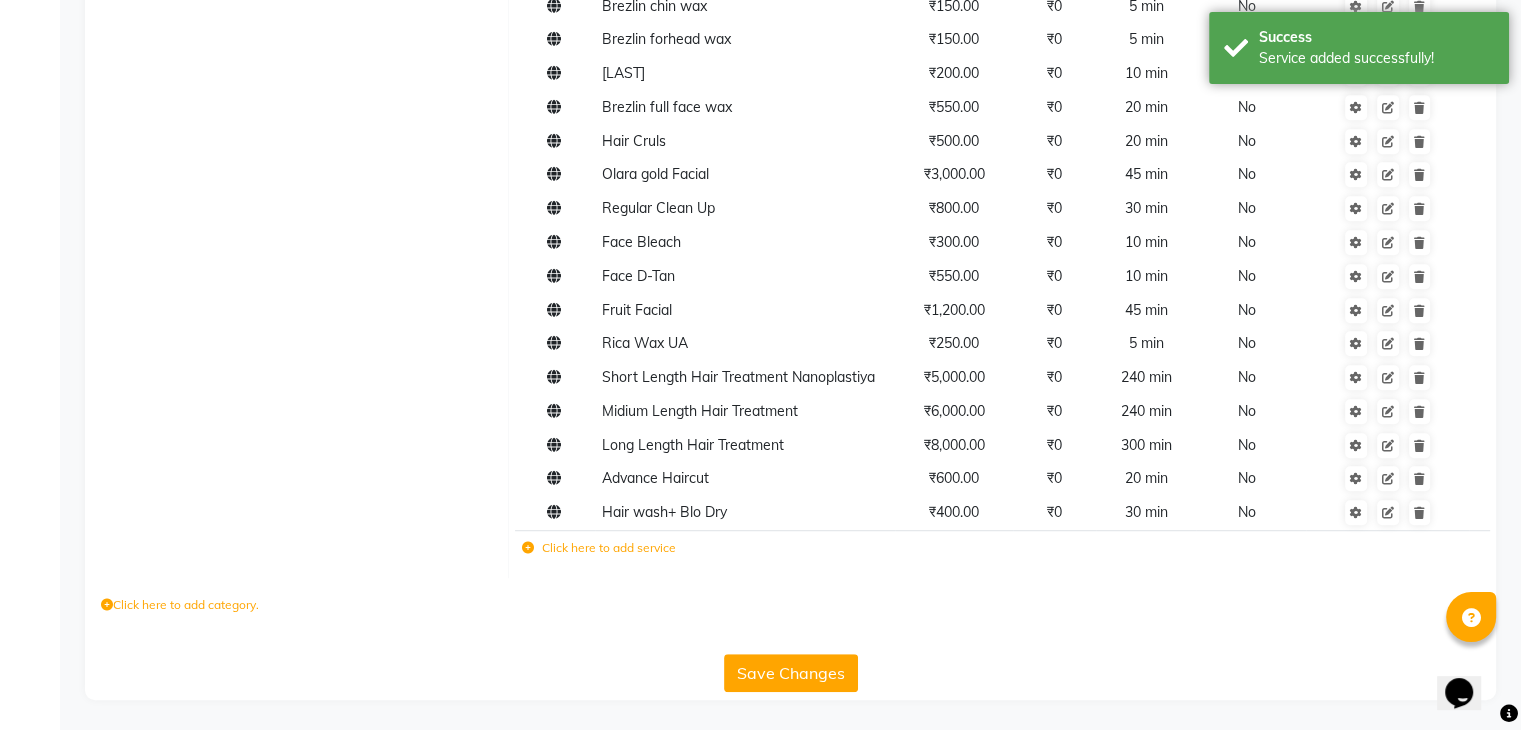 click on "Save Changes" 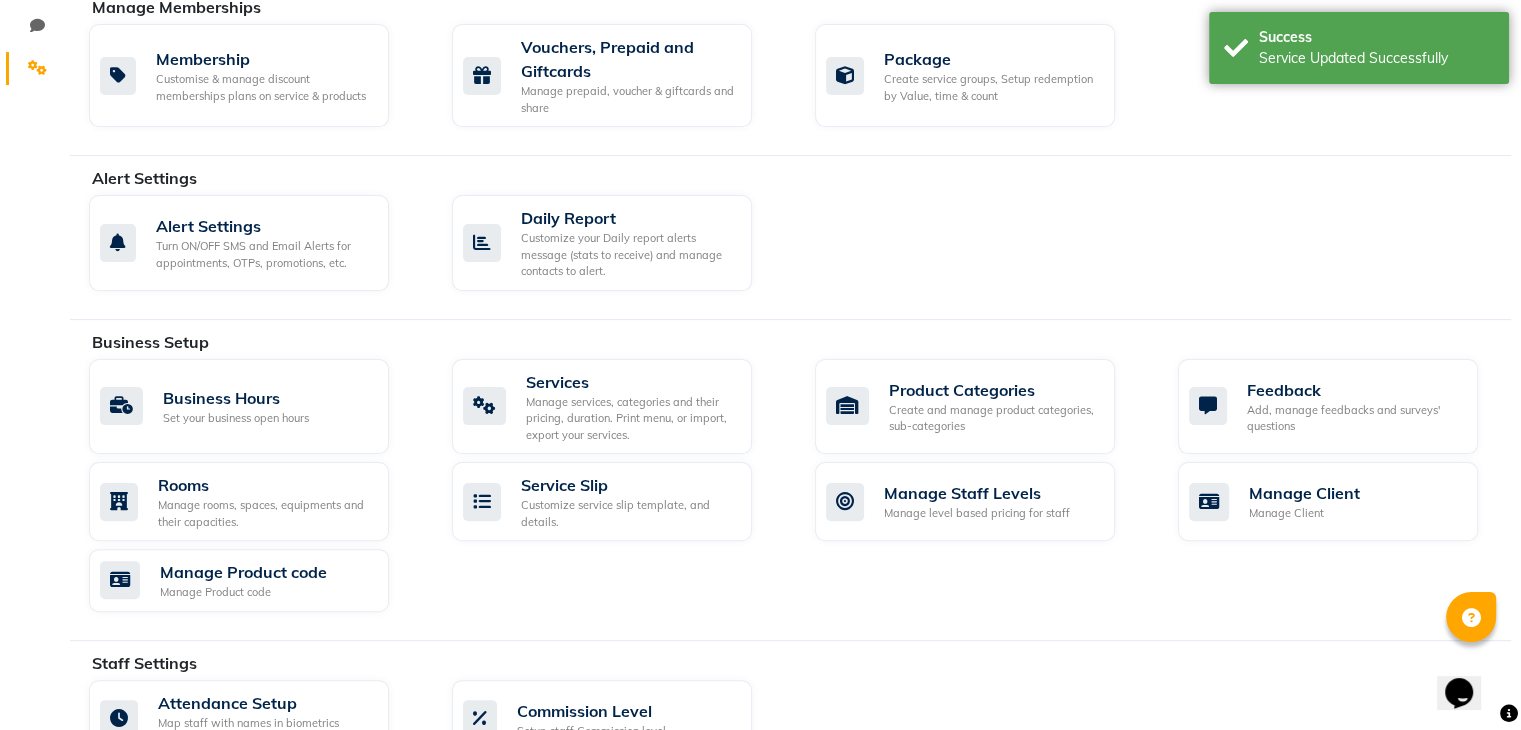 scroll, scrollTop: 436, scrollLeft: 0, axis: vertical 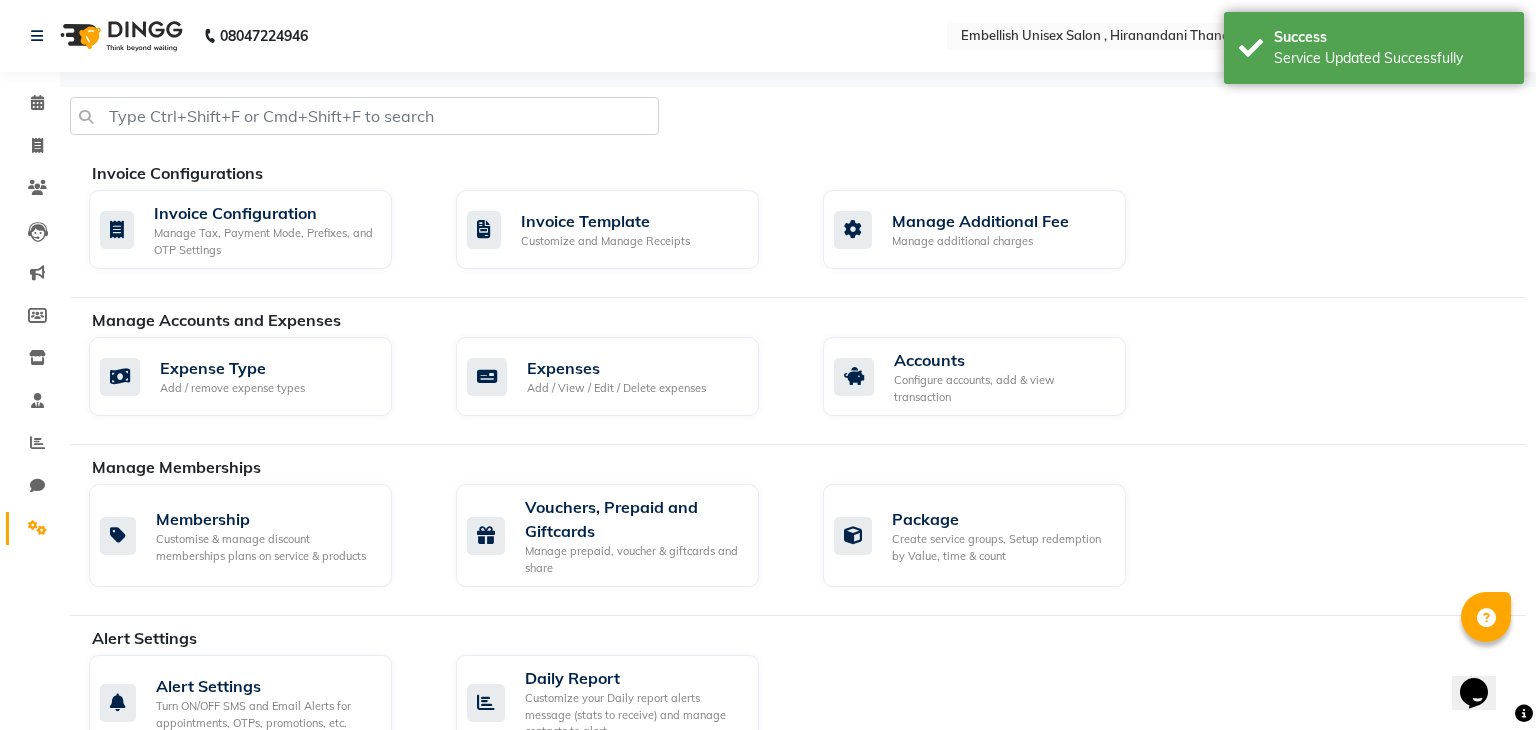 select on "8665" 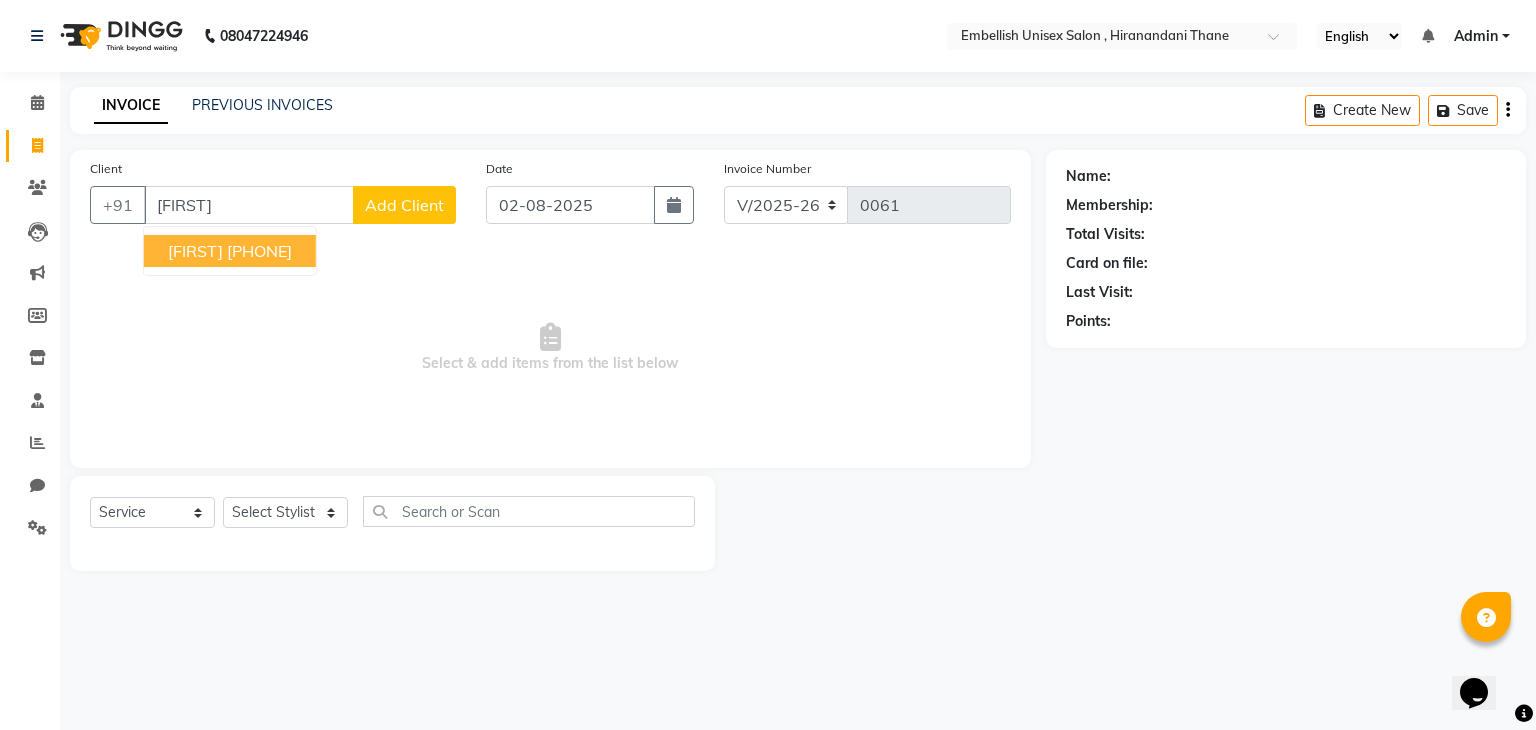 click on "9930333888" at bounding box center [259, 251] 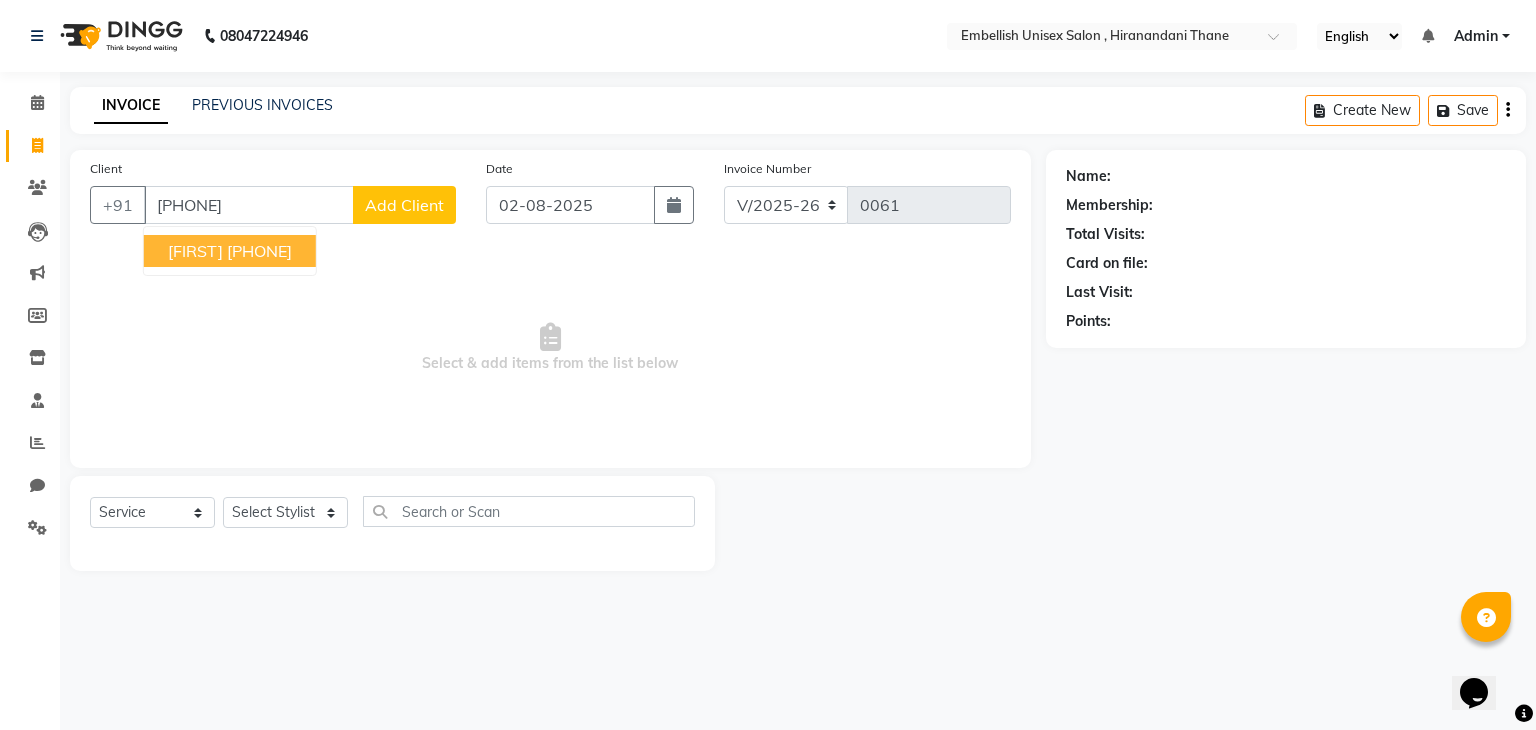 type on "9930333888" 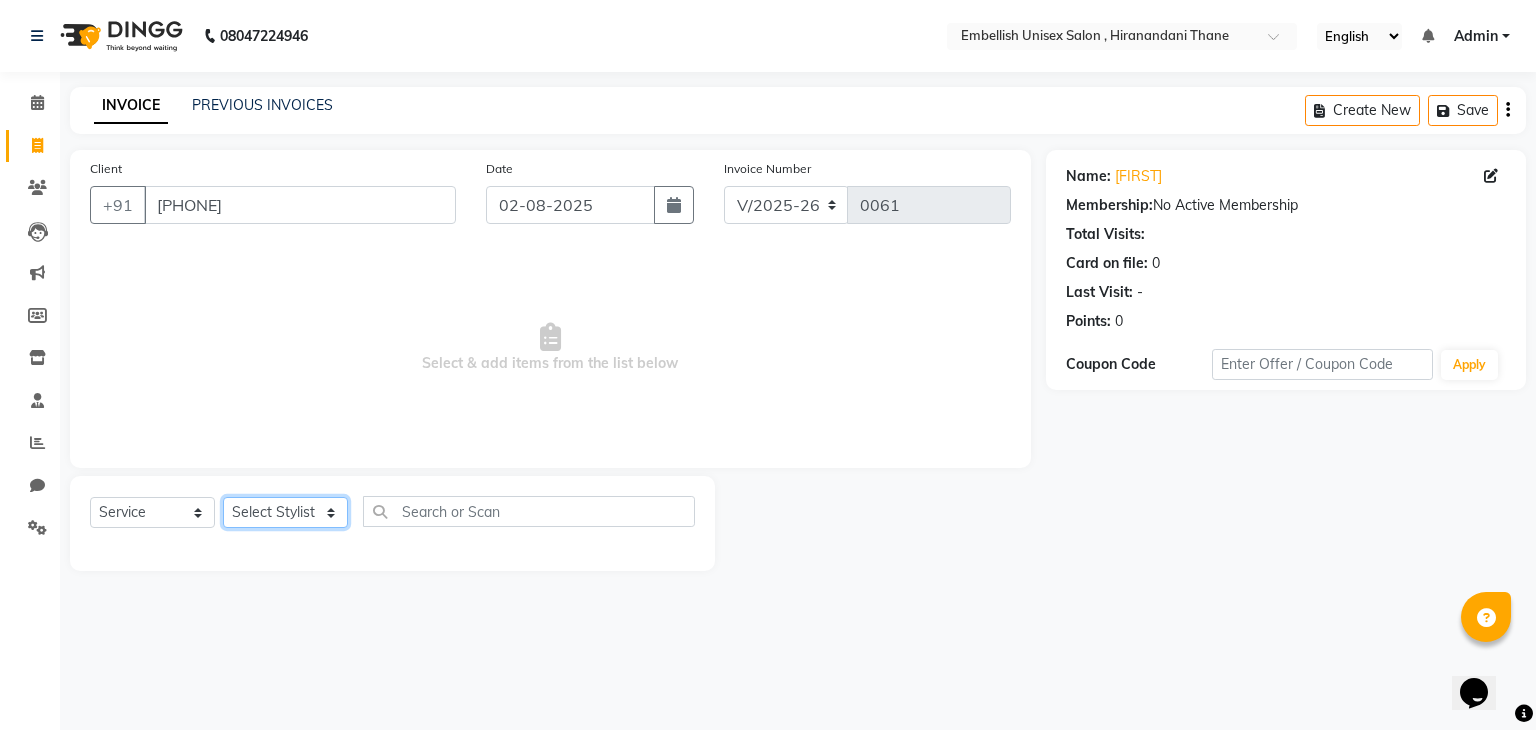 click on "Select Stylist Ayan Poonam Samir Tappu Vaishnavi" 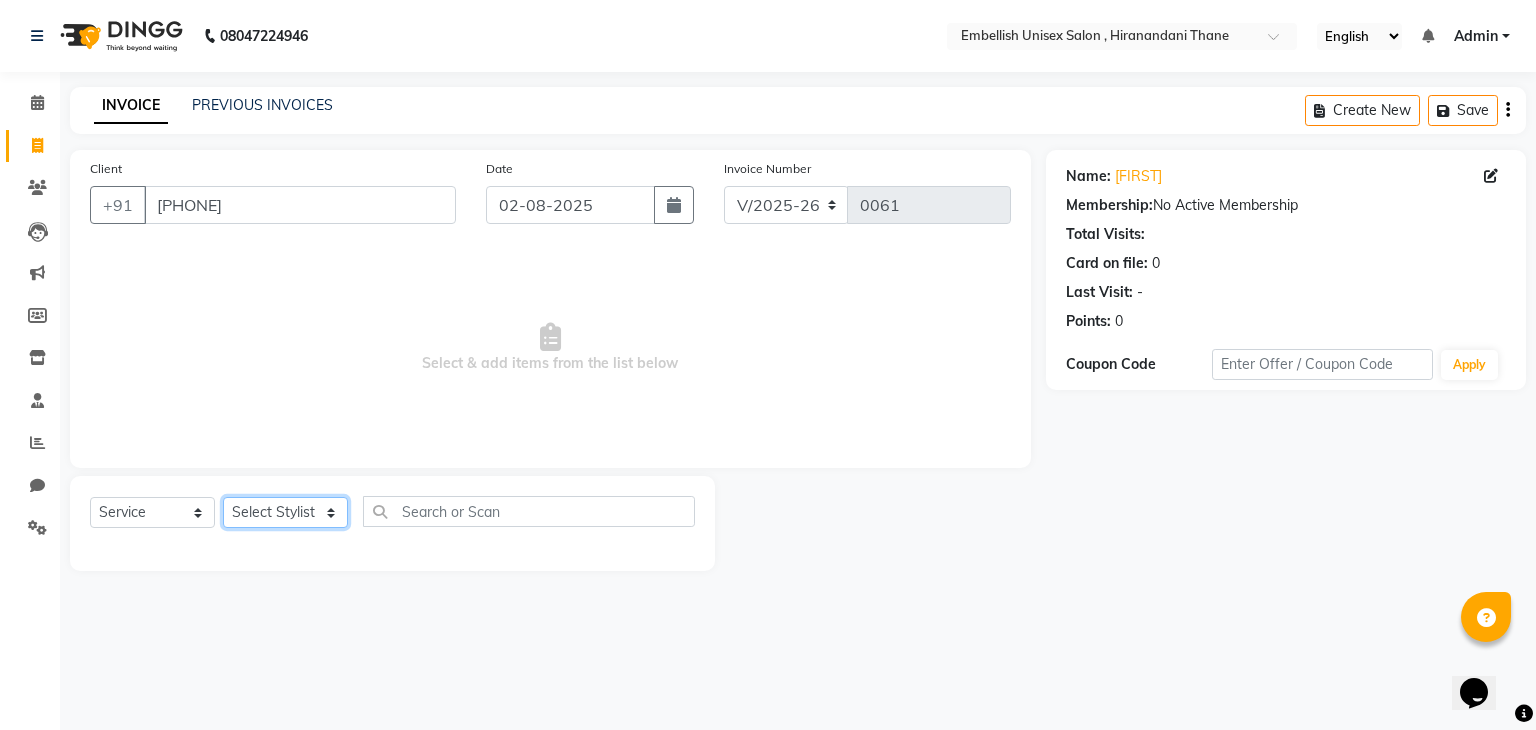 select on "87269" 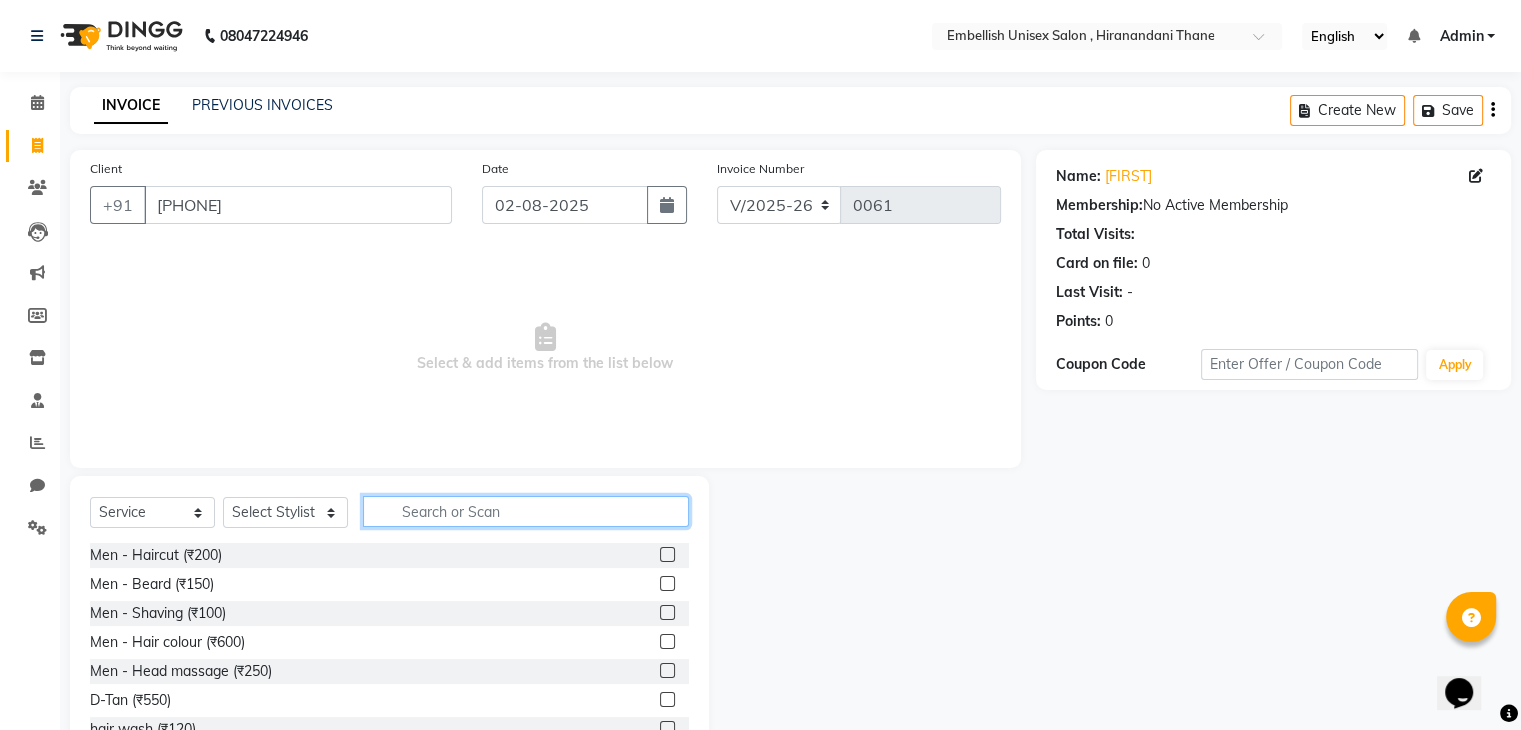 click 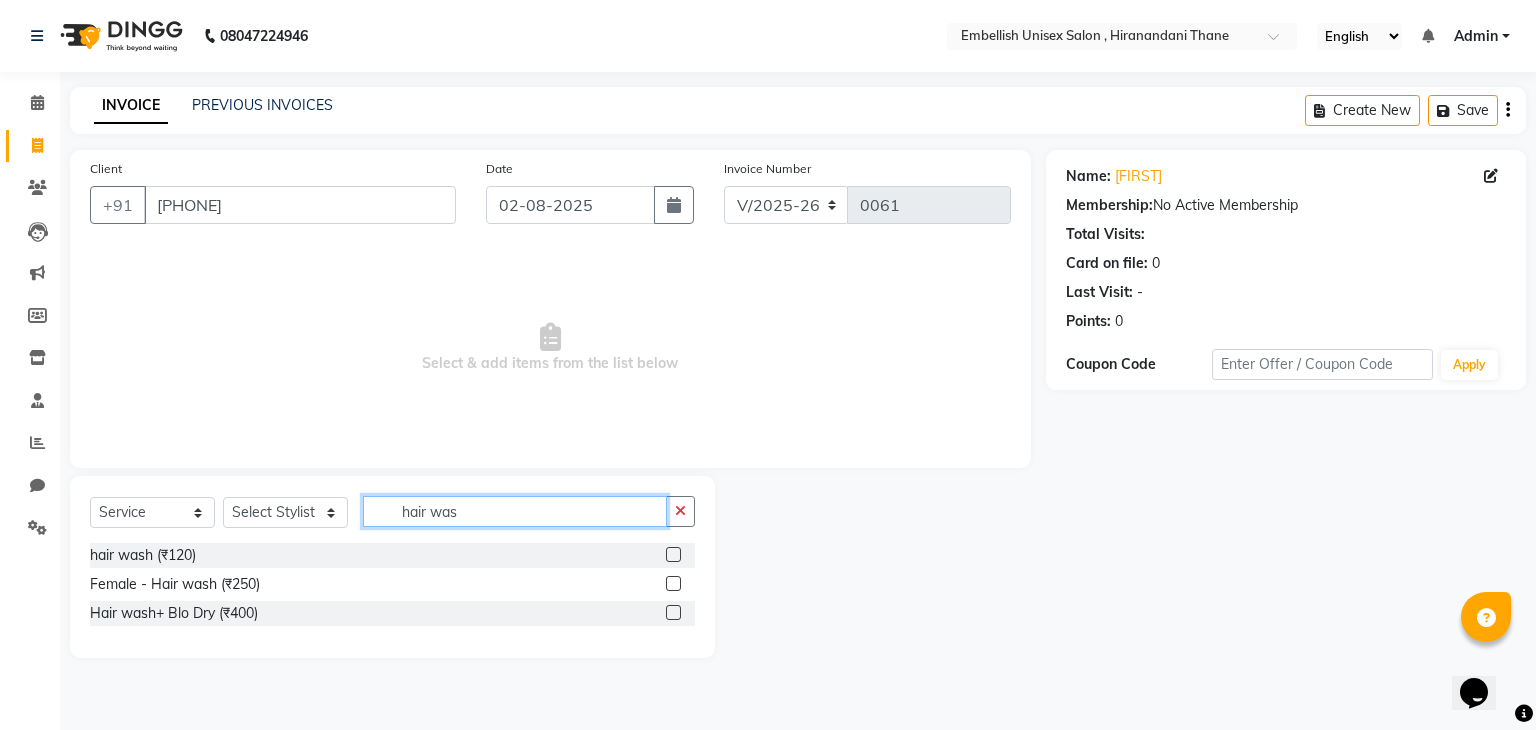 type on "hair was" 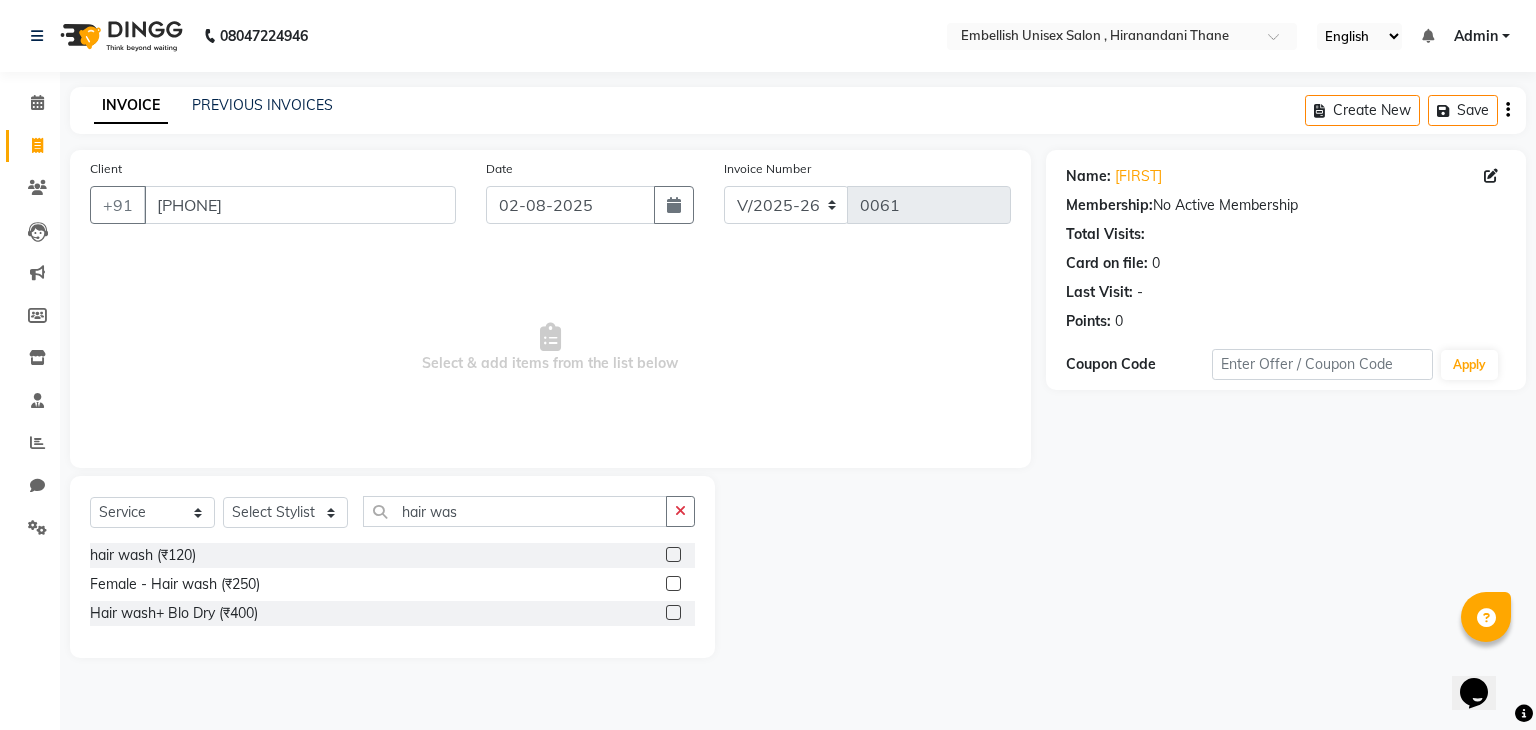 click 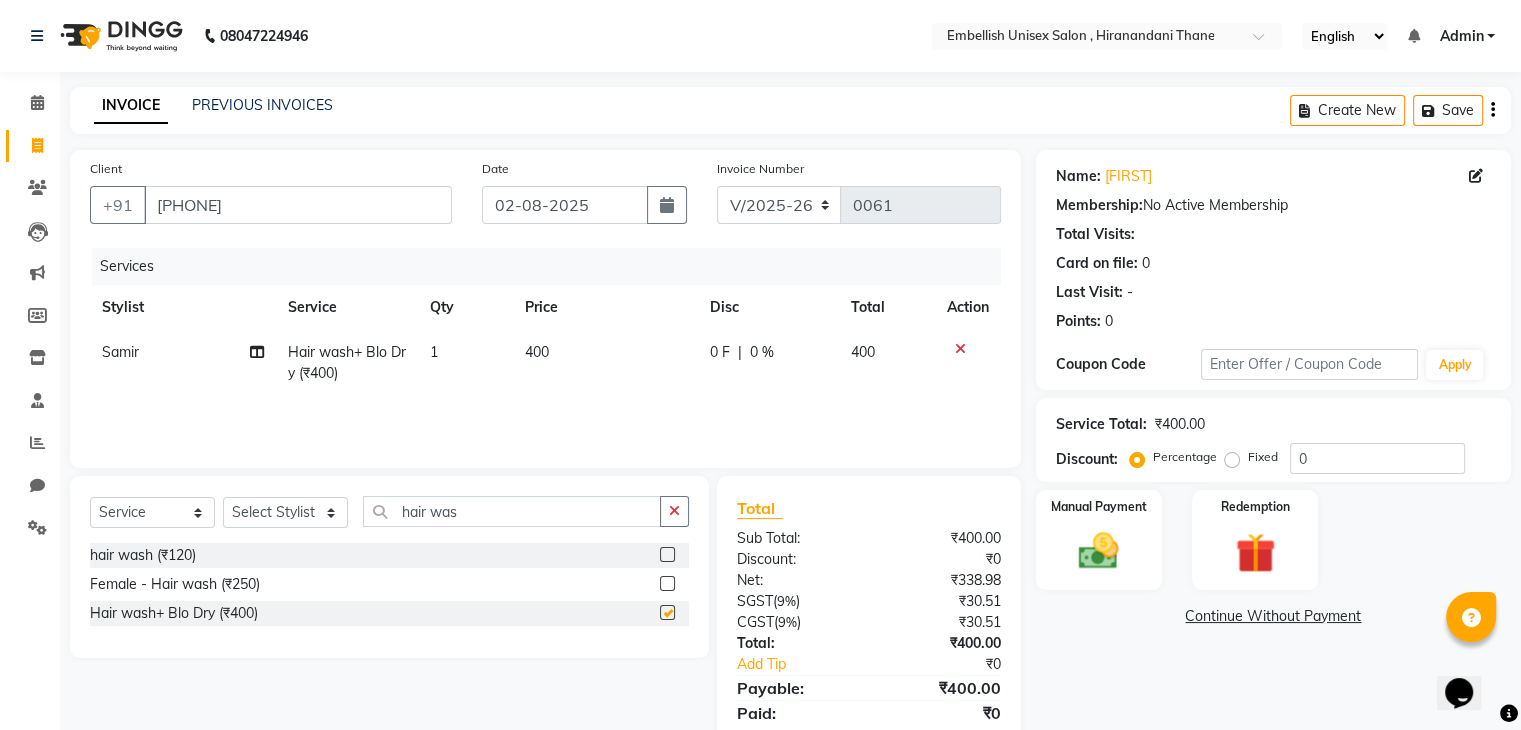 checkbox on "false" 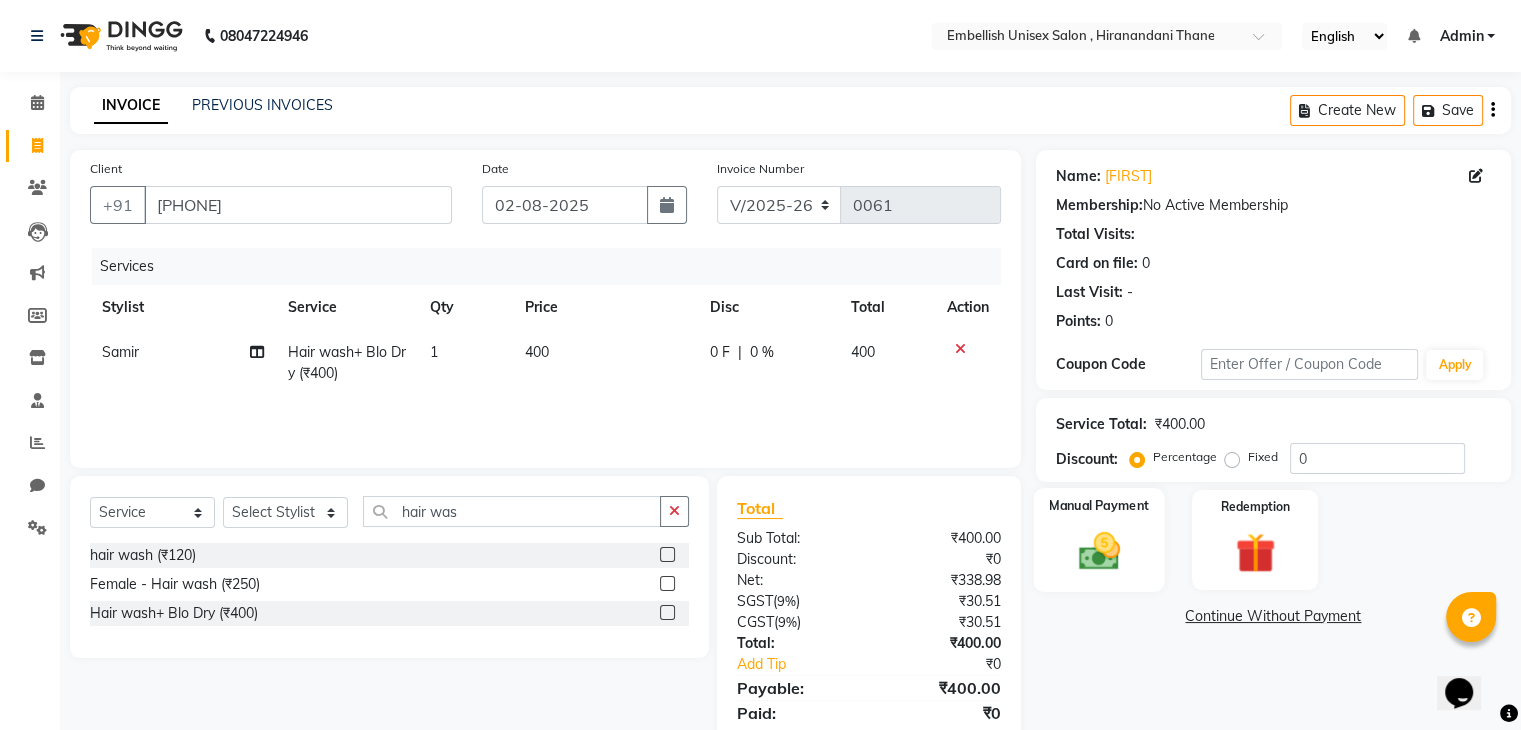 click 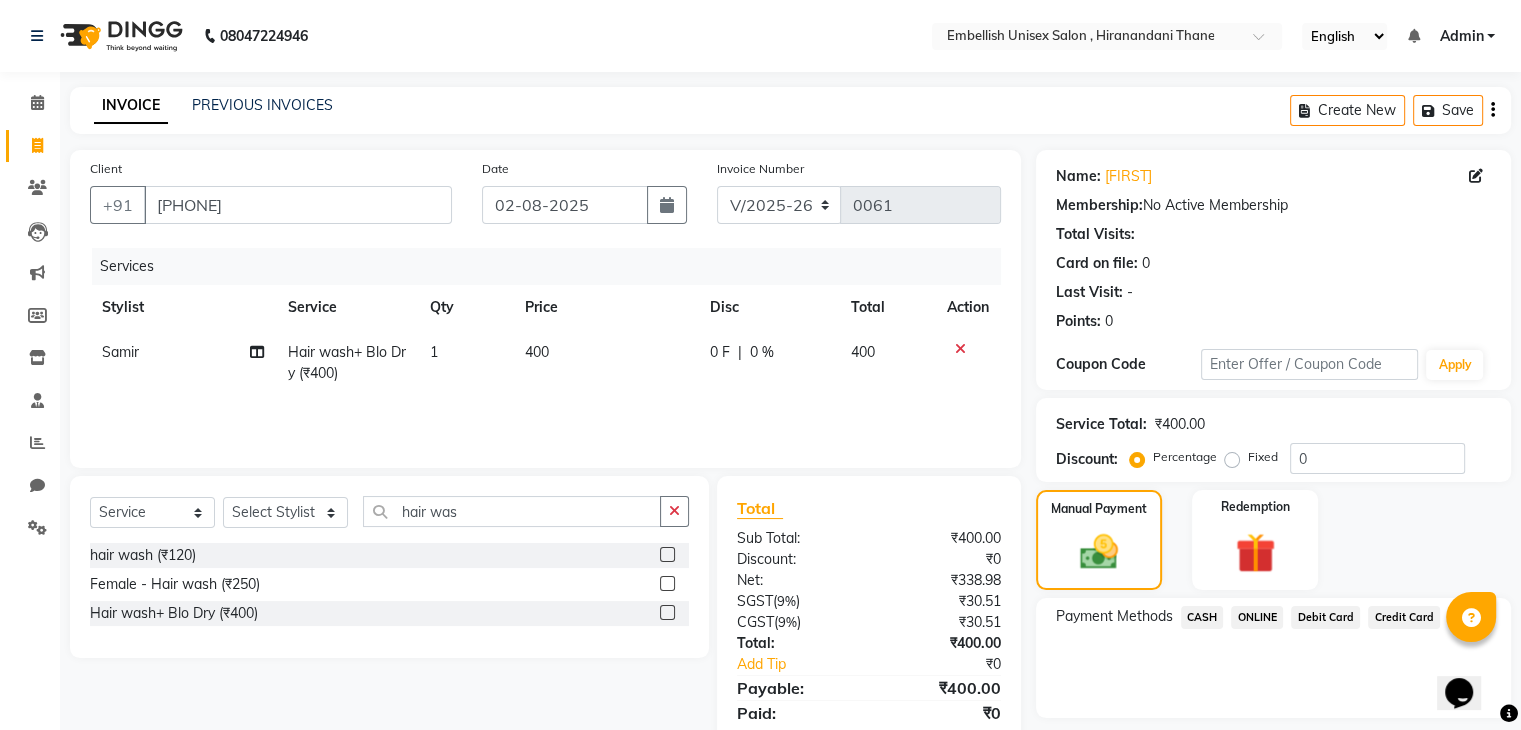 click on "CASH" 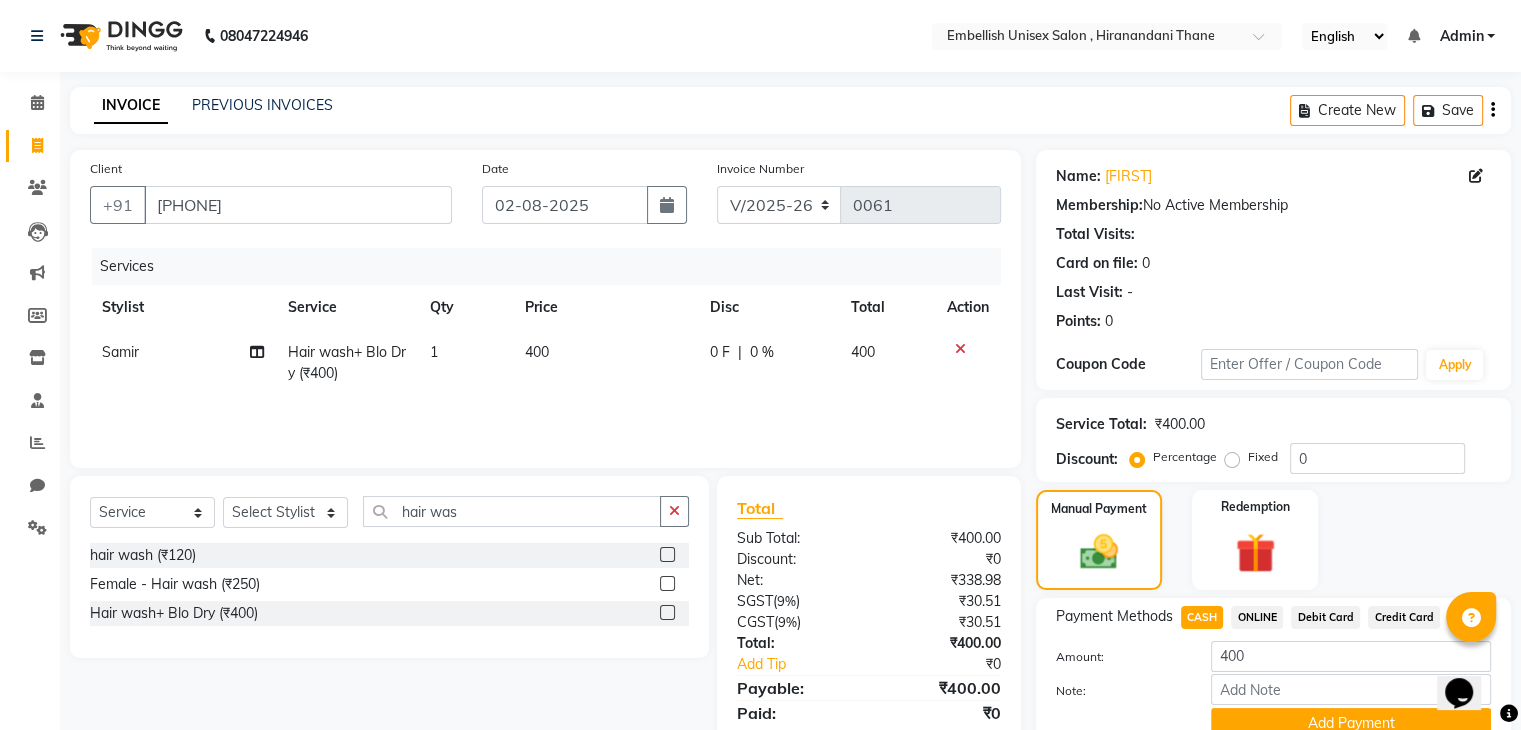 scroll, scrollTop: 89, scrollLeft: 0, axis: vertical 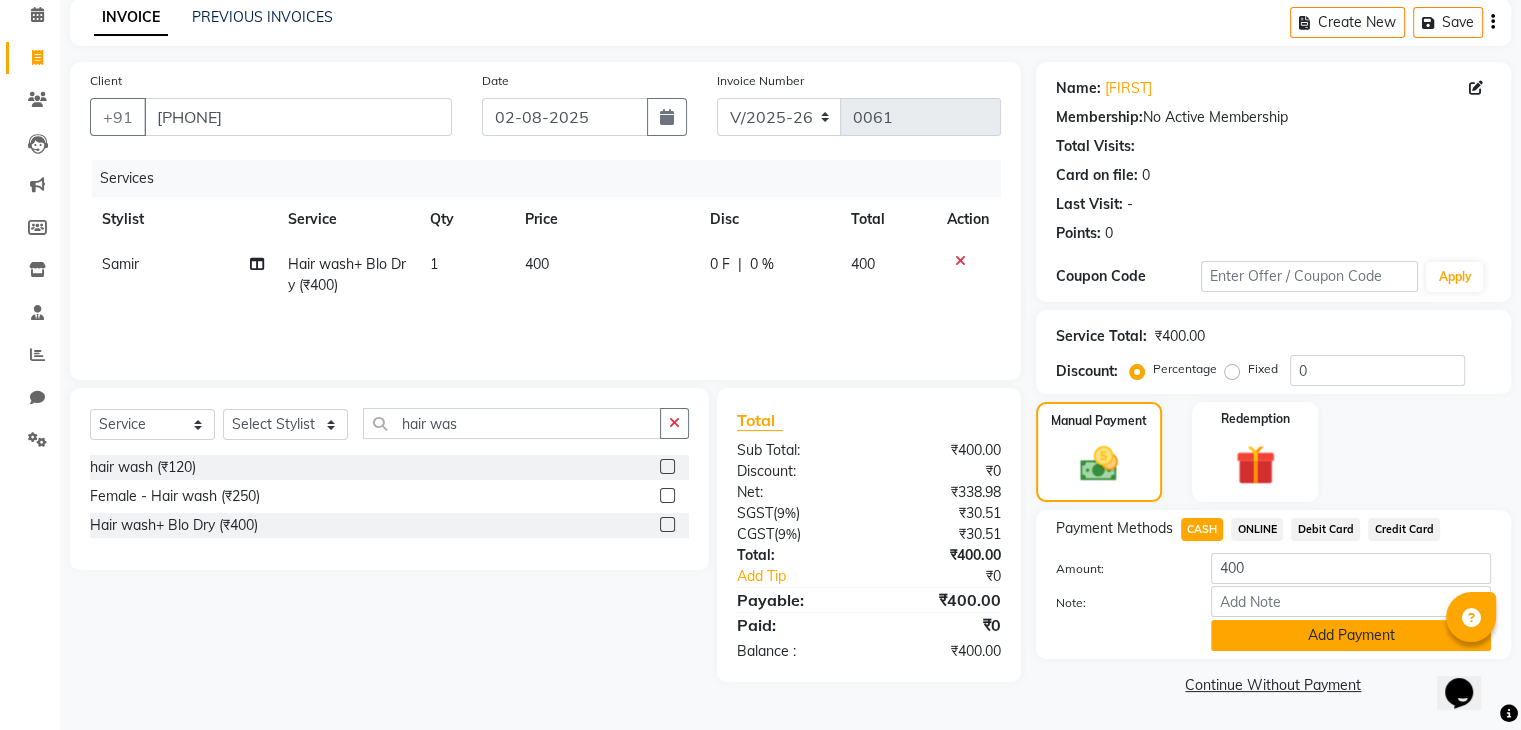 click on "Add Payment" 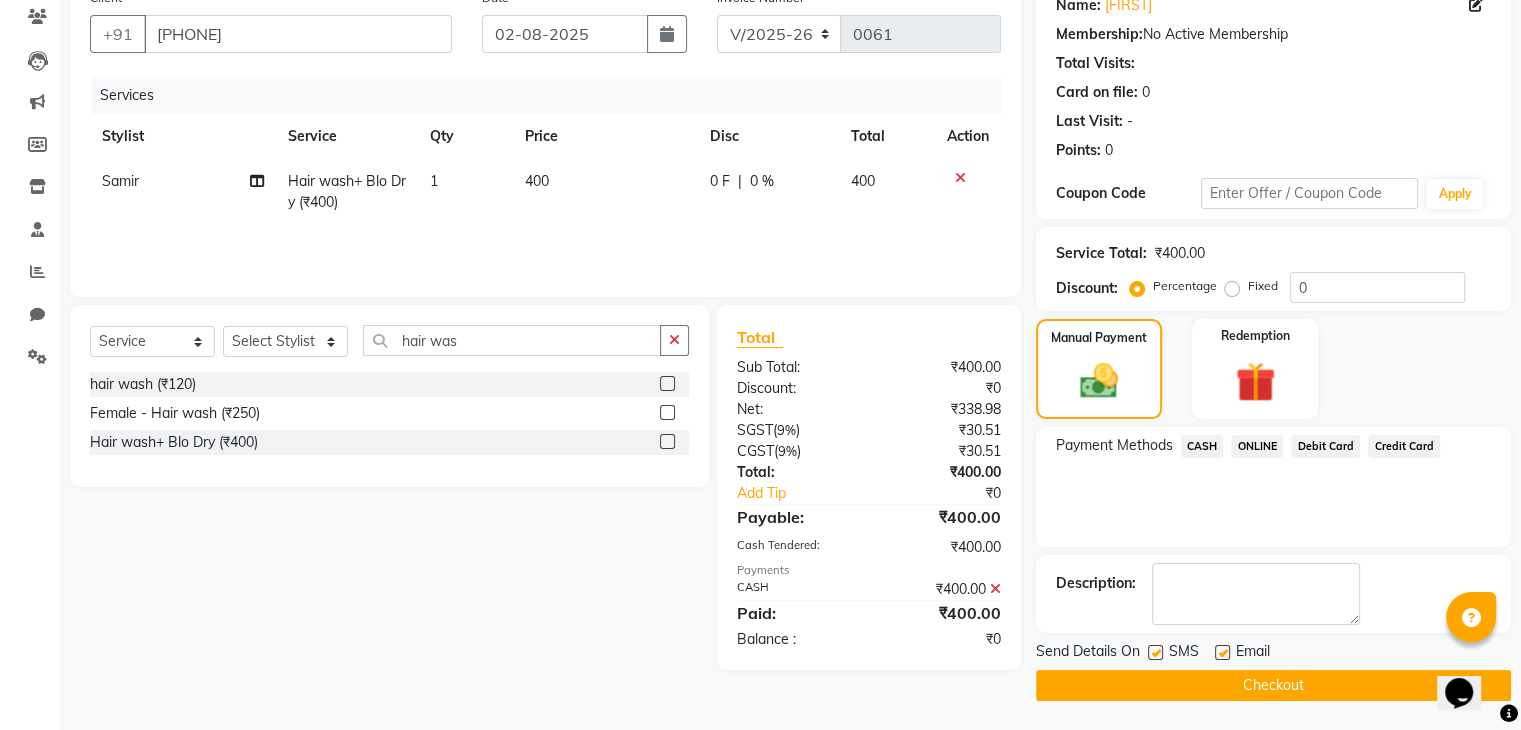 click on "Checkout" 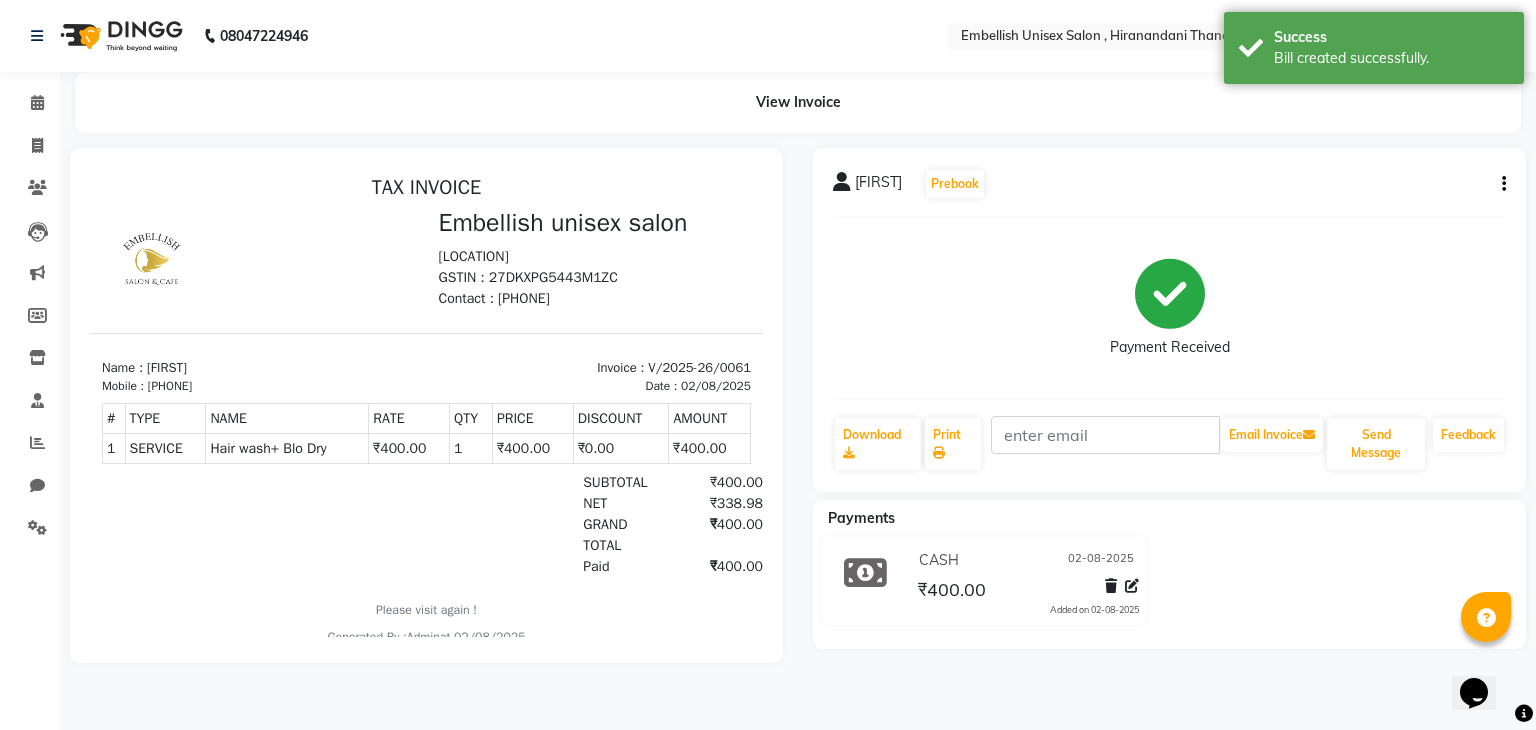 scroll, scrollTop: 0, scrollLeft: 0, axis: both 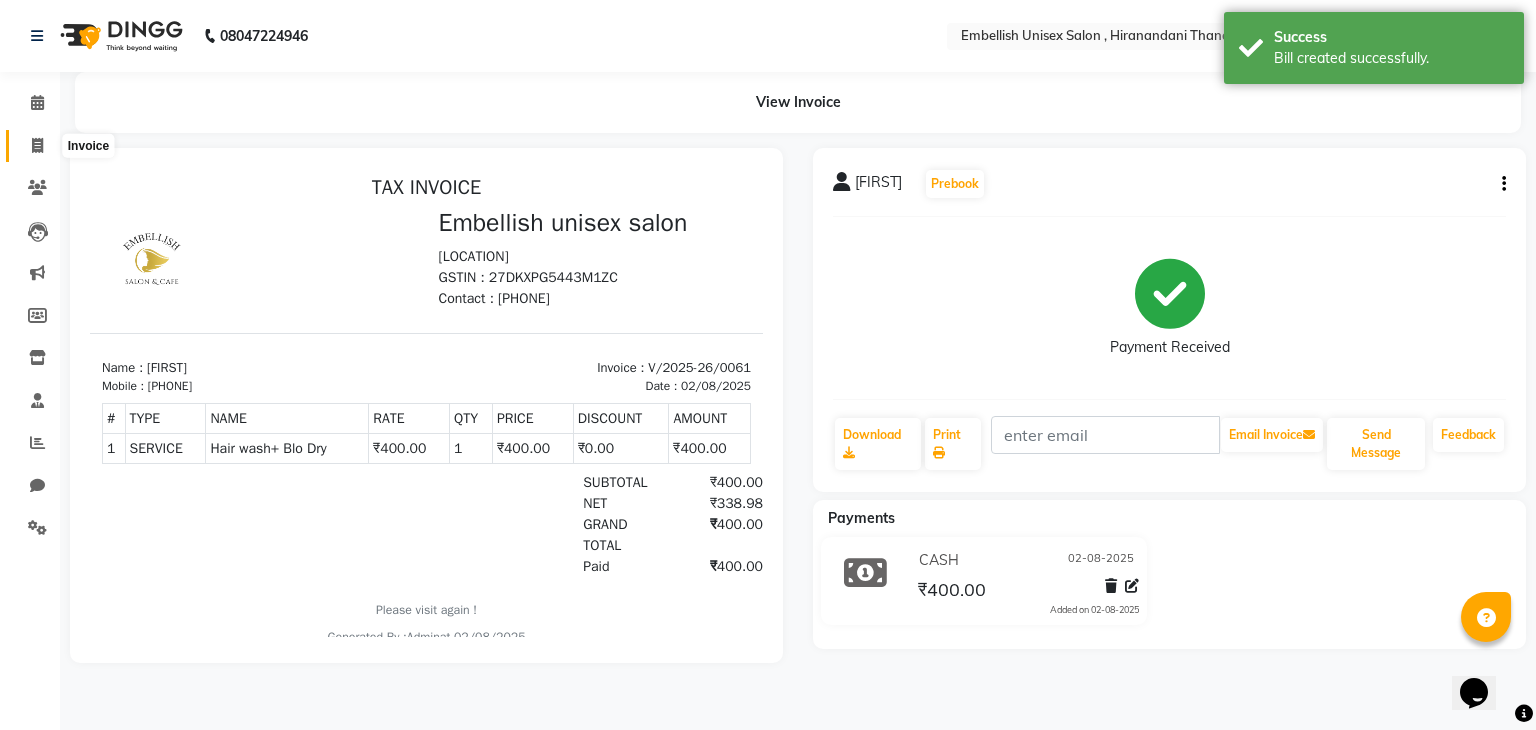 click 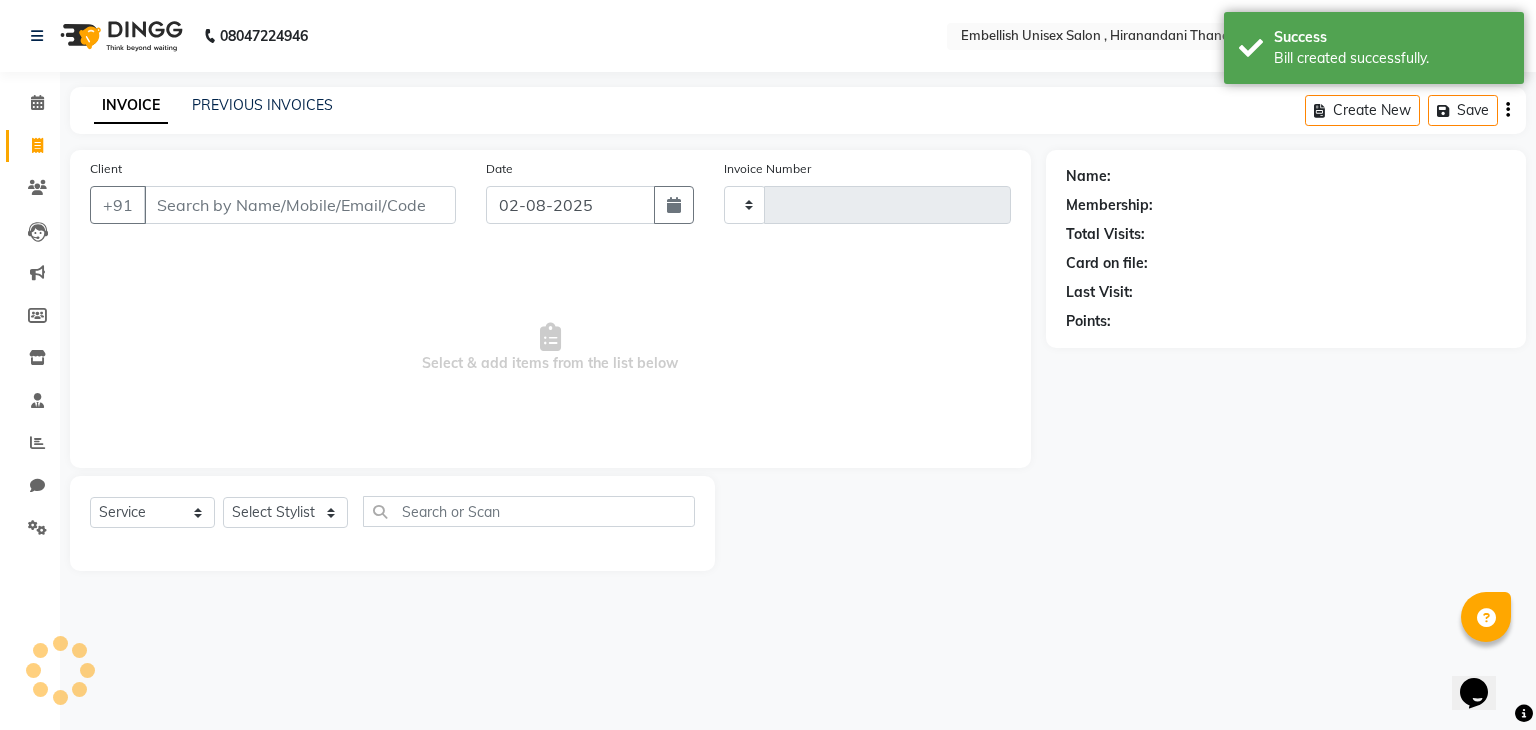 type on "0062" 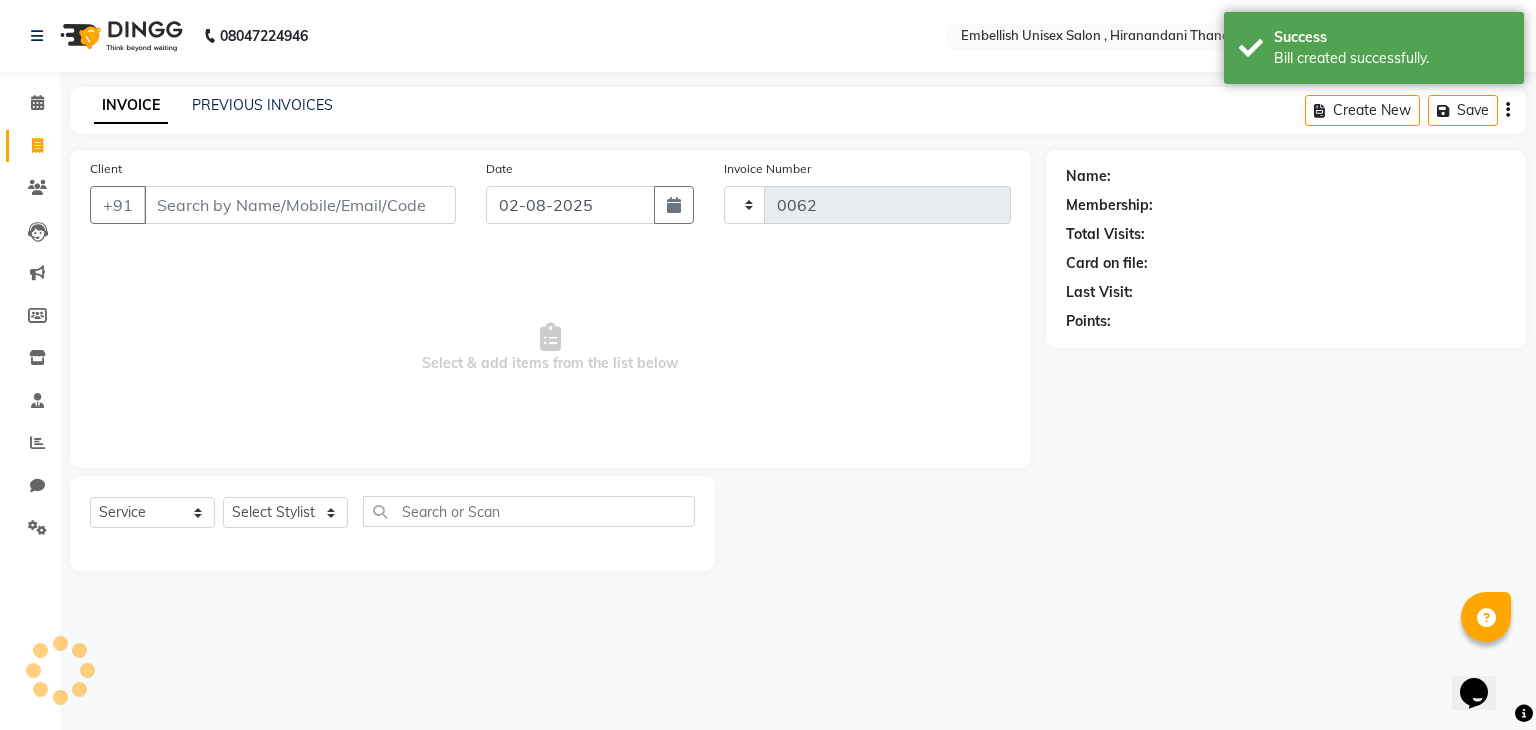 select on "8665" 